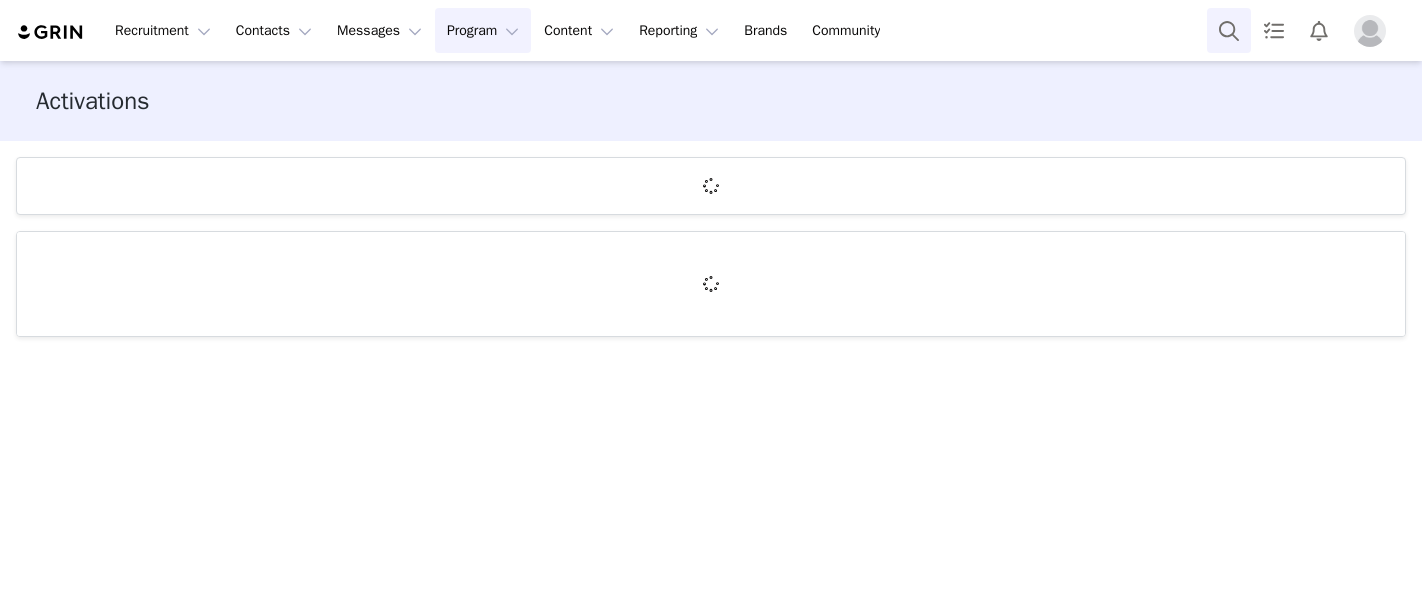 click at bounding box center (1229, 30) 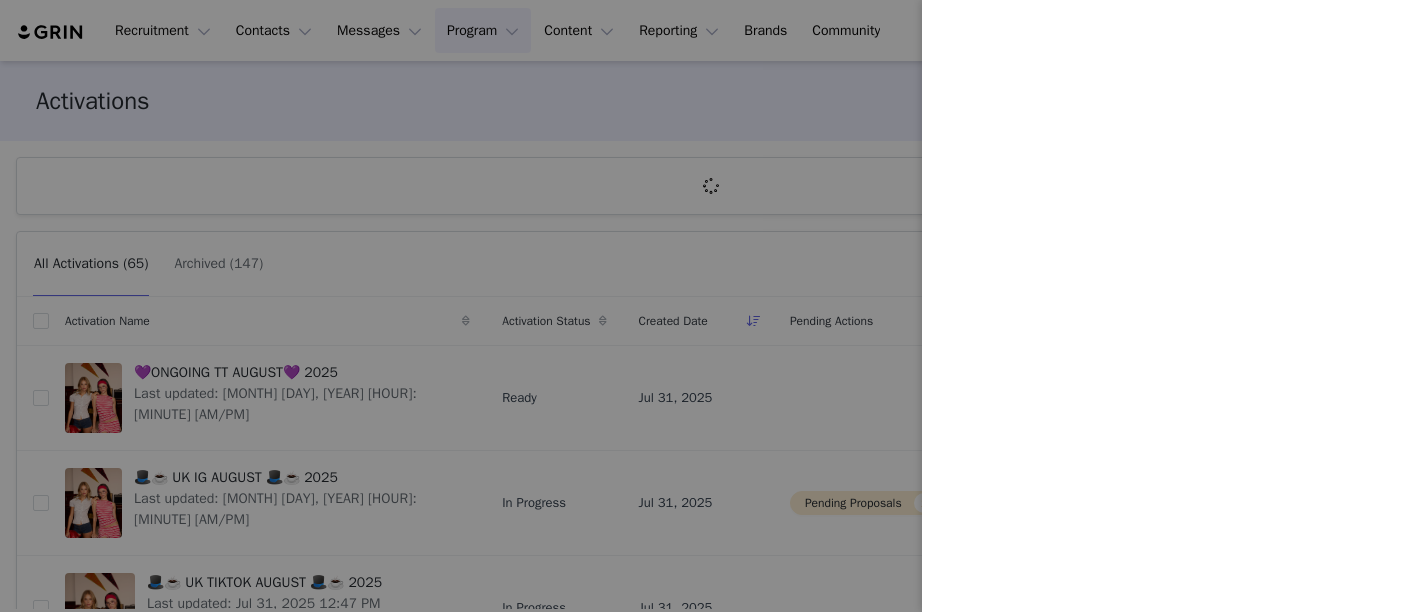 scroll, scrollTop: 0, scrollLeft: 0, axis: both 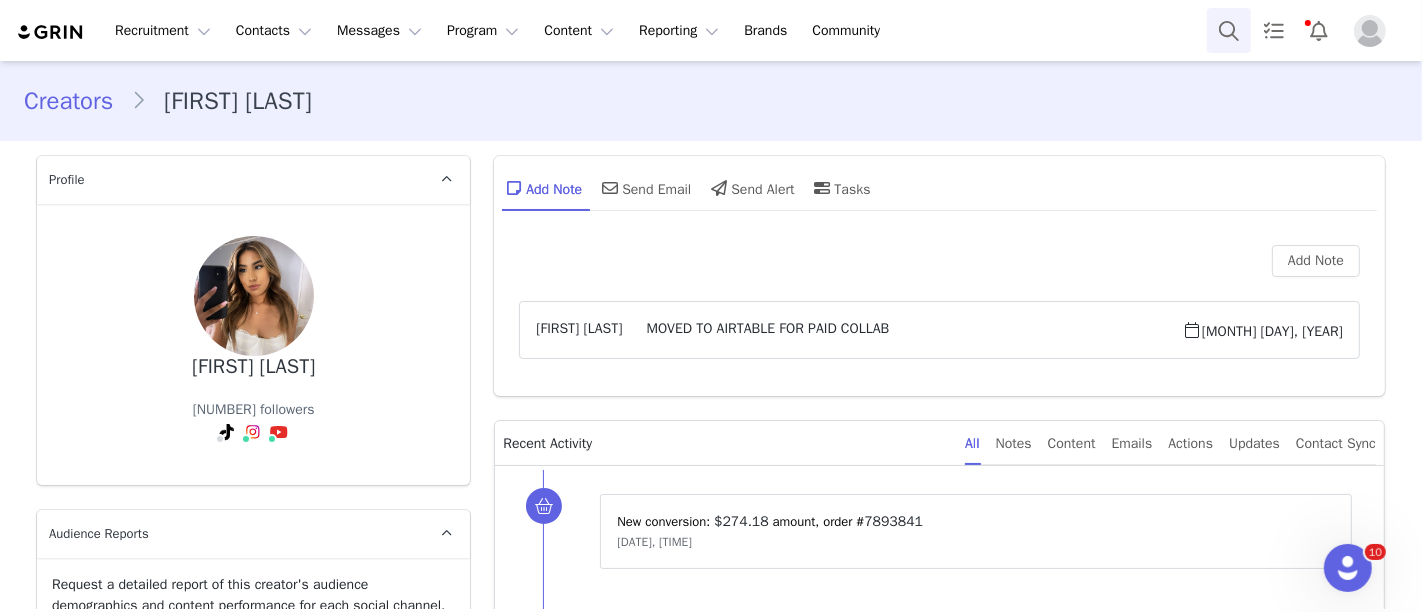 click at bounding box center (1229, 30) 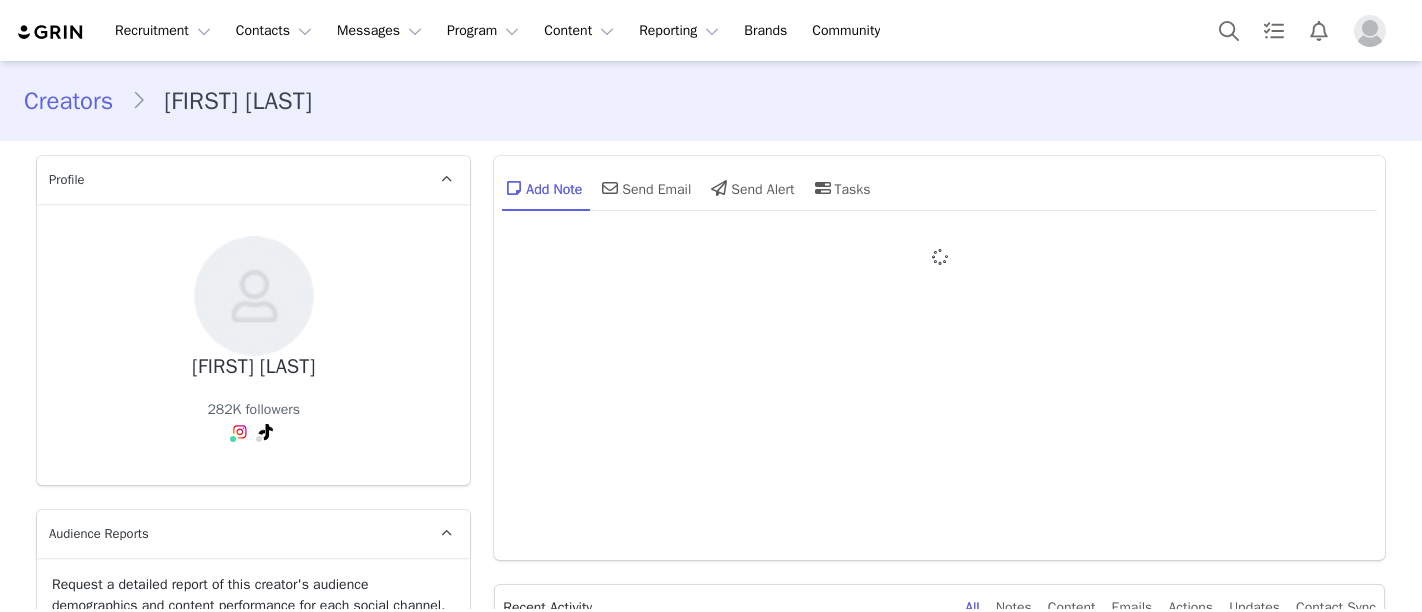 scroll, scrollTop: 0, scrollLeft: 0, axis: both 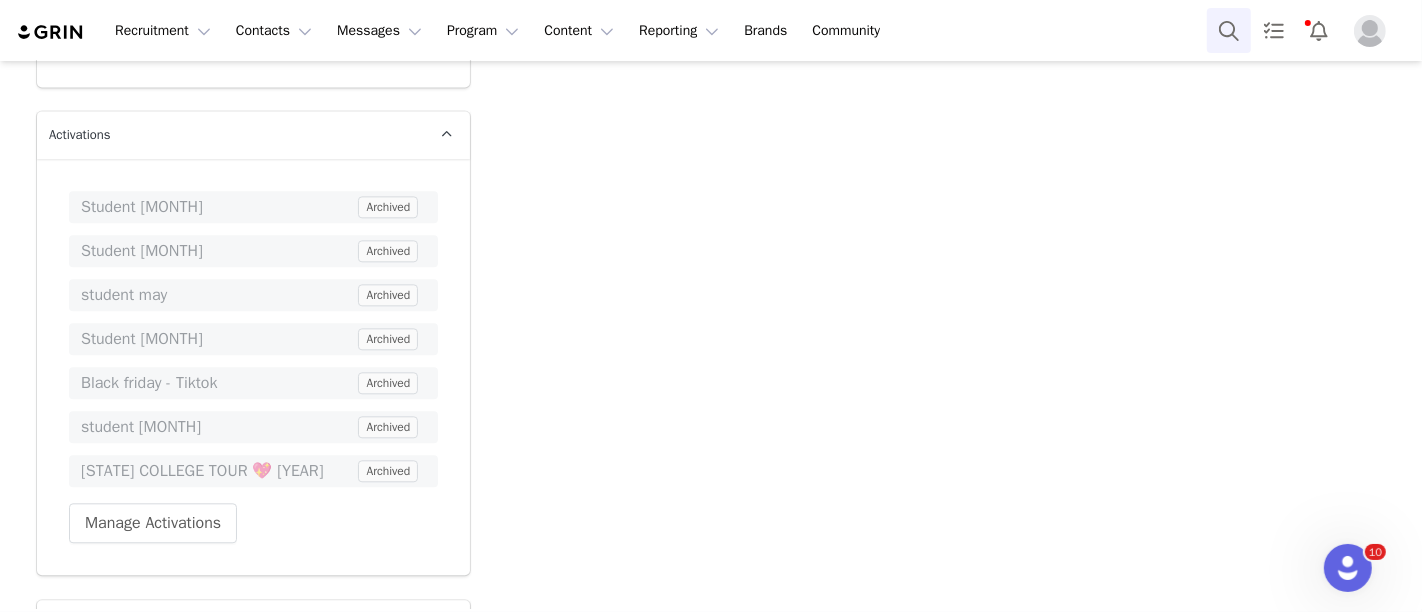 click at bounding box center [1229, 30] 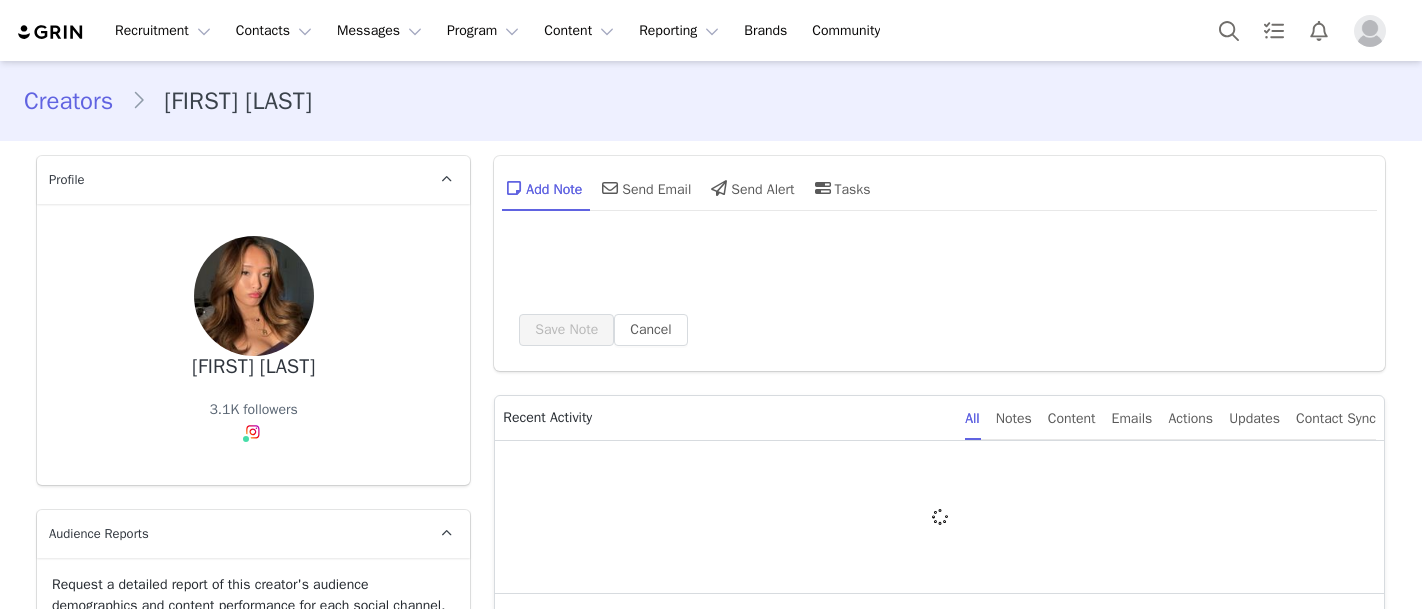 scroll, scrollTop: 0, scrollLeft: 0, axis: both 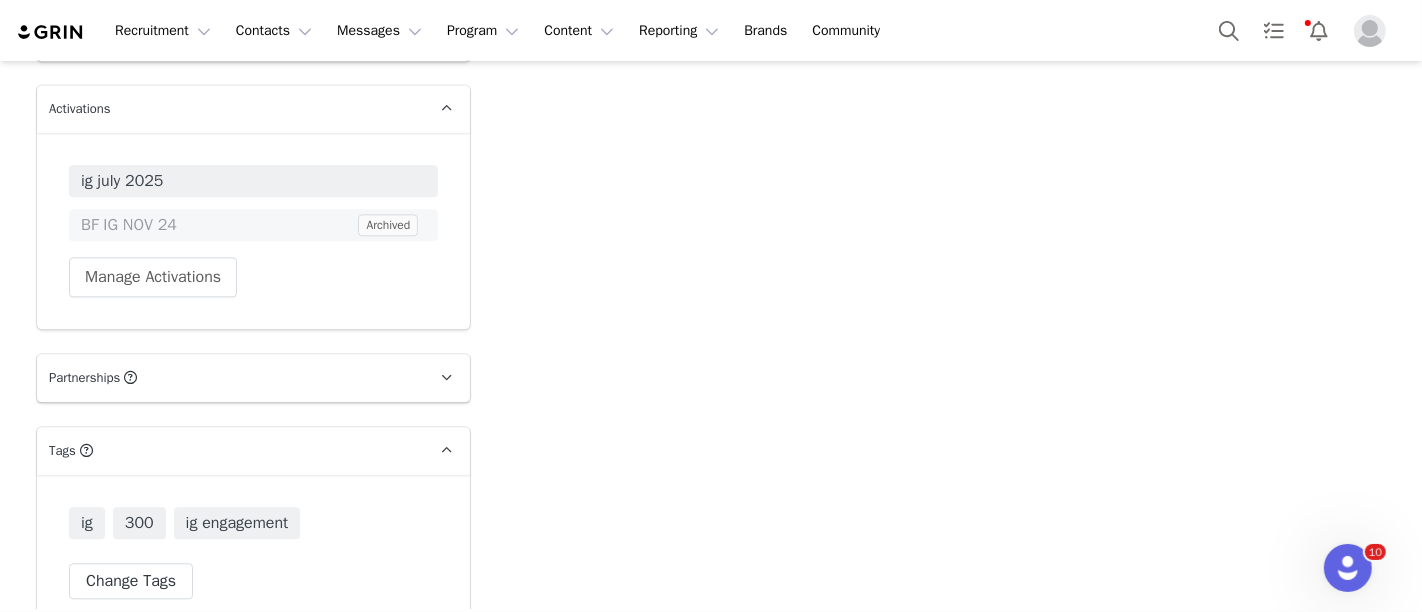 click on "ig july 2025" at bounding box center (253, 181) 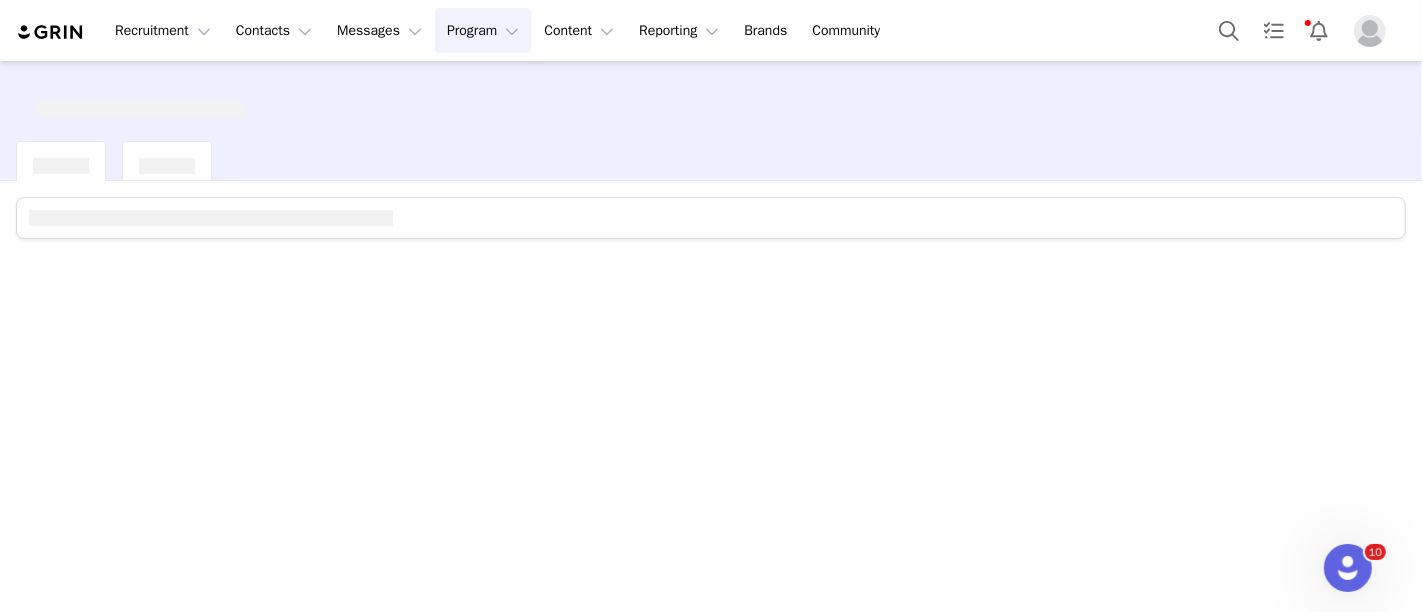 scroll, scrollTop: 0, scrollLeft: 0, axis: both 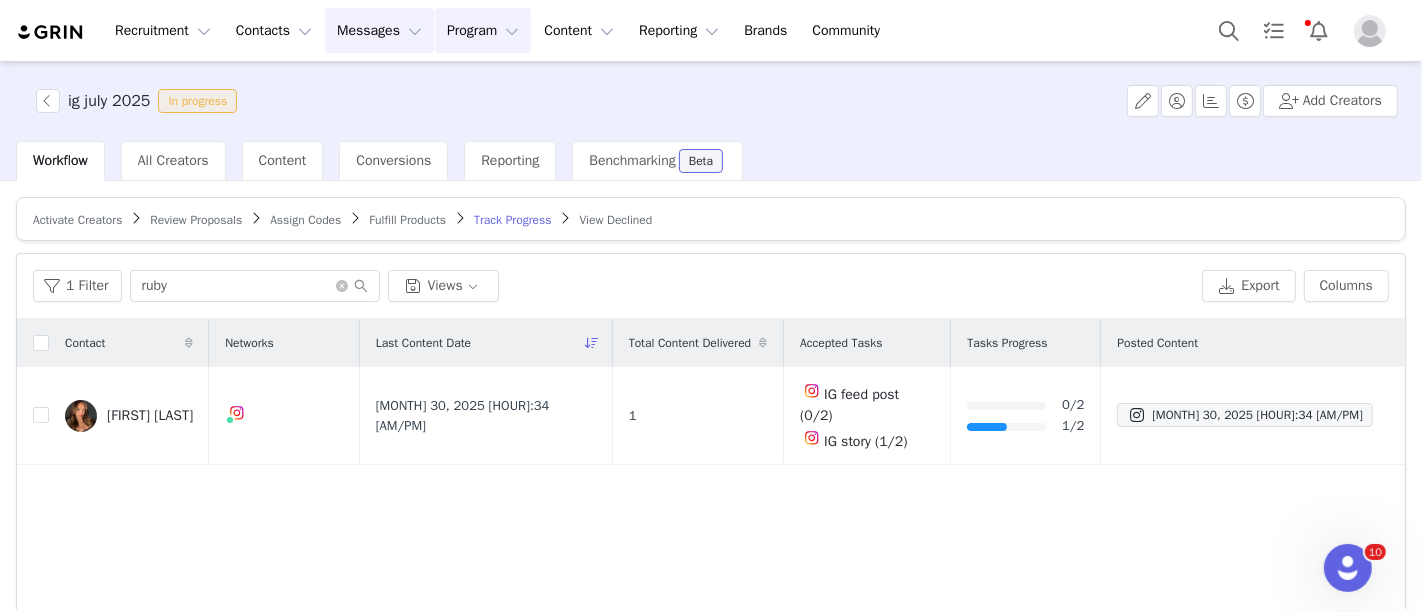 type on "ruby" 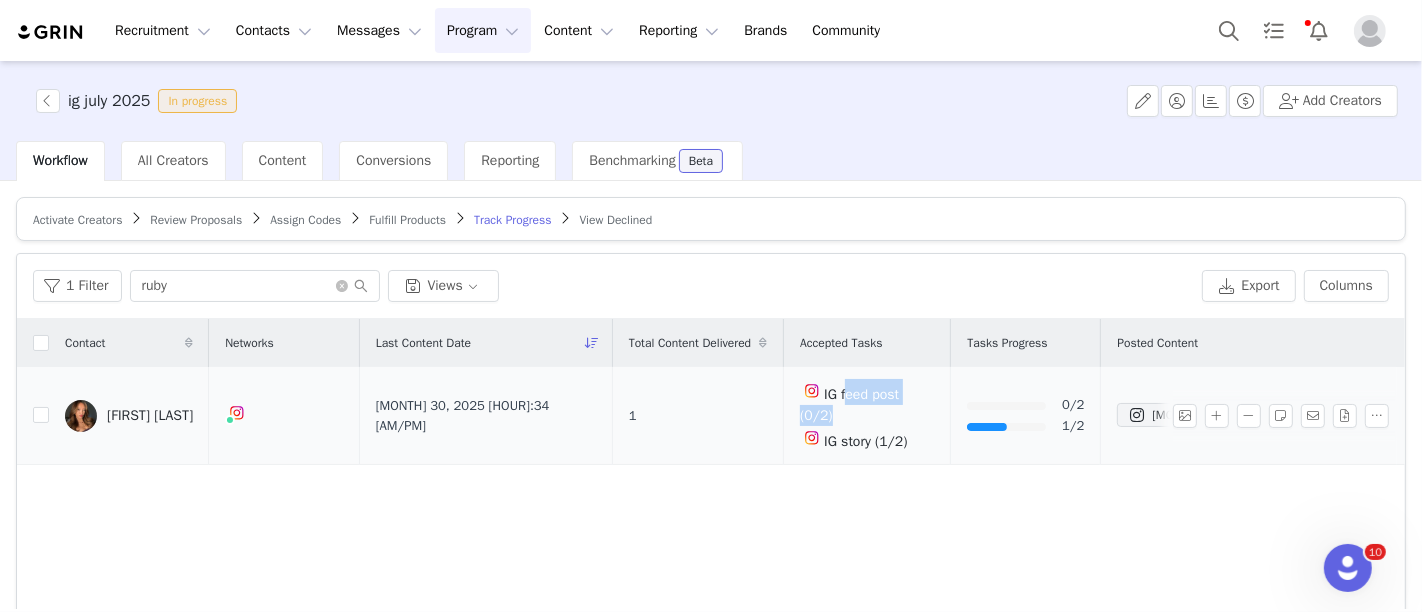 drag, startPoint x: 948, startPoint y: 389, endPoint x: 851, endPoint y: 392, distance: 97.04638 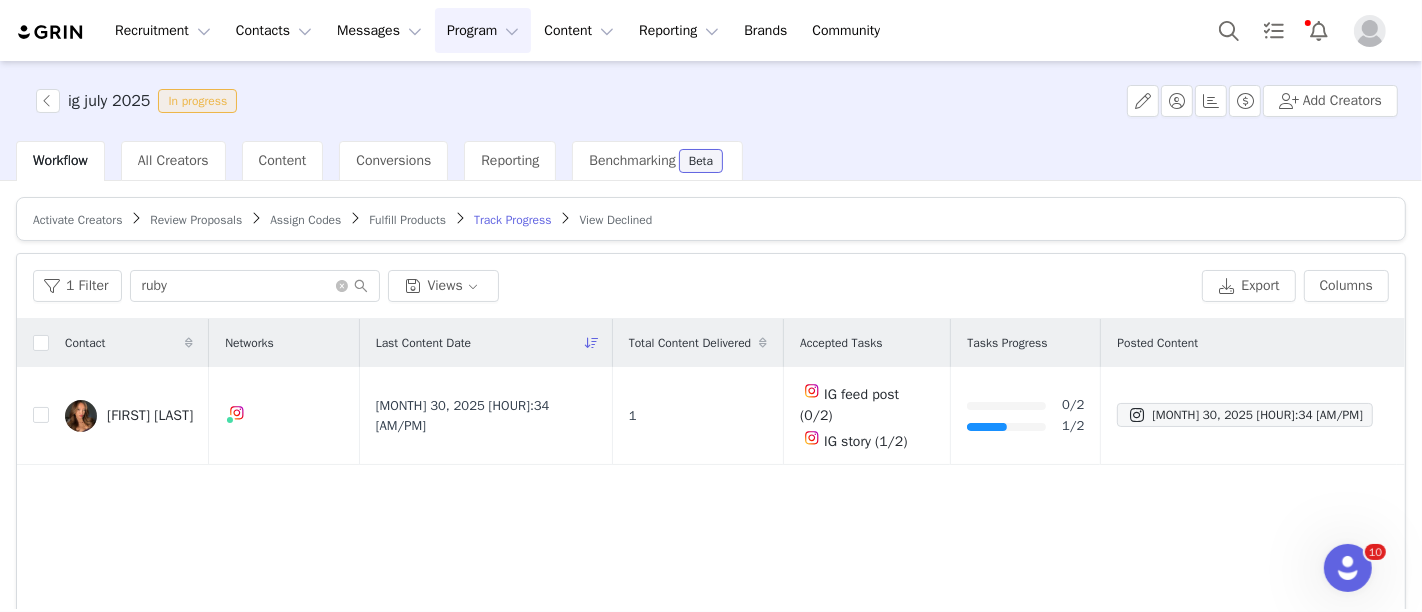 click on "Contact   Networks   Last Content Date   Total Content Delivered   Accepted Tasks   Tasks Progress   Posted Content   Ruby yang  Instagram  (   @rubyyang___   )   — Standard  Connected  — Account is discoverable. Jul 30, 2025 9:34 PM 1 IG feed post (0/2) IG story (1/2)  0/2      1/2      Jul 30, 2025 9:34 PM" at bounding box center [711, 557] 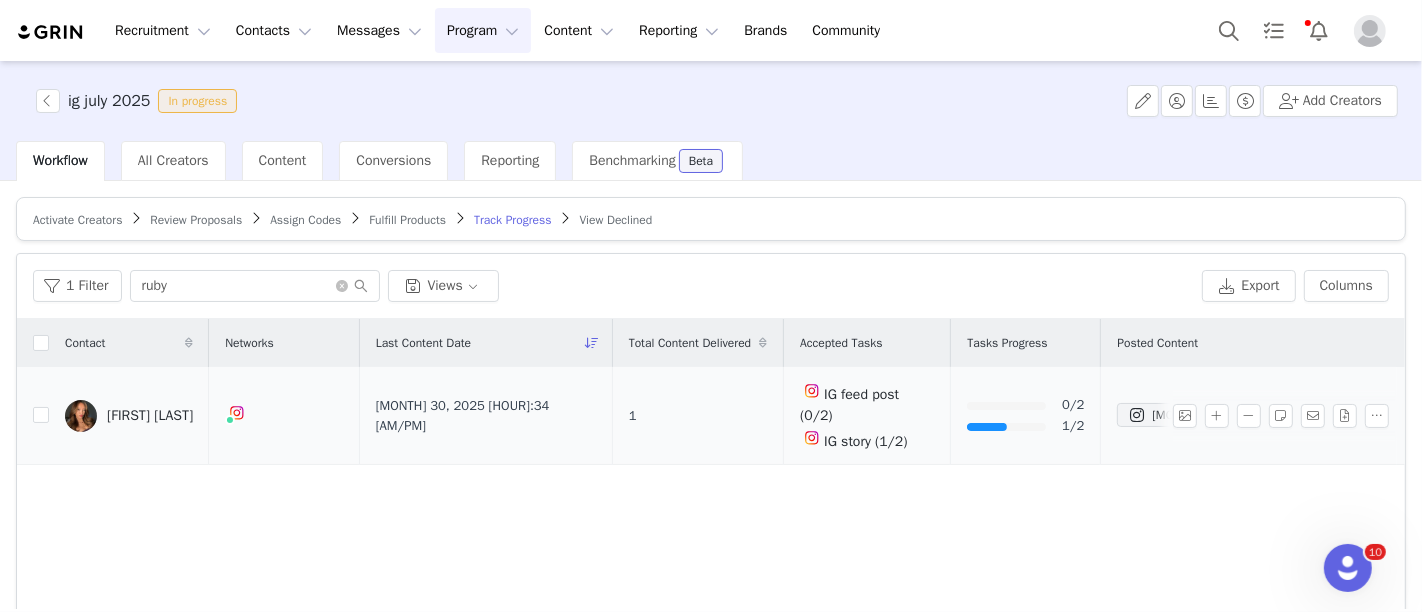 click on "[FIRST] [LAST]" at bounding box center (150, 416) 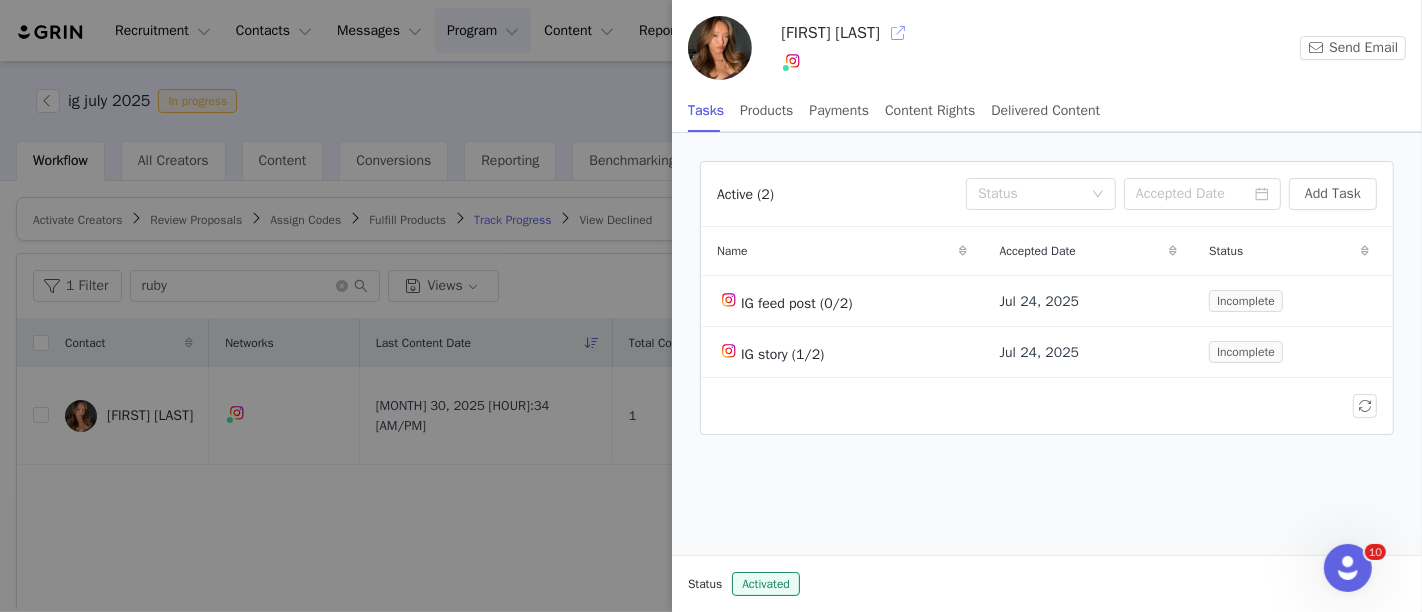 click at bounding box center [898, 33] 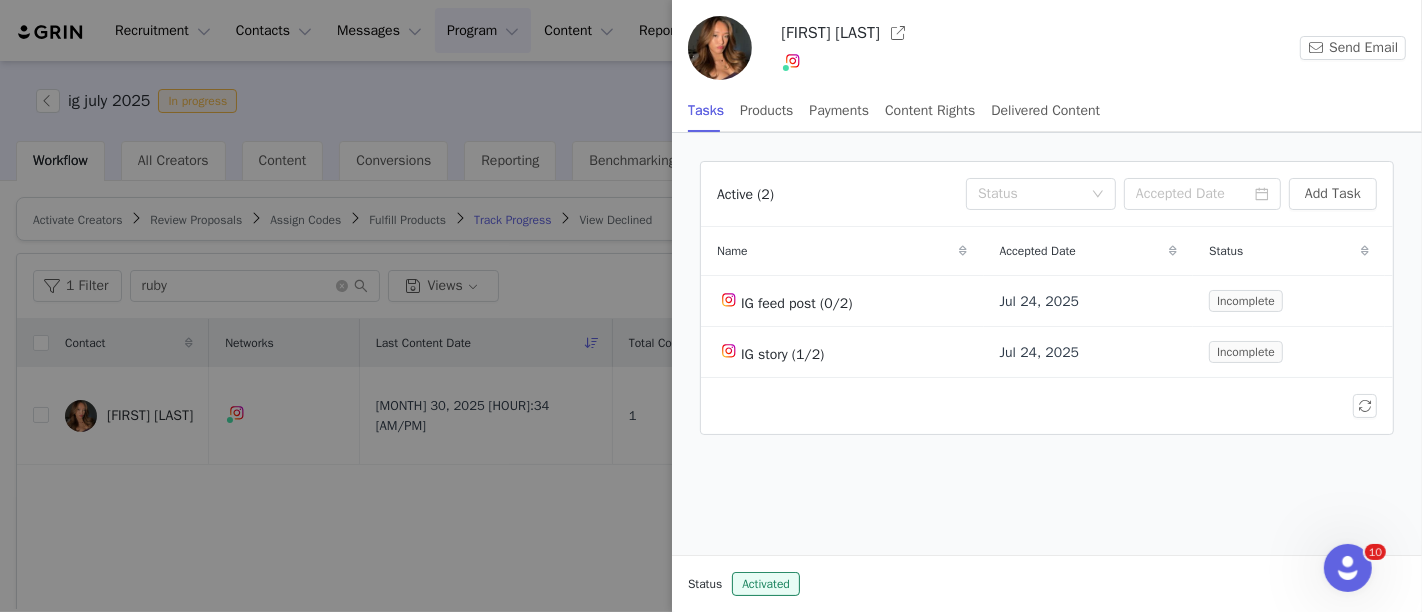 click at bounding box center [711, 306] 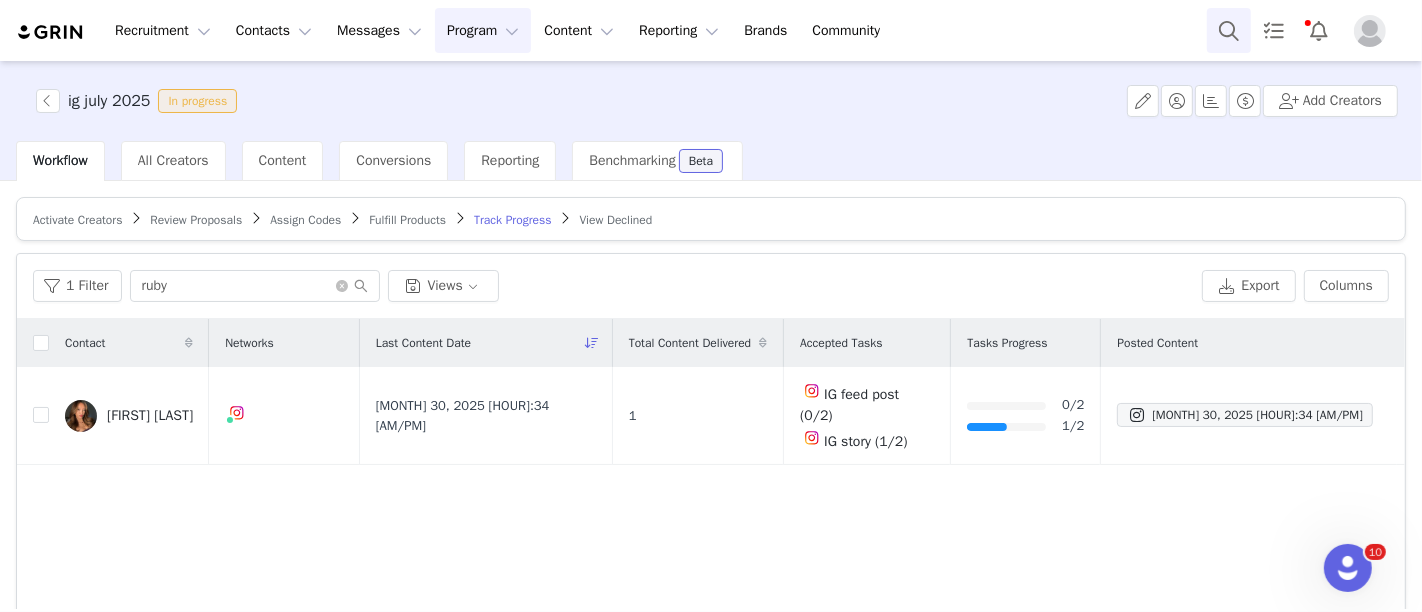click at bounding box center (1229, 30) 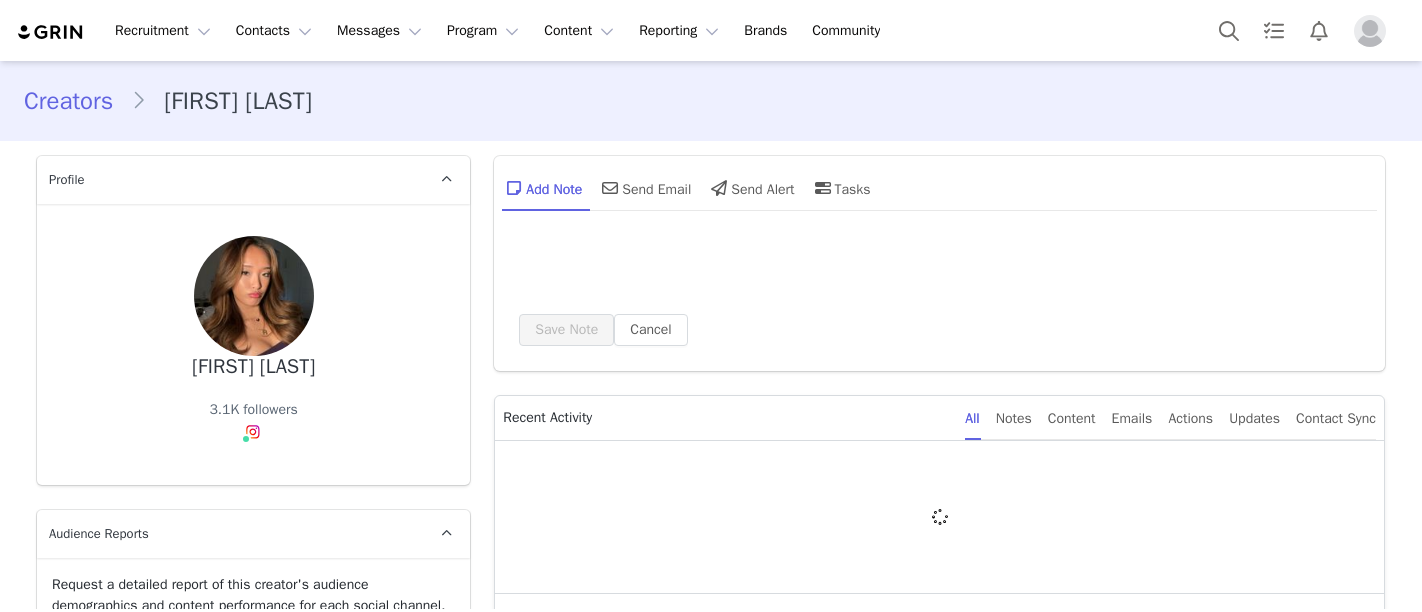 scroll, scrollTop: 0, scrollLeft: 0, axis: both 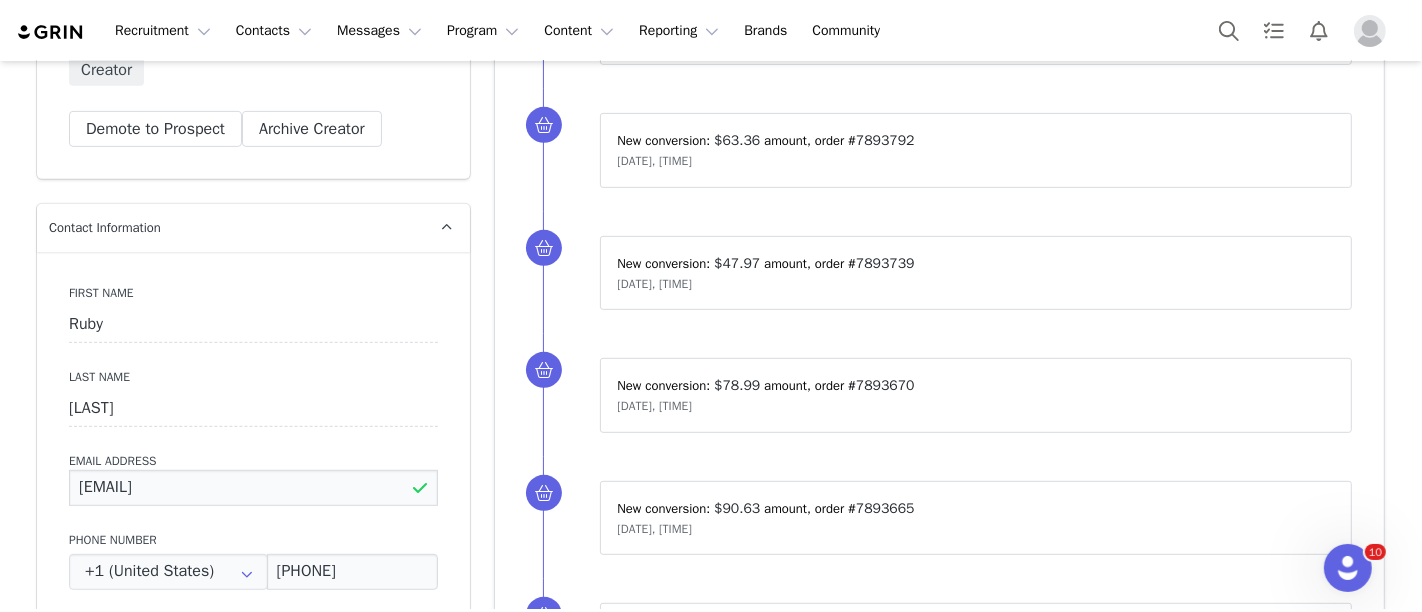 click on "rubyyang36@gmail.com" at bounding box center (253, 488) 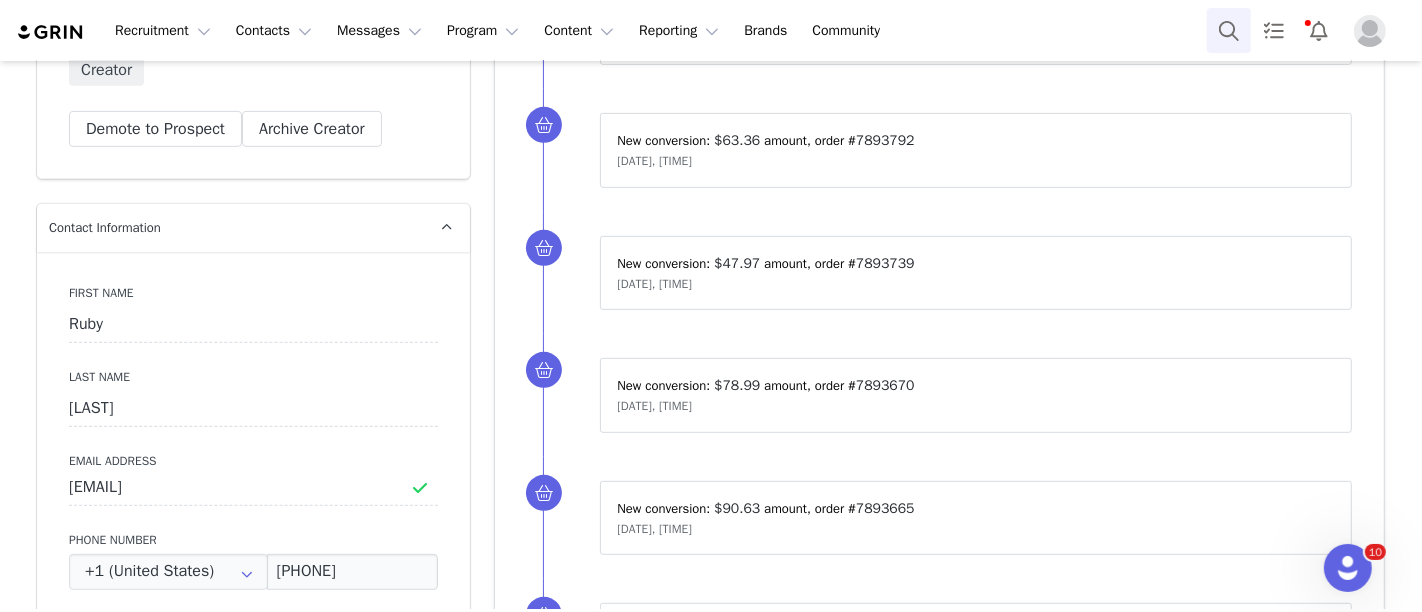 click at bounding box center (1229, 30) 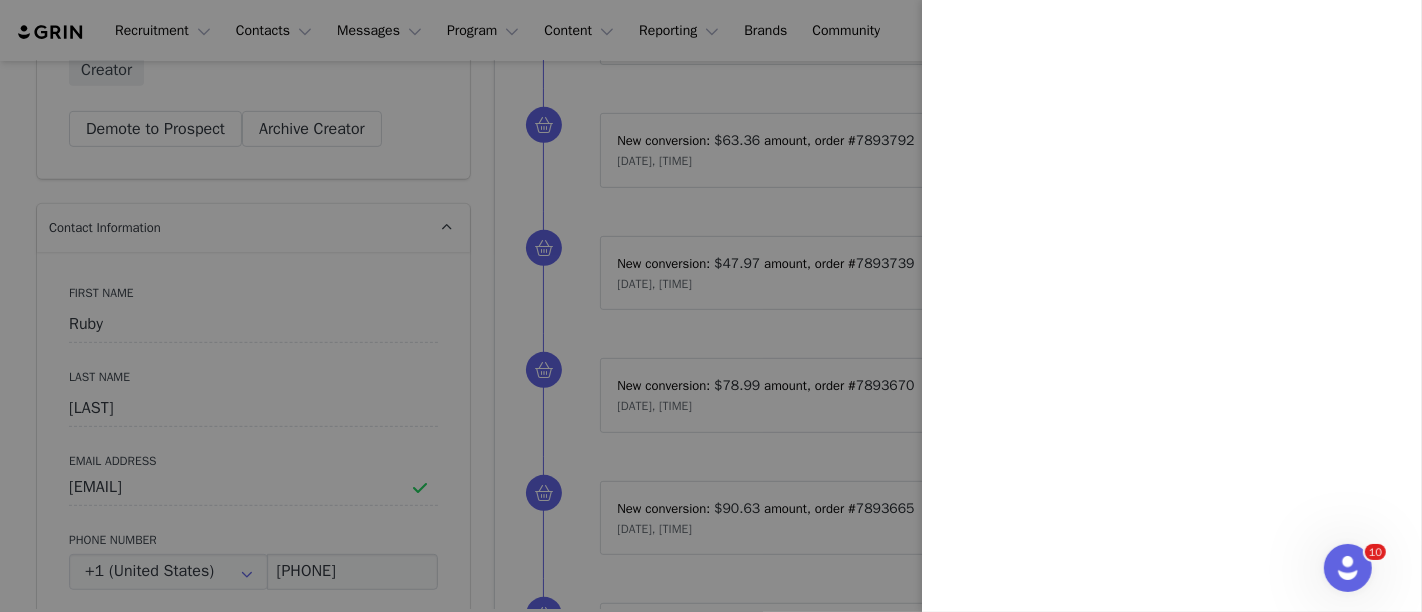 click at bounding box center [711, 306] 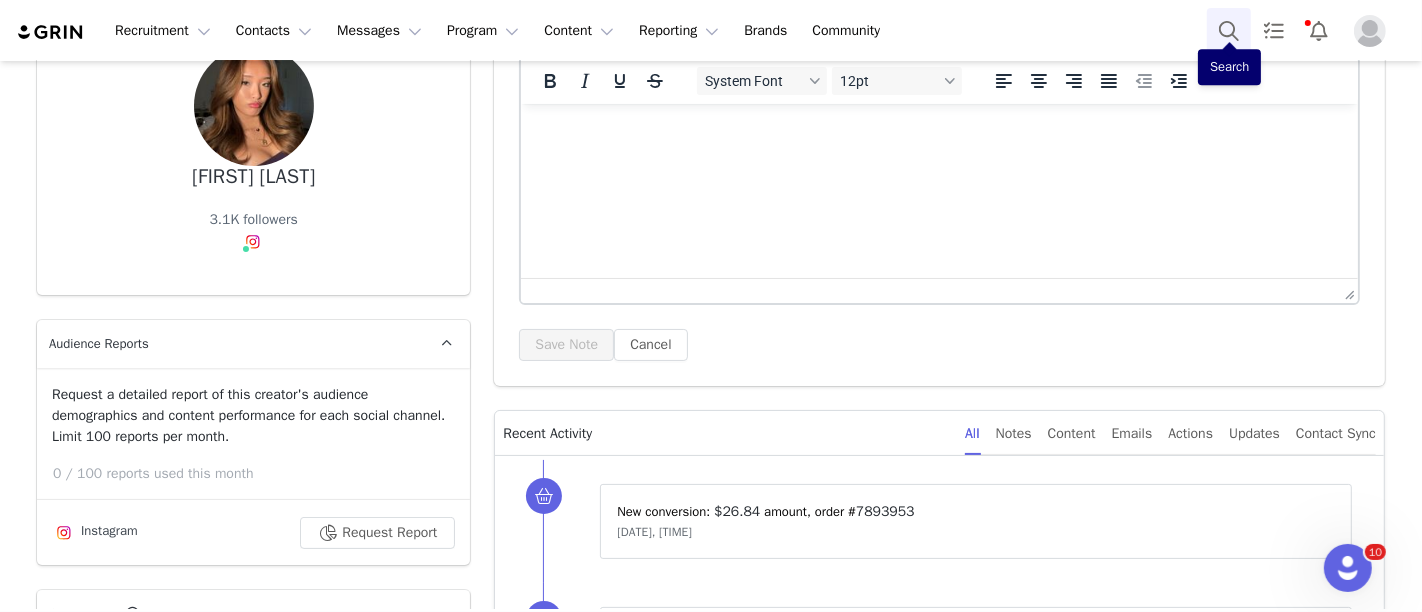 scroll, scrollTop: 188, scrollLeft: 0, axis: vertical 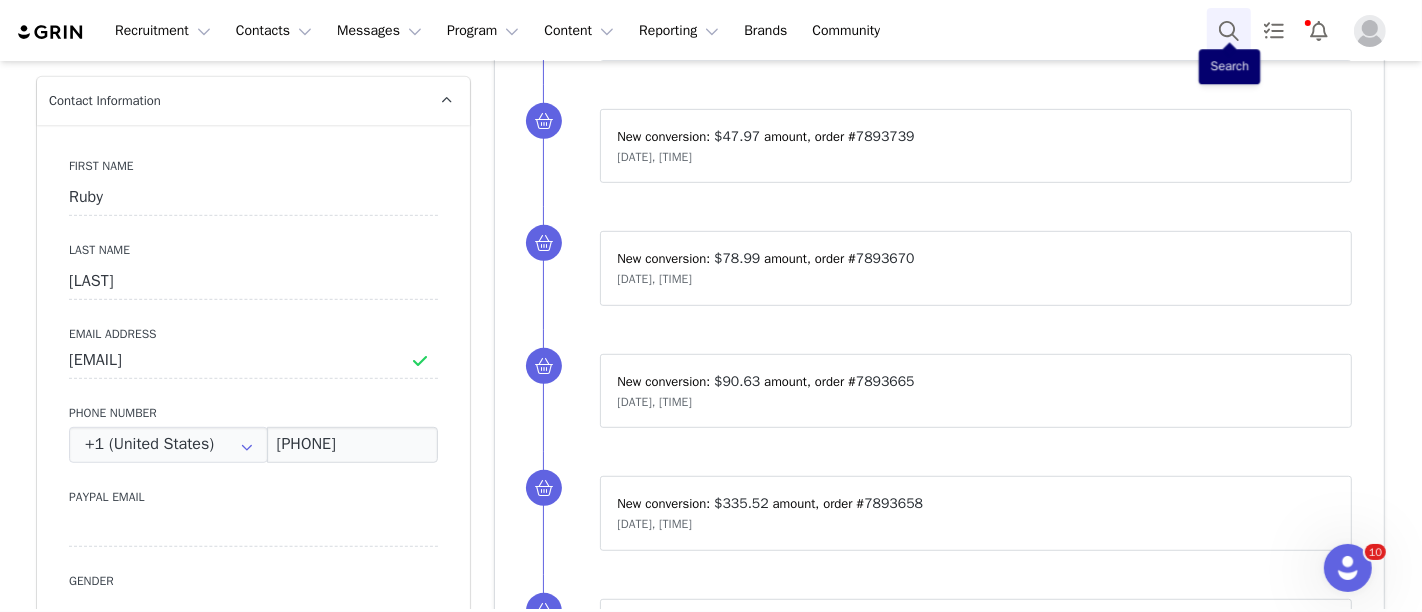 click at bounding box center [1229, 30] 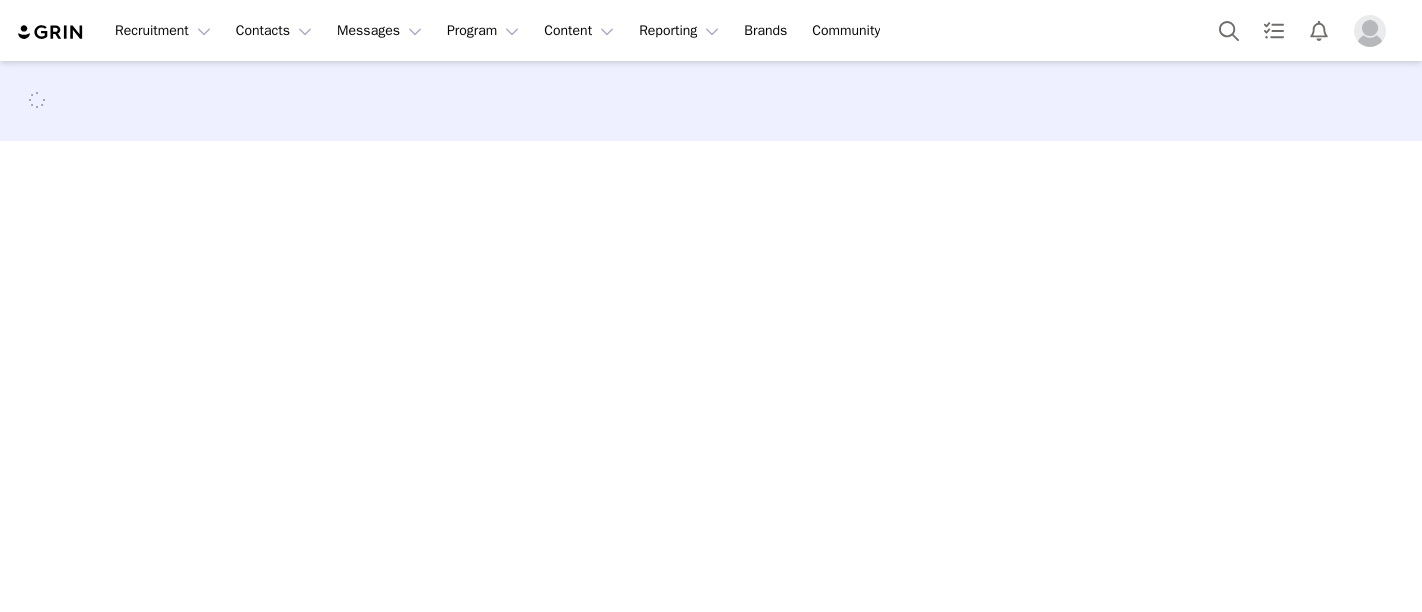 scroll, scrollTop: 0, scrollLeft: 0, axis: both 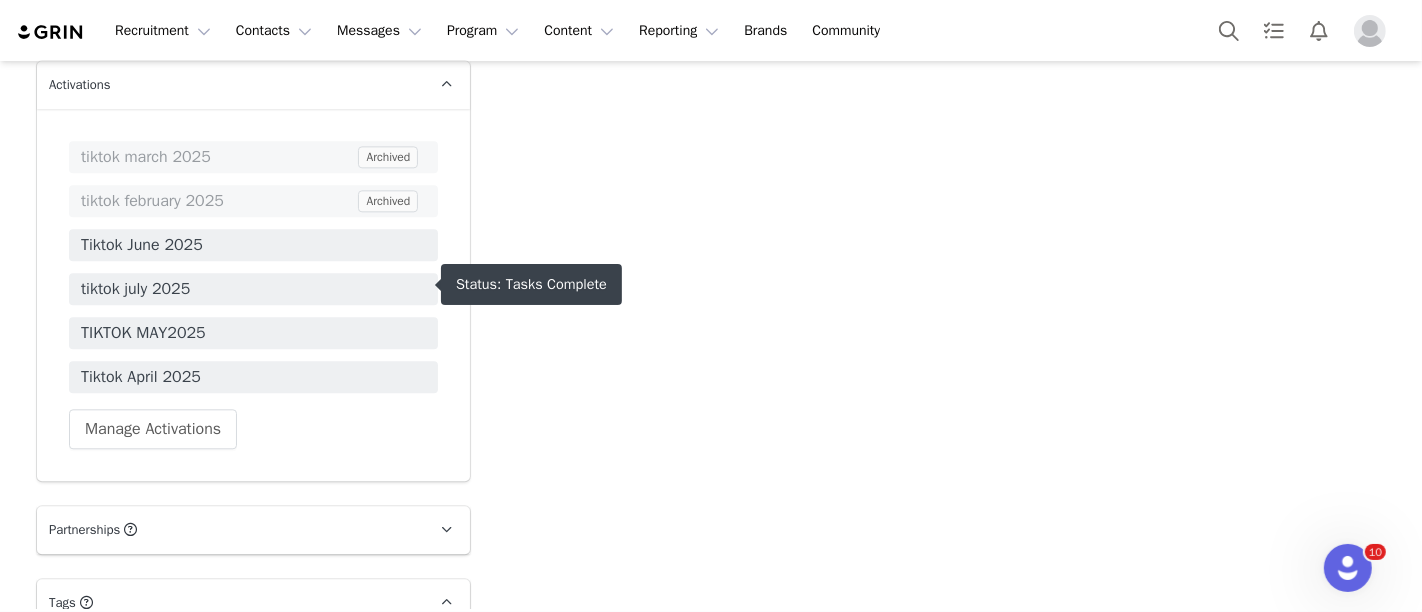 click on "tiktok july 2025" at bounding box center [253, 289] 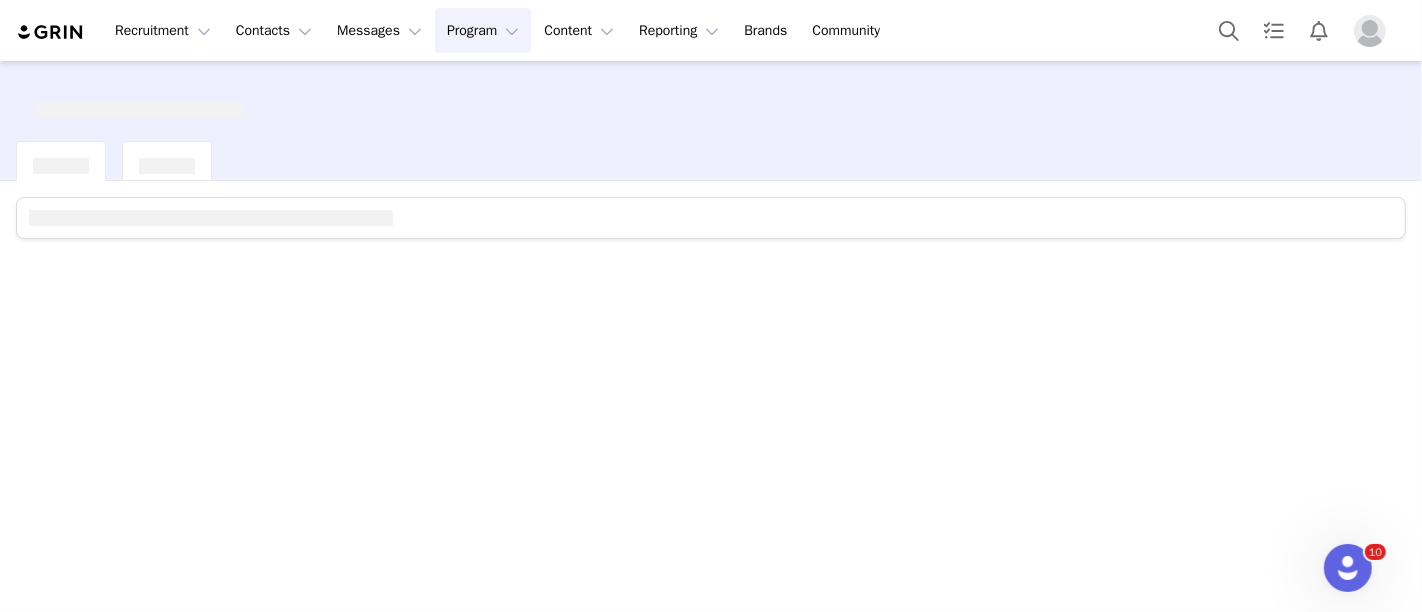 scroll, scrollTop: 0, scrollLeft: 0, axis: both 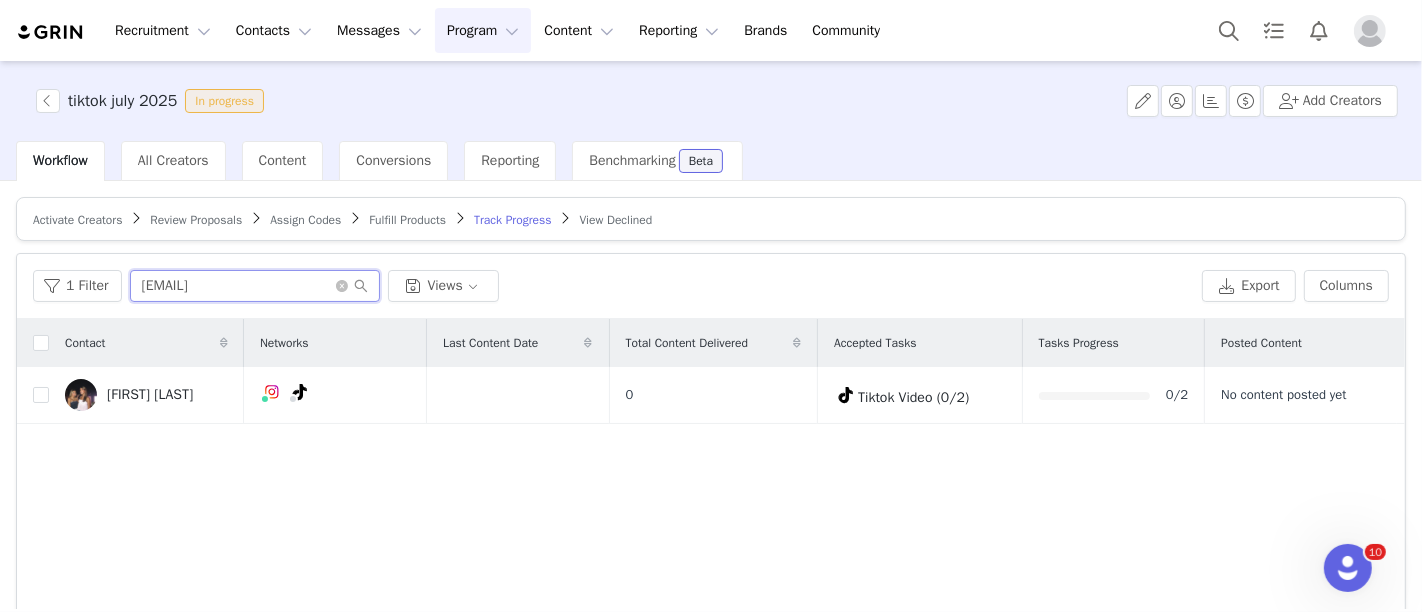 click on "[EMAIL]" at bounding box center [255, 286] 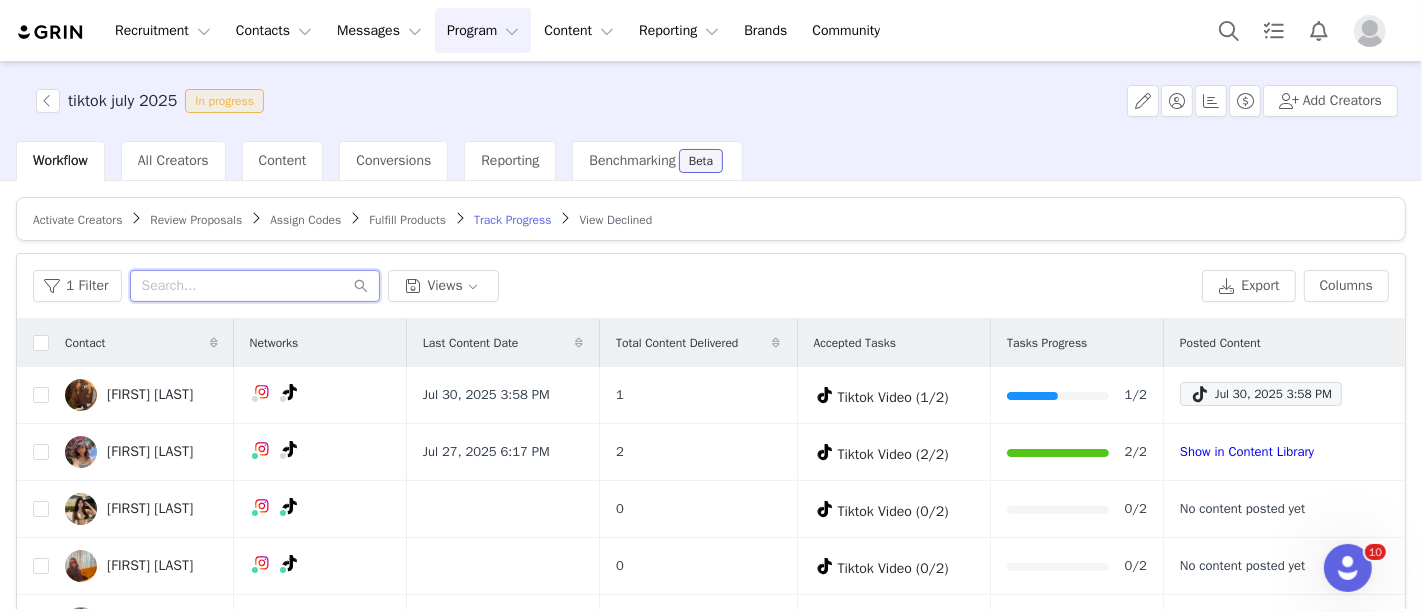 paste on "[EMAIL]" 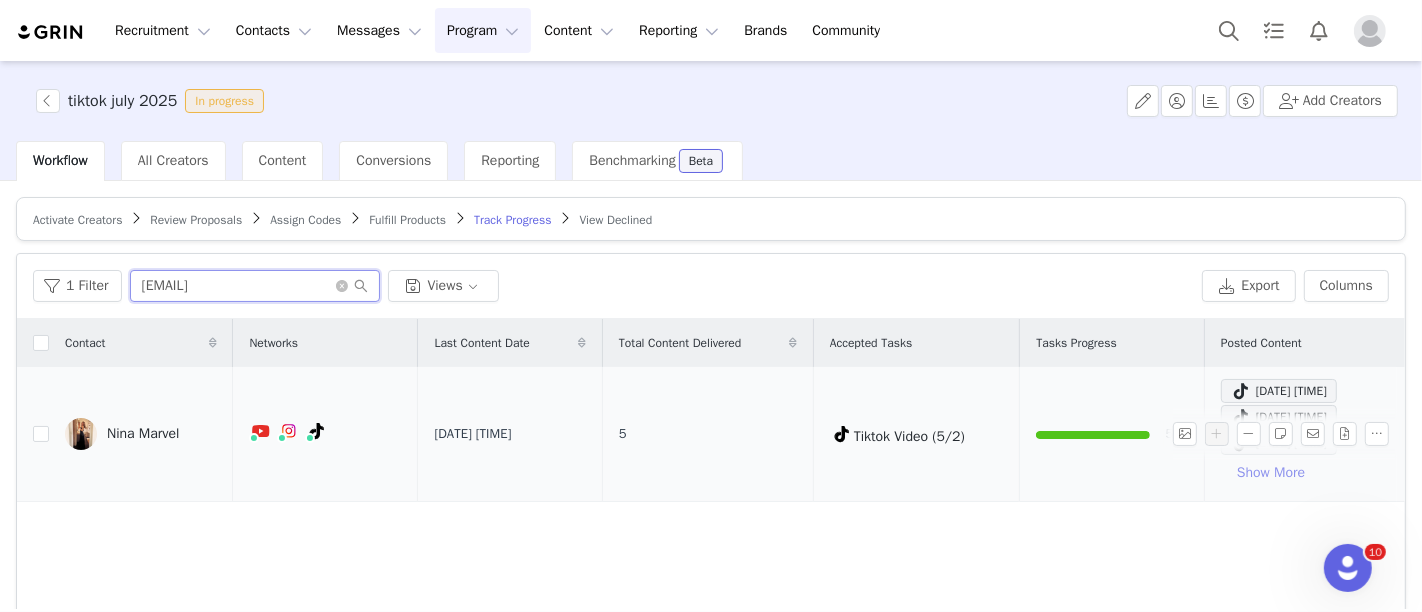 type on "[EMAIL]" 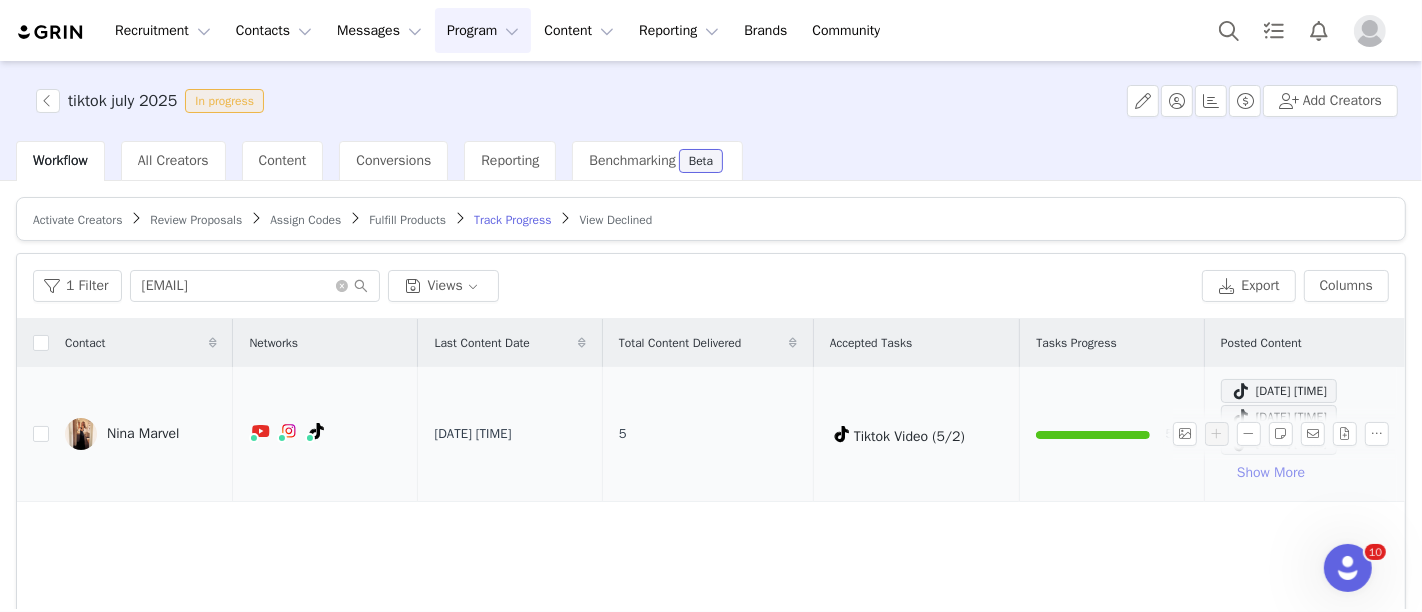 click on "Show More" at bounding box center [1271, 473] 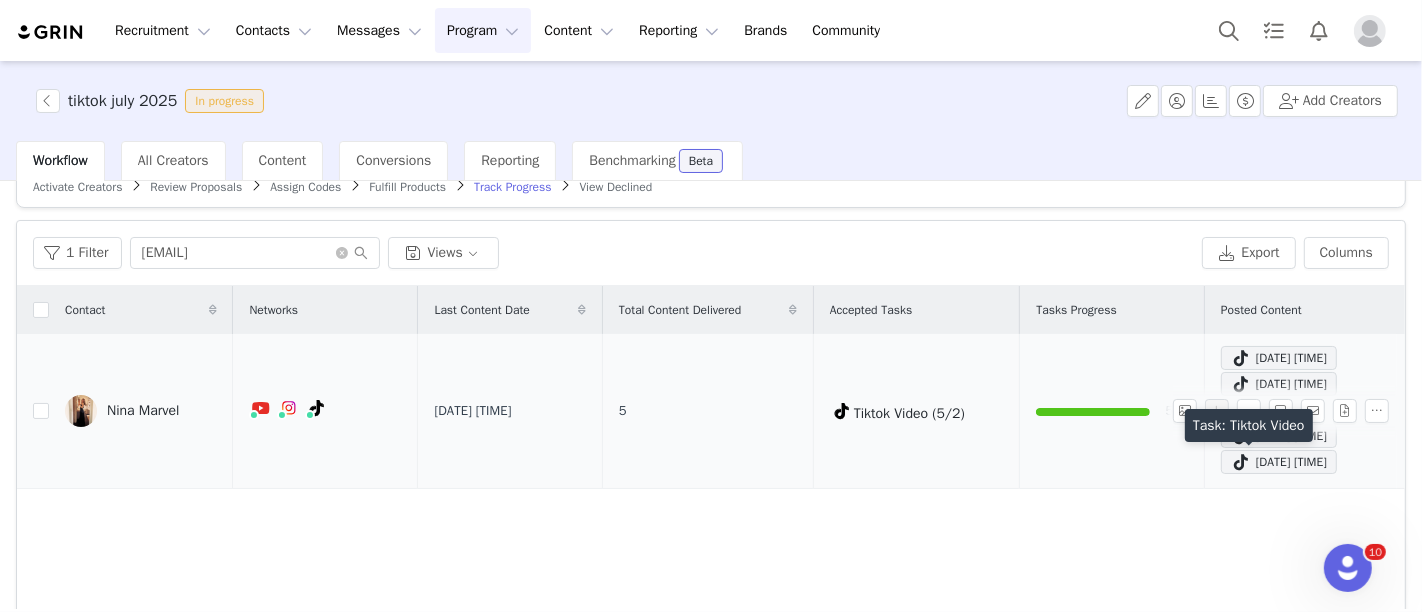 scroll, scrollTop: 35, scrollLeft: 0, axis: vertical 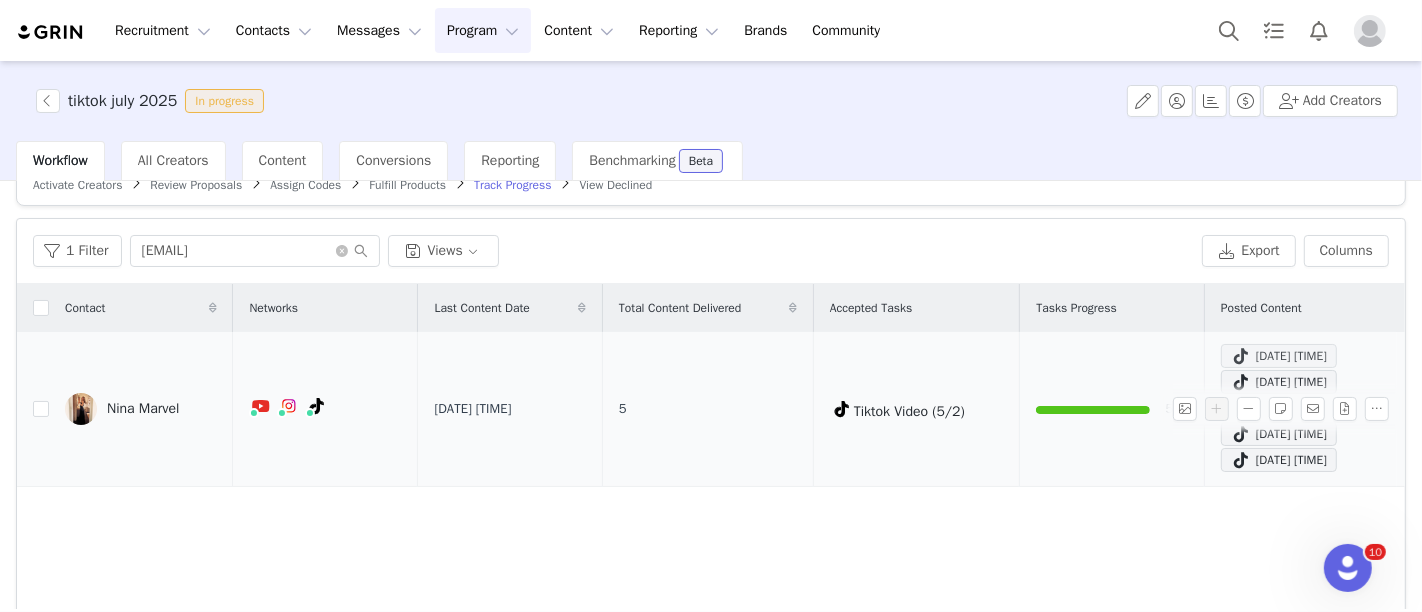 click on "[DATE] [TIME]" at bounding box center (1279, 356) 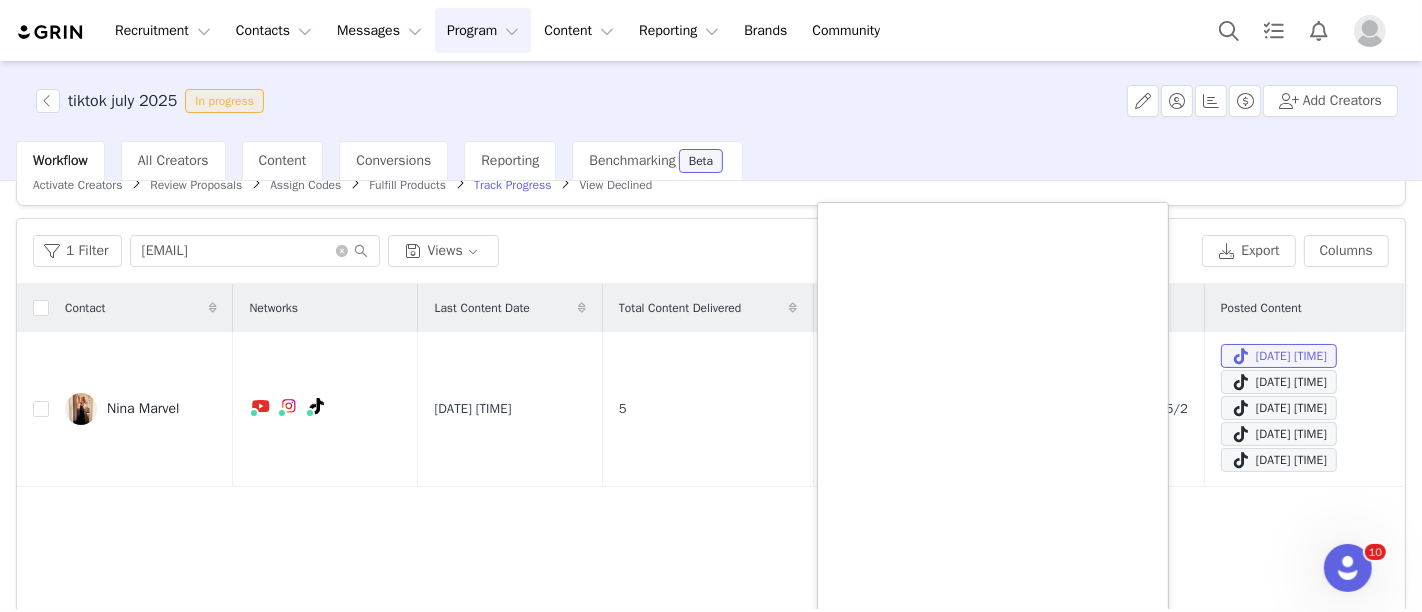 scroll, scrollTop: 388, scrollLeft: 0, axis: vertical 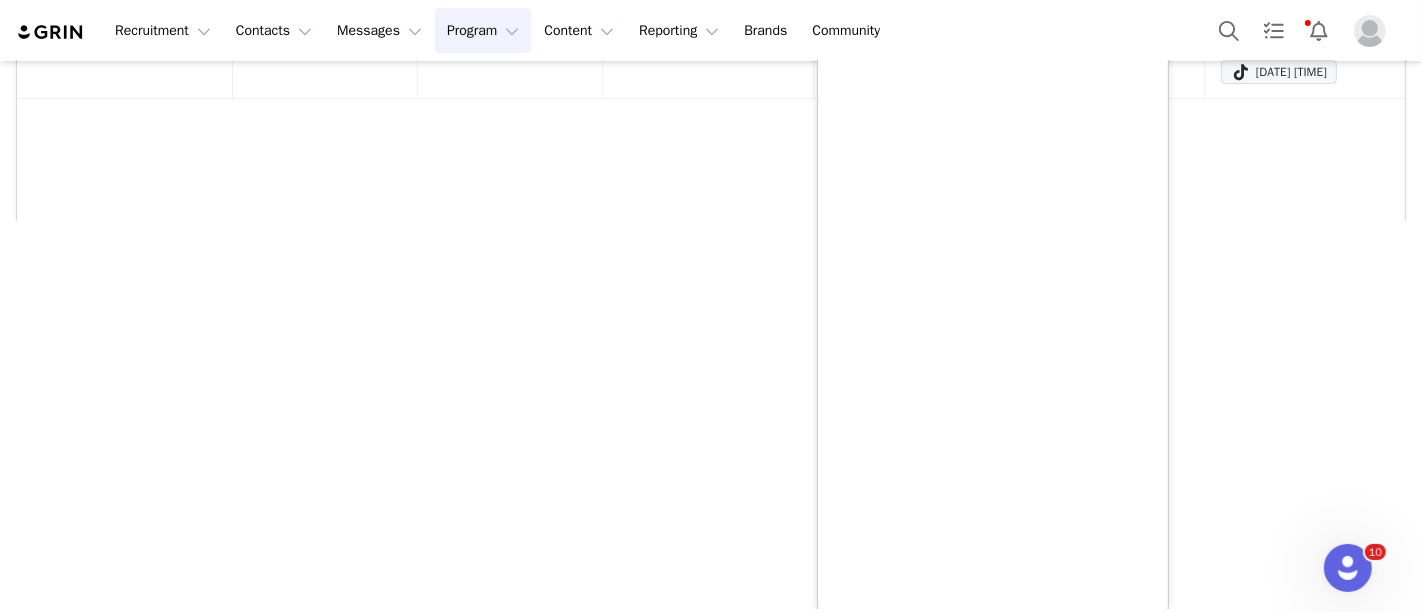 click on "tiktok july 2025 In progress     Add Creators Workflow All Creators Content Conversions Reporting Benchmarking Beta Activate Creators Review Proposals Assign Codes Fulfill Products Track Progress View Declined  Filters   Filter Logic  And Or  Activated Date   ~   Content Date   ~   Content Progress  Select  Contact Tag  Select    Relationship Stage  Select  Archived  Select No  Advanced Filters   + Add Field  Apply Filters Clear All 1 Filter marvel123nina@yahoo.com Views     Export     Columns  Contact   Networks   Last Content Date   Total Content Delivered   Accepted Tasks   Tasks Progress   Posted Content   Nina Marvel  Jul 28, 2025 5:27 PM 5 Tiktok Video (5/2)  5/2      Jul 28, 2025 5:27 PM       Jul 28, 2025 5:18 PM       Jul 26, 2025 2:56 PM       Jul 25, 2025 4:09 PM       Jul 23, 2025 2:05 PM       25   per page | 1 total  1" at bounding box center (711, 335) 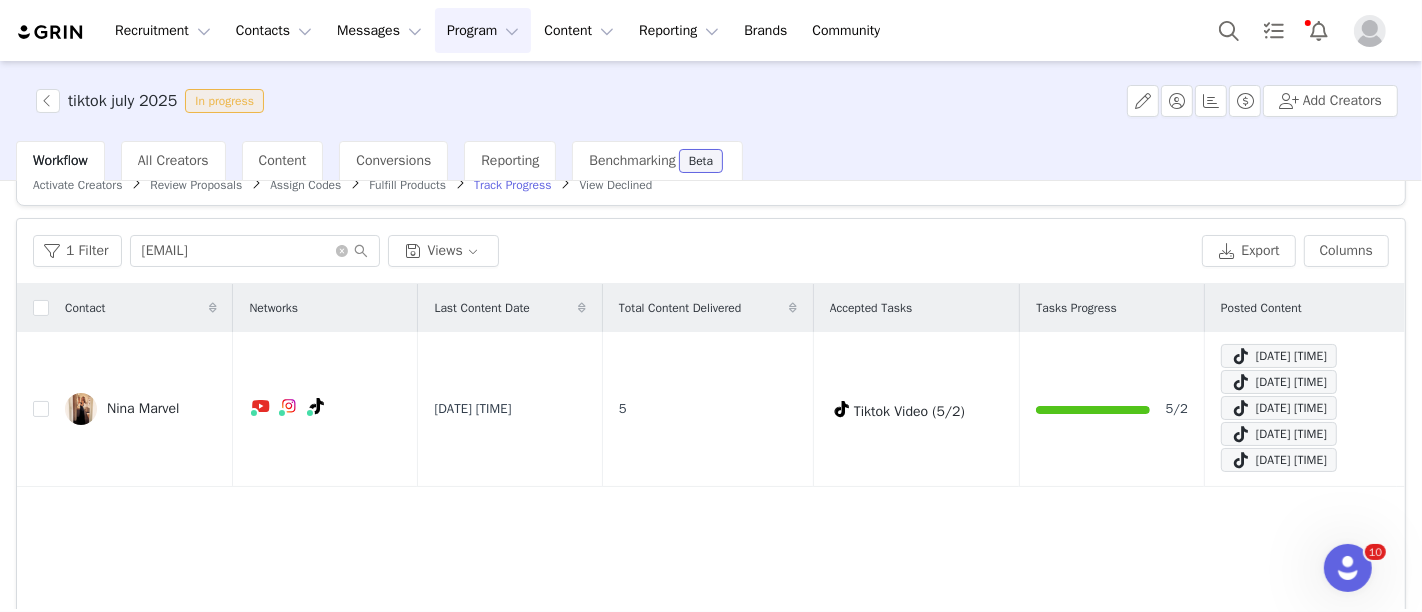 scroll, scrollTop: 0, scrollLeft: 0, axis: both 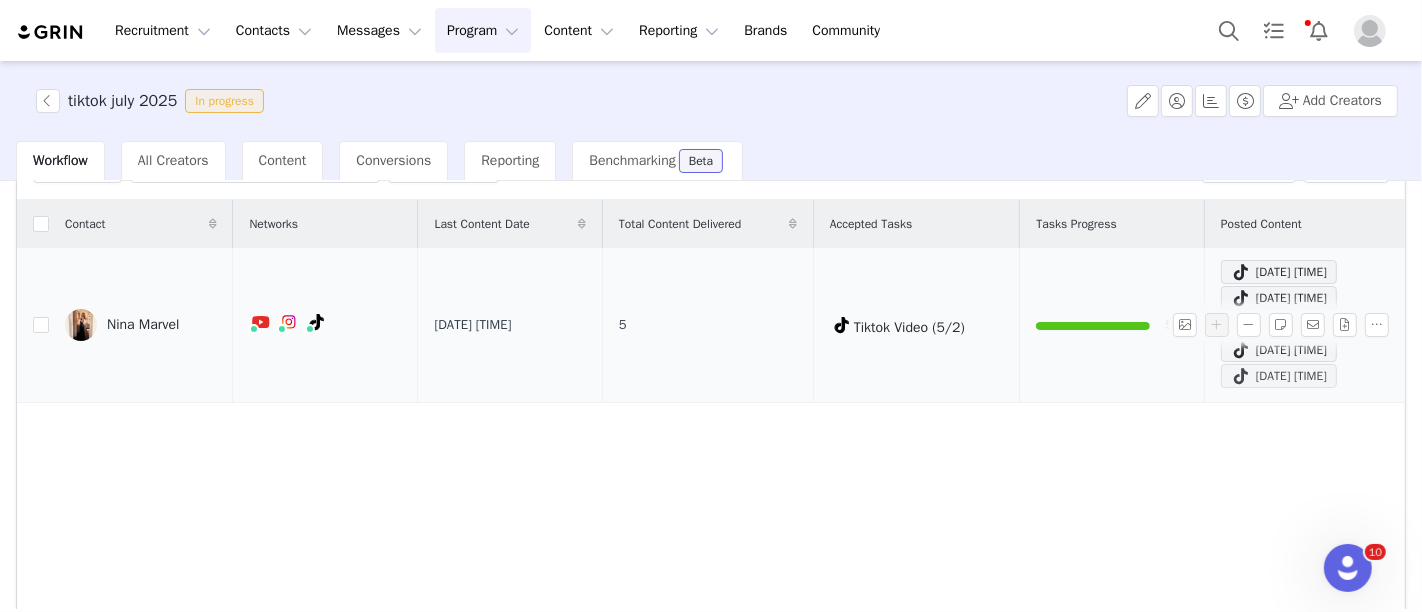 click on "Jul 23, 2025 2:05 PM" at bounding box center [1279, 376] 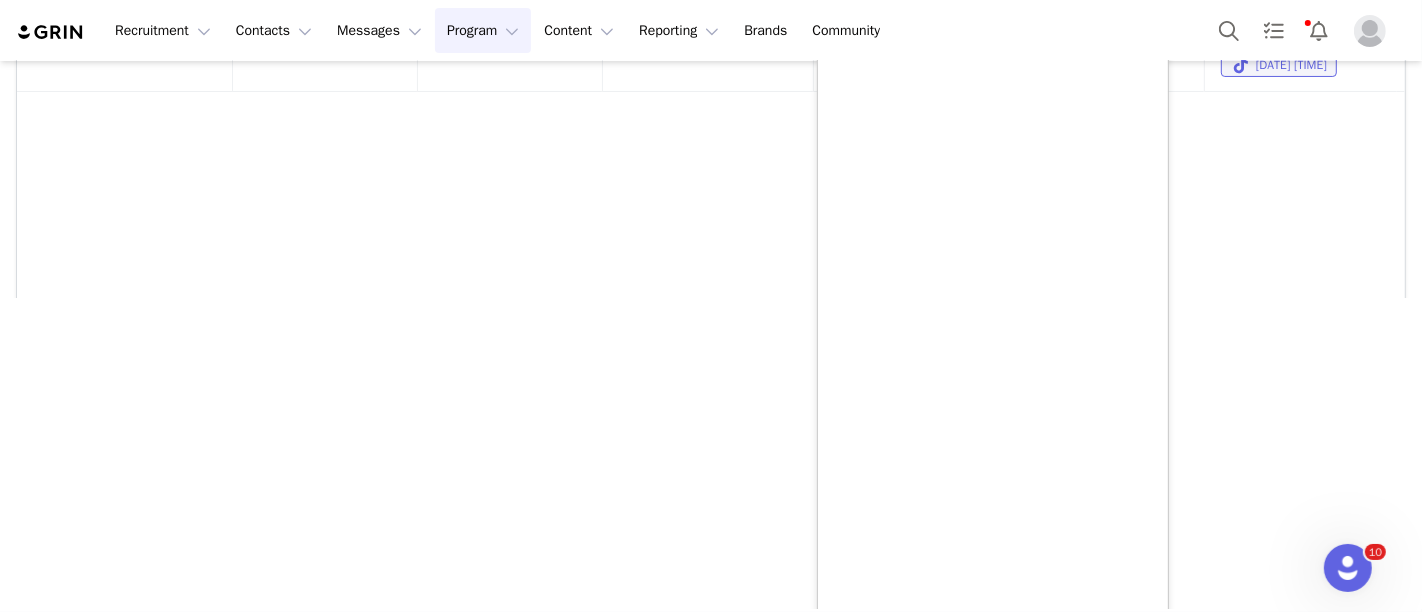 scroll, scrollTop: 390, scrollLeft: 0, axis: vertical 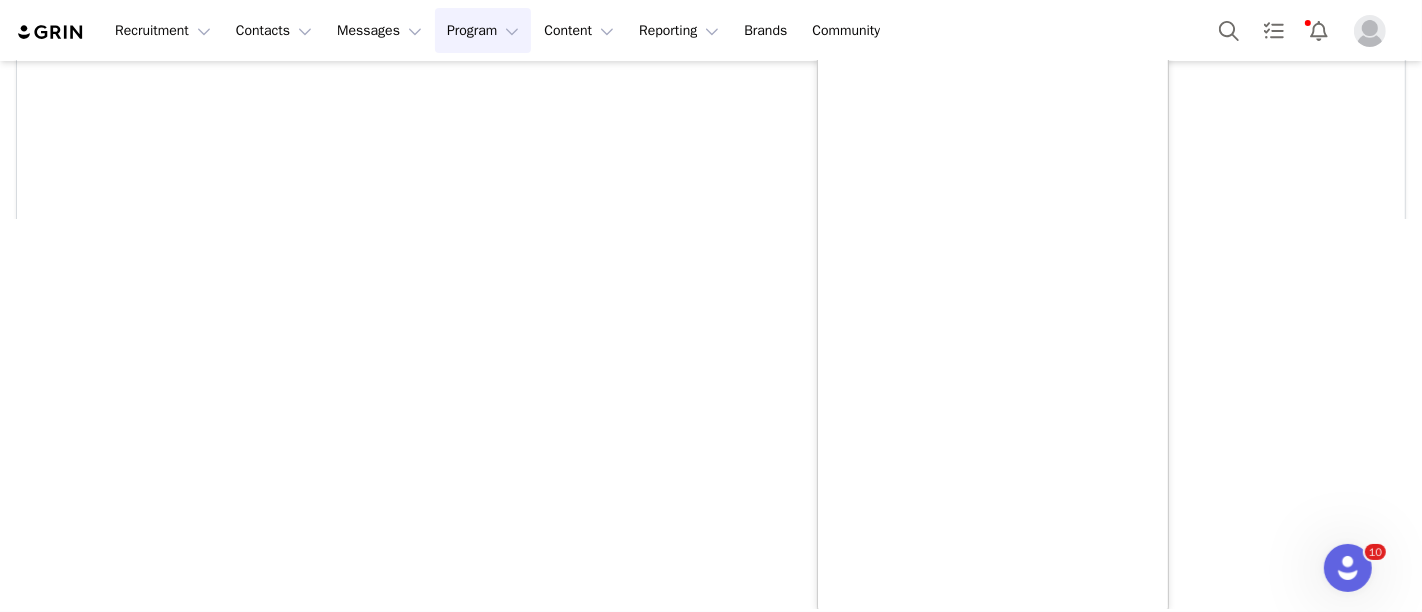 click on "tiktok july 2025 In progress     Add Creators Workflow All Creators Content Conversions Reporting Benchmarking Beta Activate Creators Review Proposals Assign Codes Fulfill Products Track Progress View Declined  Filters   Filter Logic  And Or  Activated Date   ~   Content Date   ~   Content Progress  Select  Contact Tag  Select    Relationship Stage  Select  Archived  Select No  Advanced Filters   + Add Field  Apply Filters Clear All 1 Filter marvel123nina@yahoo.com Views     Export     Columns  Contact   Networks   Last Content Date   Total Content Delivered   Accepted Tasks   Tasks Progress   Posted Content   Nina Marvel  Jul 28, 2025 5:27 PM 5 Tiktok Video (5/2)  5/2      Jul 28, 2025 5:27 PM       Jul 28, 2025 5:18 PM       Jul 26, 2025 2:56 PM       Jul 25, 2025 4:09 PM       Jul 23, 2025 2:05 PM       25   per page | 1 total  1" at bounding box center [711, 335] 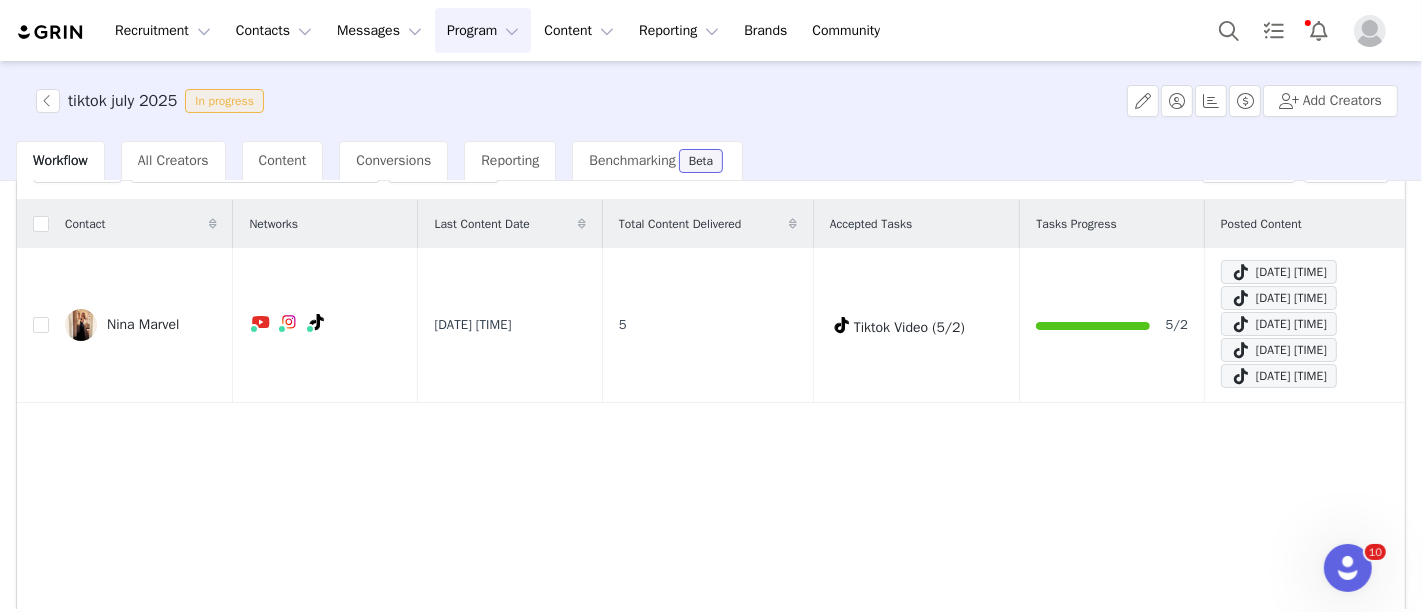 scroll, scrollTop: 0, scrollLeft: 0, axis: both 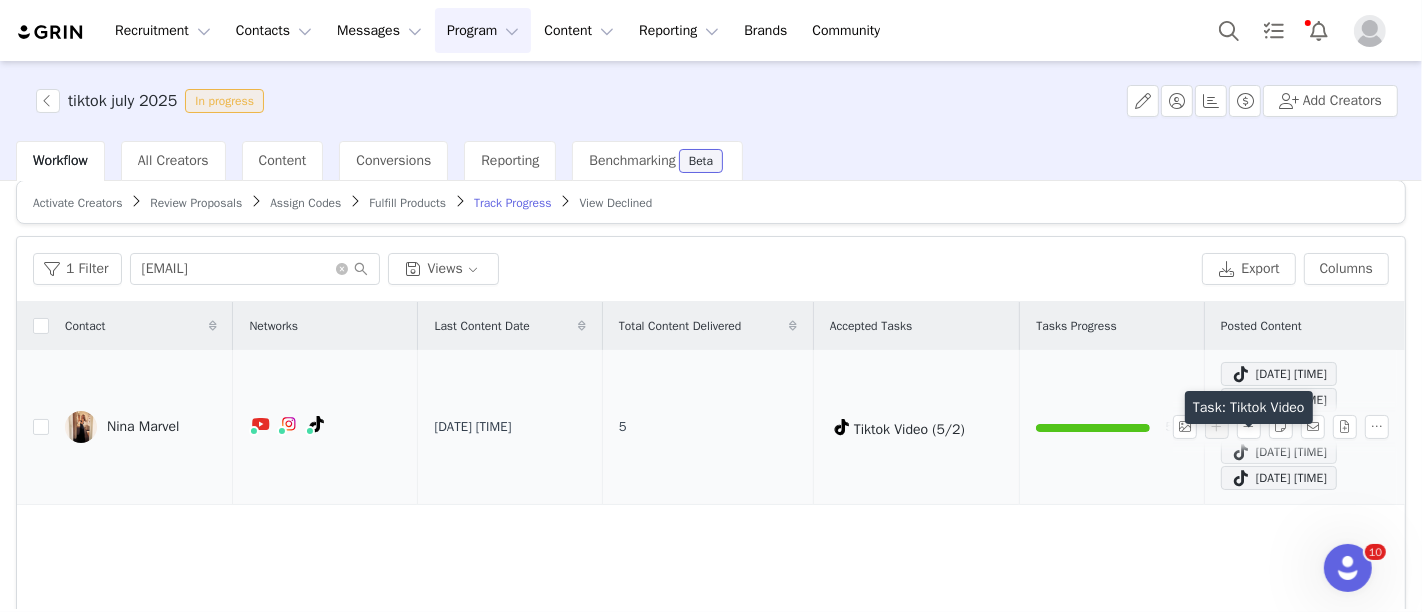 click at bounding box center (1241, 452) 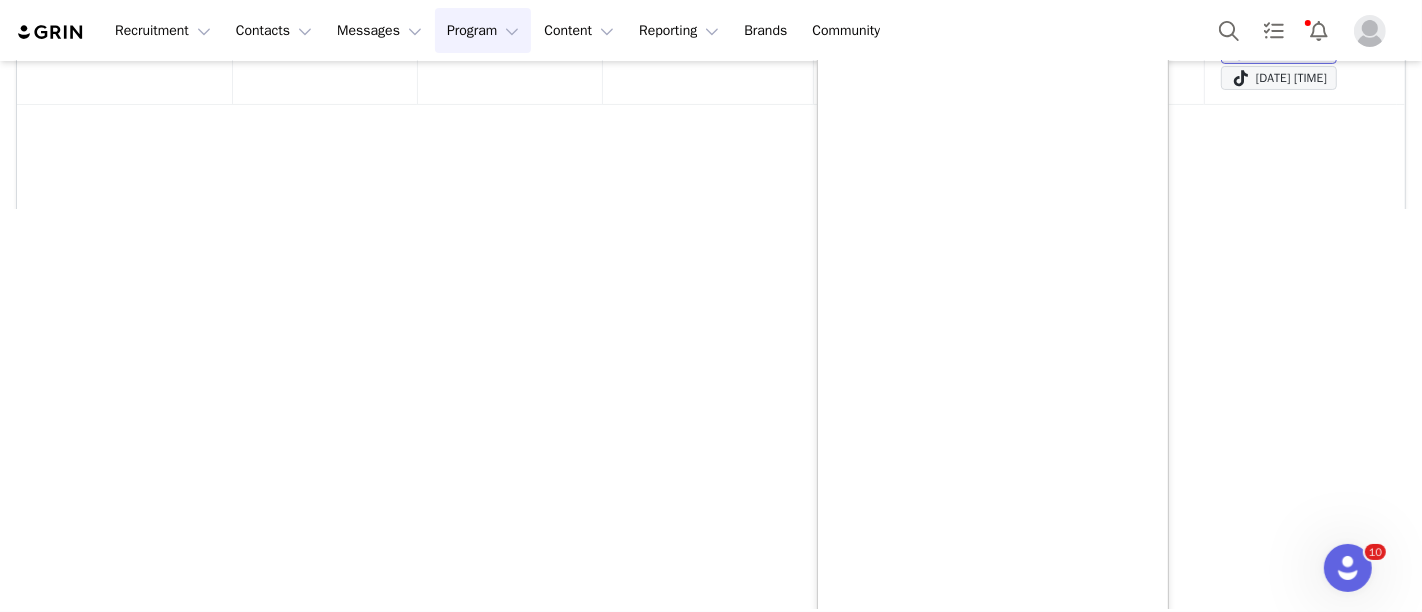 scroll, scrollTop: 466, scrollLeft: 0, axis: vertical 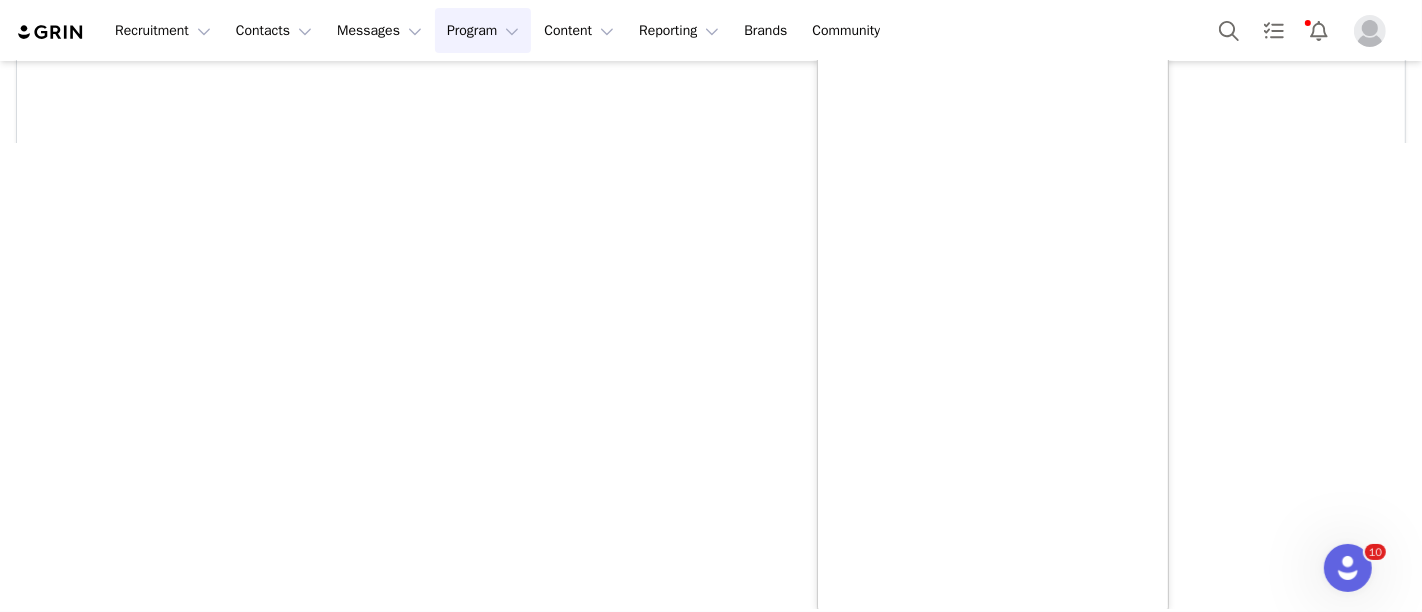 click on "tiktok july 2025 In progress     Add Creators Workflow All Creators Content Conversions Reporting Benchmarking Beta Activate Creators Review Proposals Assign Codes Fulfill Products Track Progress View Declined  Filters   Filter Logic  And Or  Activated Date   ~   Content Date   ~   Content Progress  Select  Contact Tag  Select    Relationship Stage  Select  Archived  Select No  Advanced Filters   + Add Field  Apply Filters Clear All 1 Filter marvel123nina@yahoo.com Views     Export     Columns  Contact   Networks   Last Content Date   Total Content Delivered   Accepted Tasks   Tasks Progress   Posted Content   Nina Marvel  Jul 28, 2025 5:27 PM 5 Tiktok Video (5/2)  5/2      Jul 28, 2025 5:27 PM       Jul 28, 2025 5:18 PM       Jul 26, 2025 2:56 PM       Jul 25, 2025 4:09 PM       Jul 23, 2025 2:05 PM       25   per page | 1 total  1" at bounding box center (711, 335) 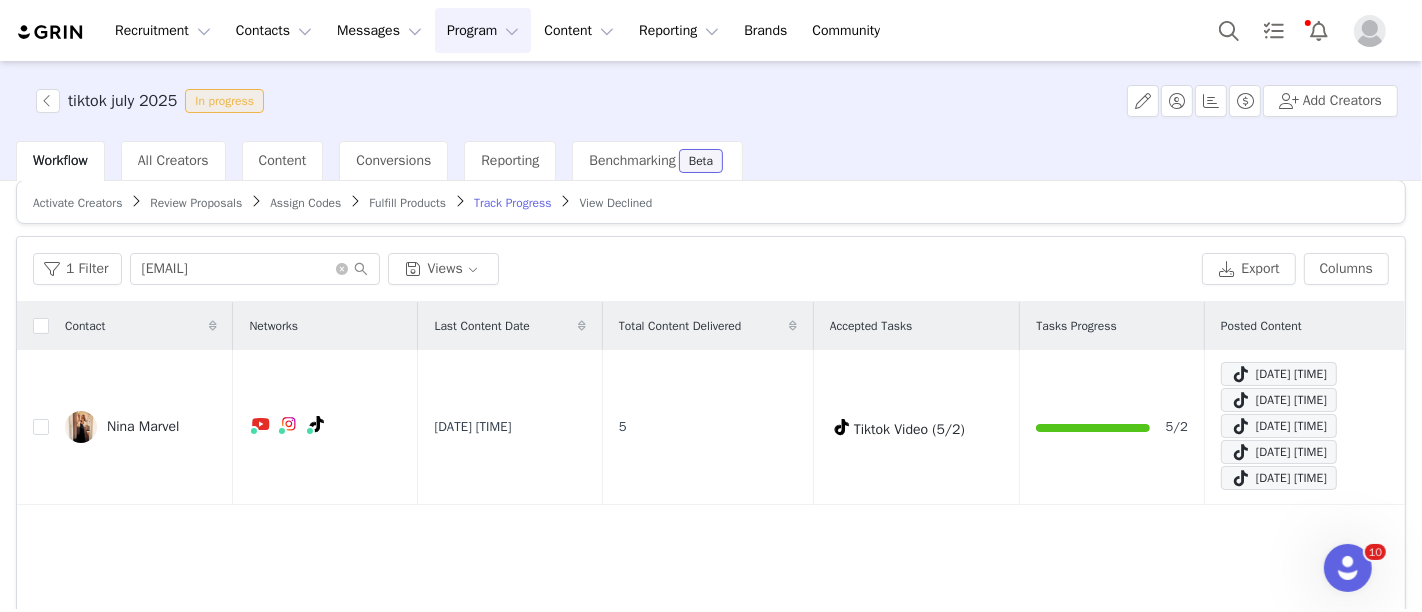scroll, scrollTop: 0, scrollLeft: 0, axis: both 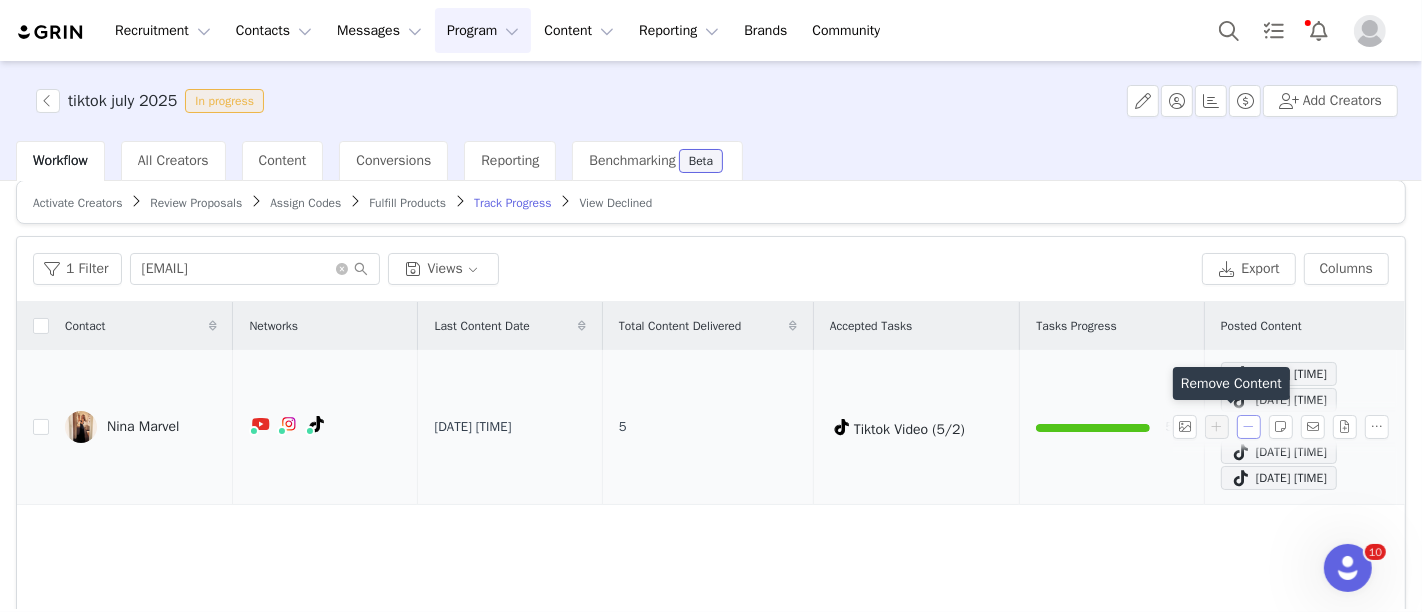 drag, startPoint x: 1239, startPoint y: 421, endPoint x: 1228, endPoint y: 432, distance: 15.556349 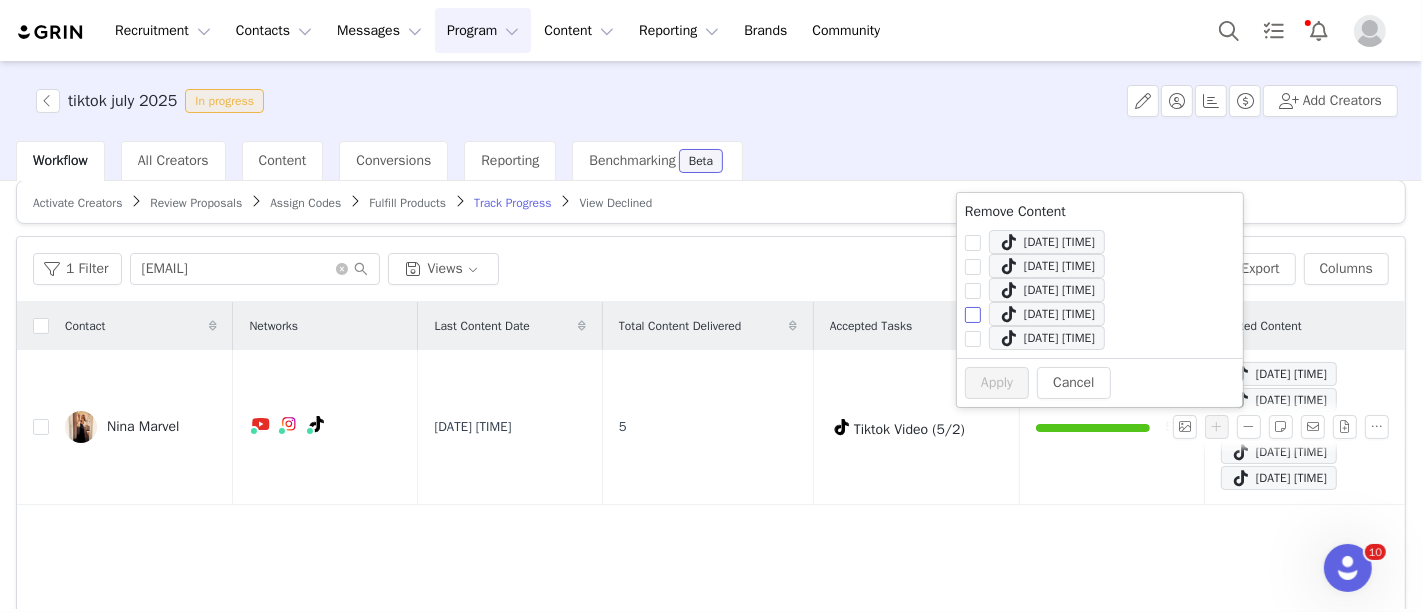 click on "Jul 25, 2025 4:09 PM" at bounding box center [973, 315] 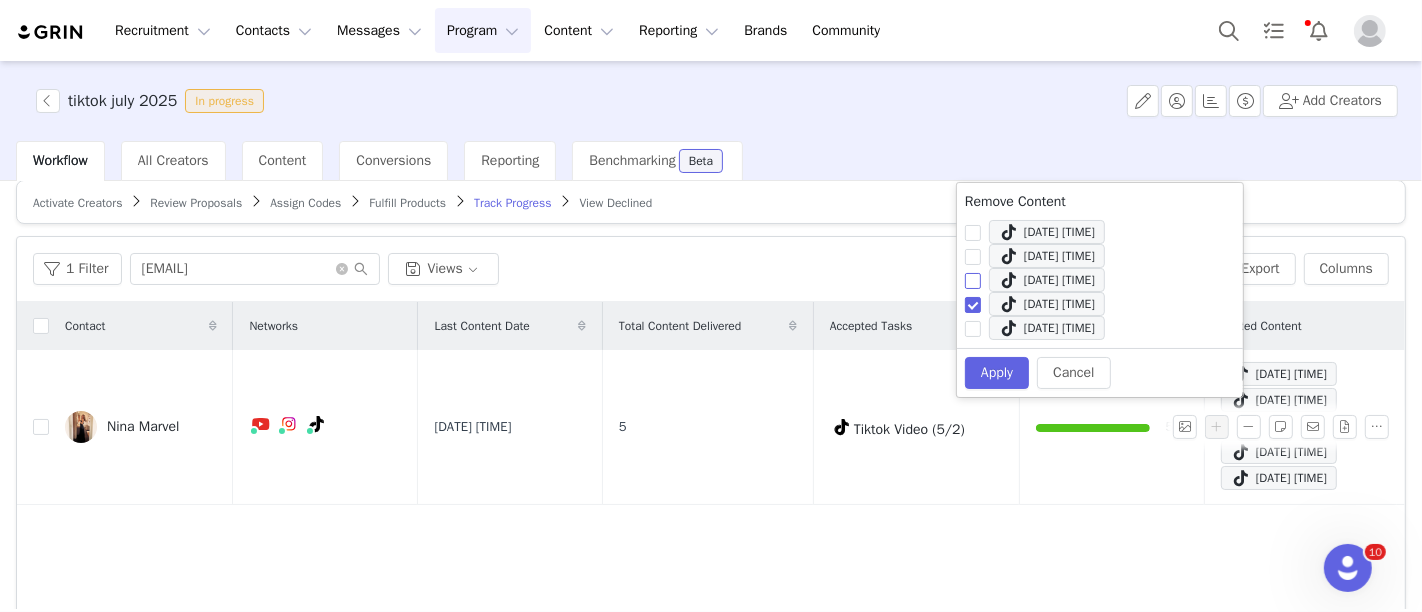 click on "Jul 26, 2025 2:56 PM" at bounding box center (973, 281) 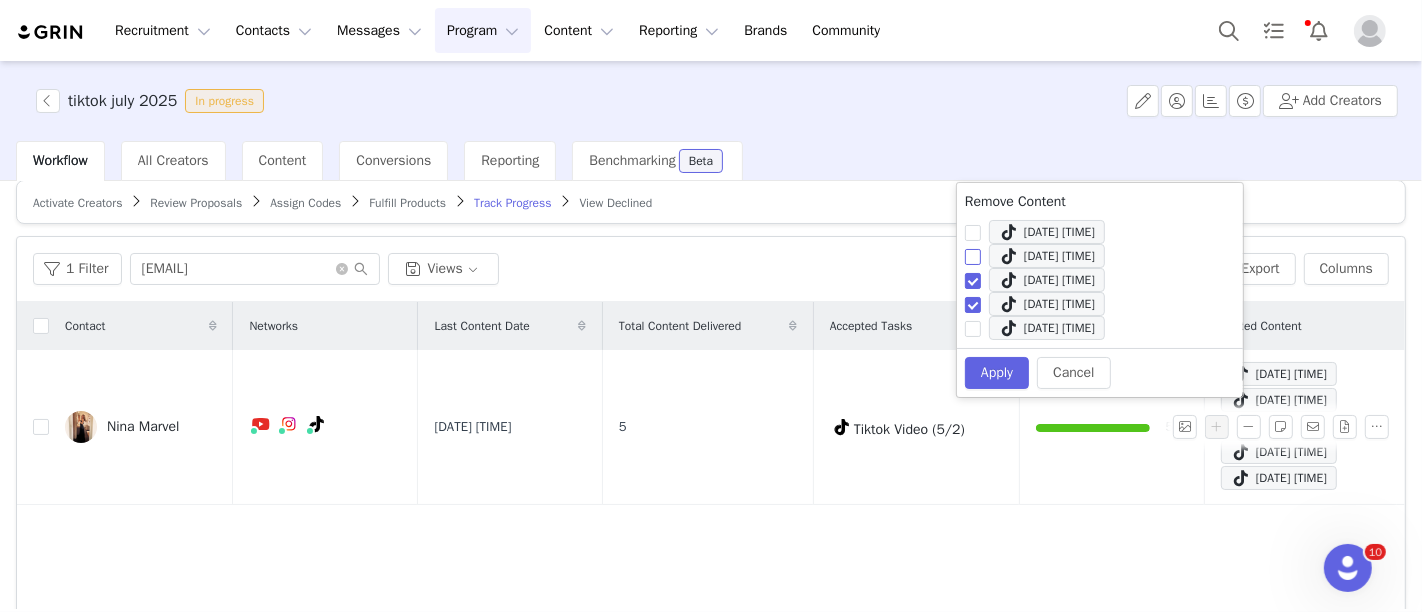 click on "Jul 28, 2025 5:18 PM" at bounding box center [1043, 256] 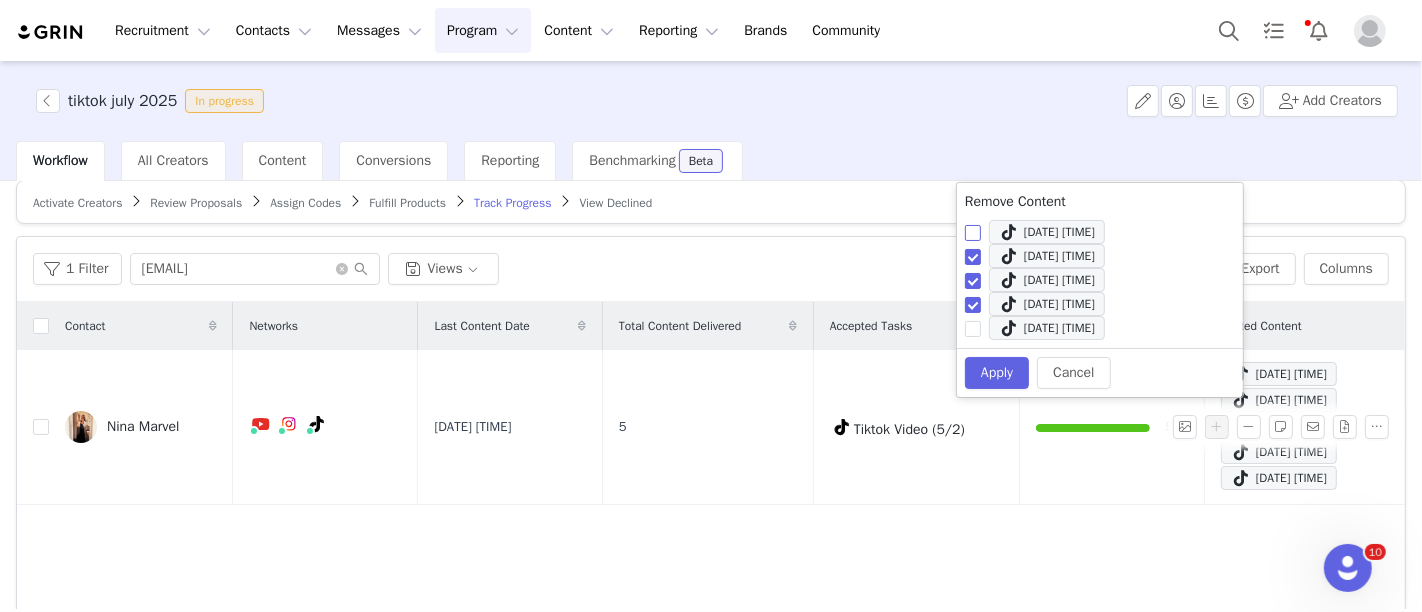 click on "Jul 28, 2025 5:27 PM" at bounding box center [973, 233] 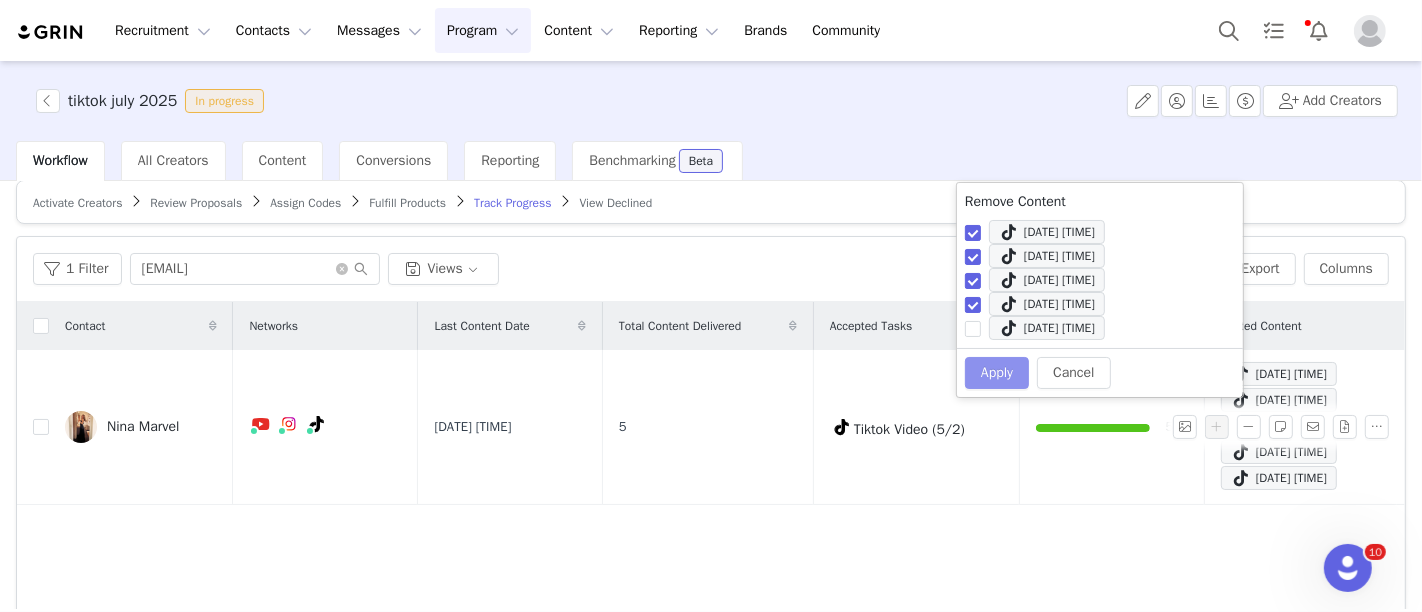 click on "Apply" at bounding box center [997, 373] 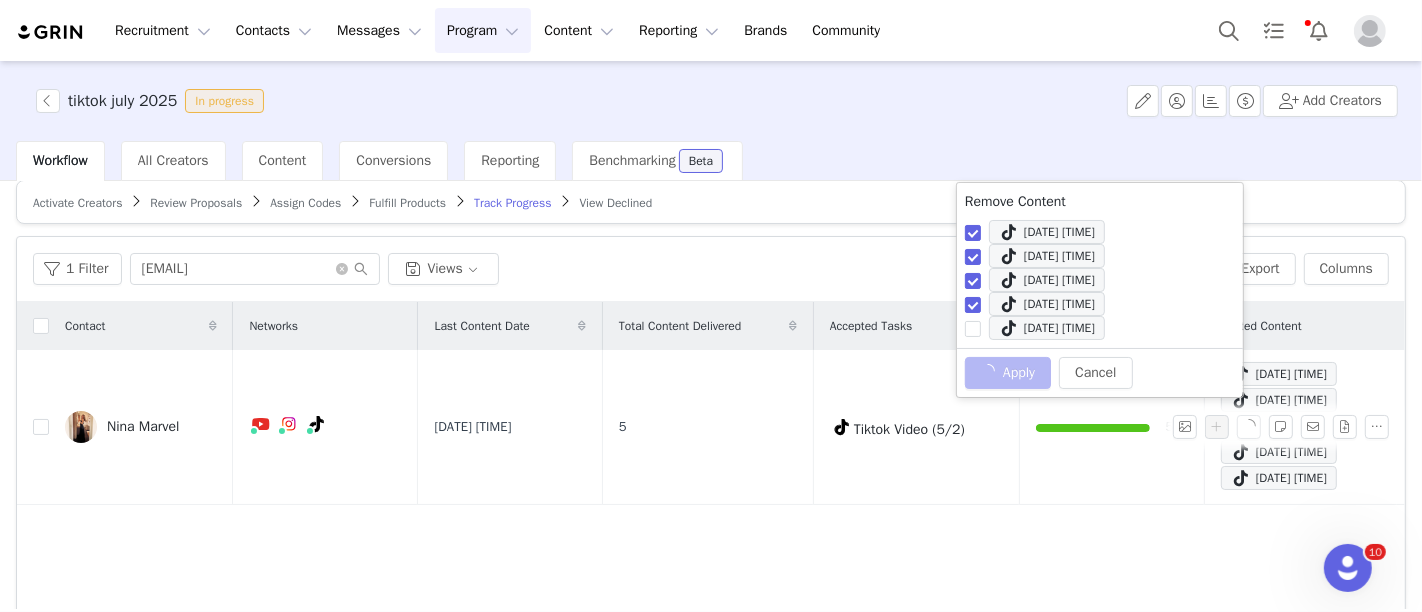 checkbox on "false" 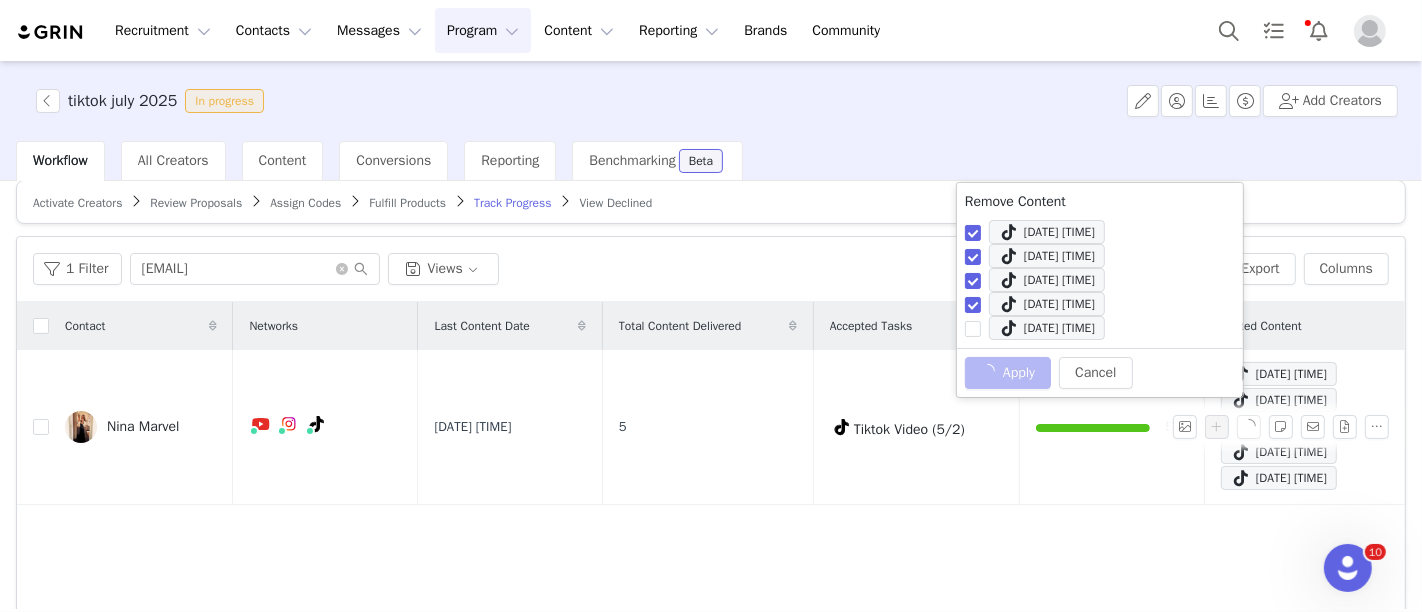 checkbox on "false" 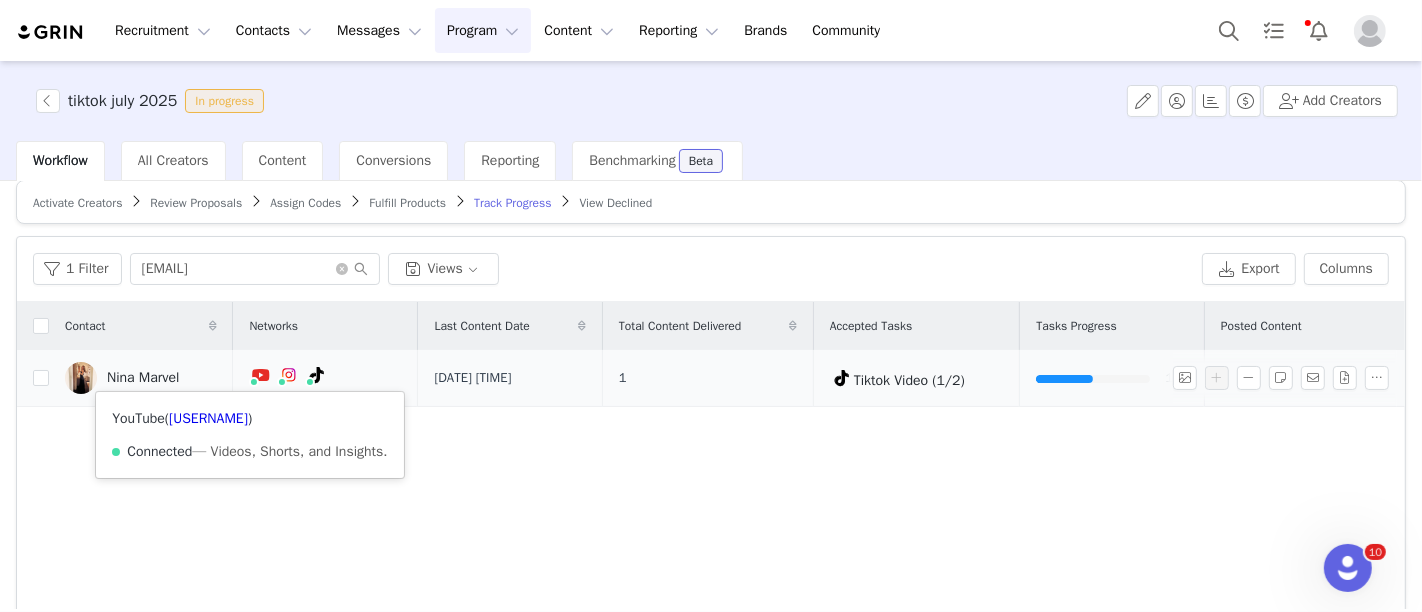 click on "Nina Marvel" at bounding box center (143, 378) 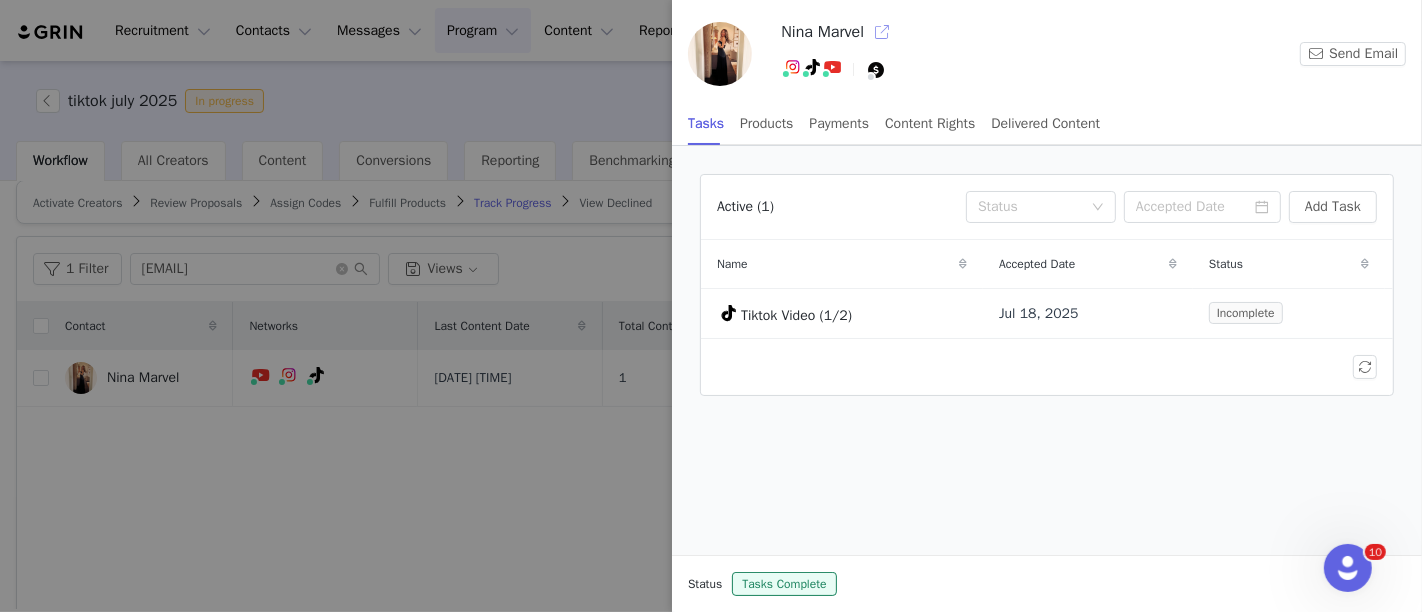 click at bounding box center (882, 32) 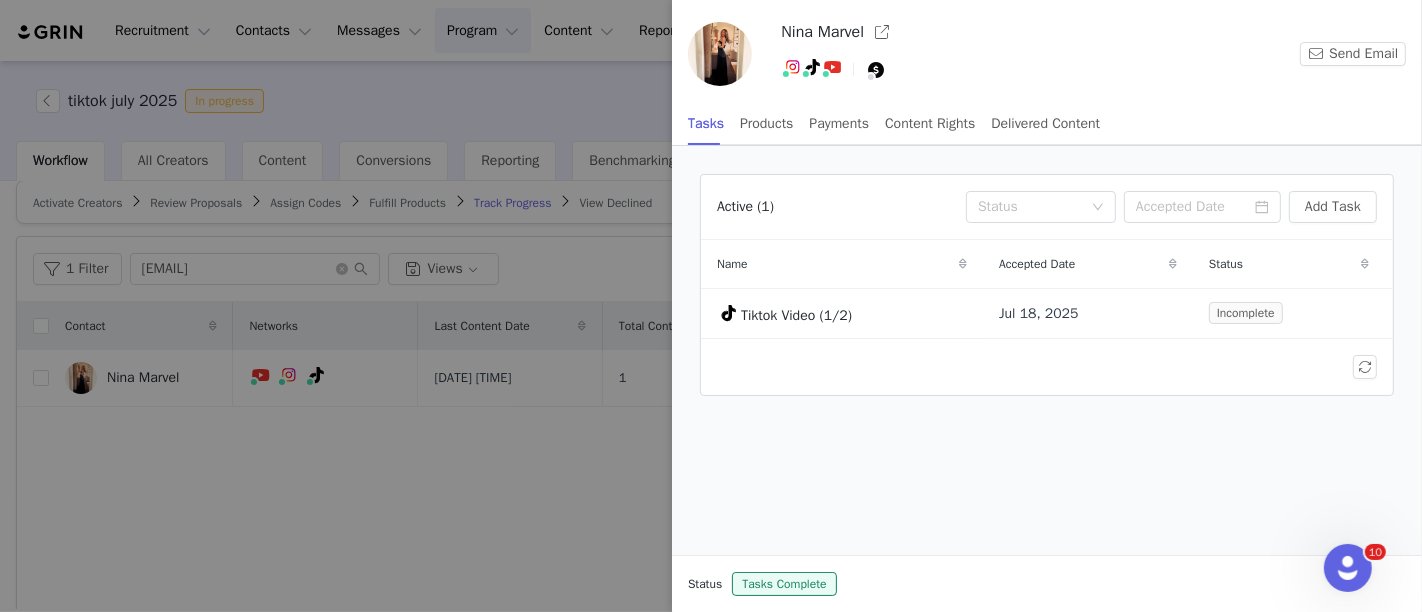 click at bounding box center (711, 306) 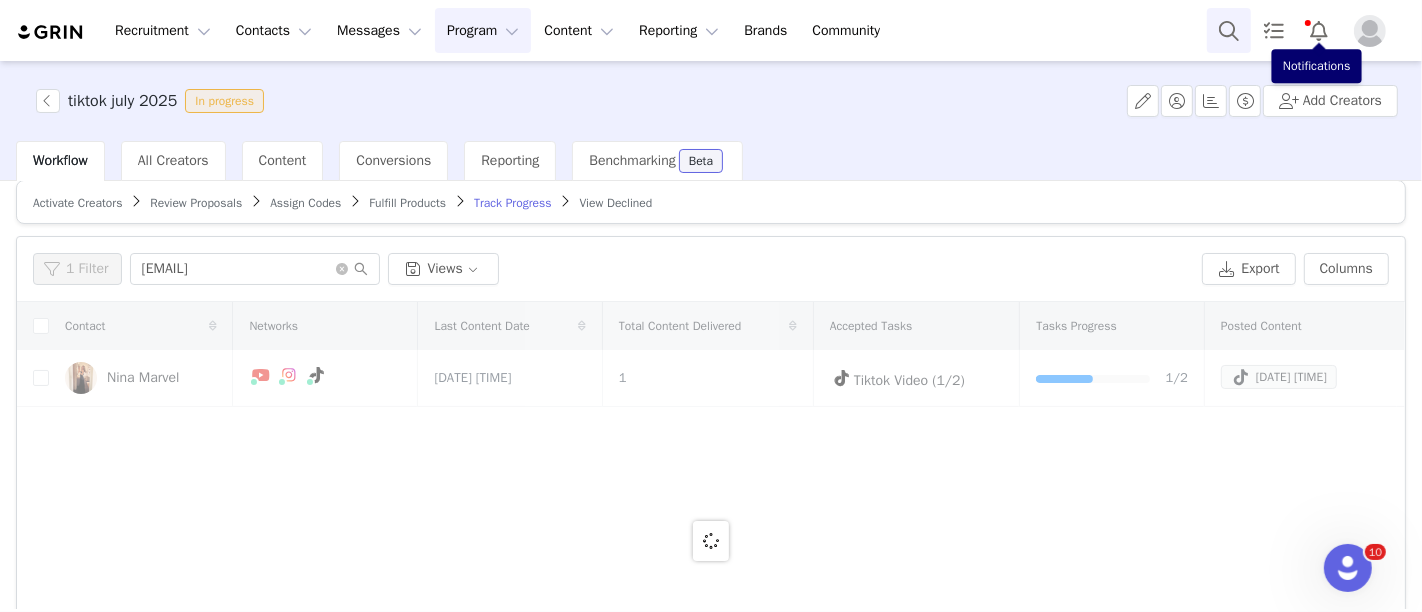 click at bounding box center [1229, 30] 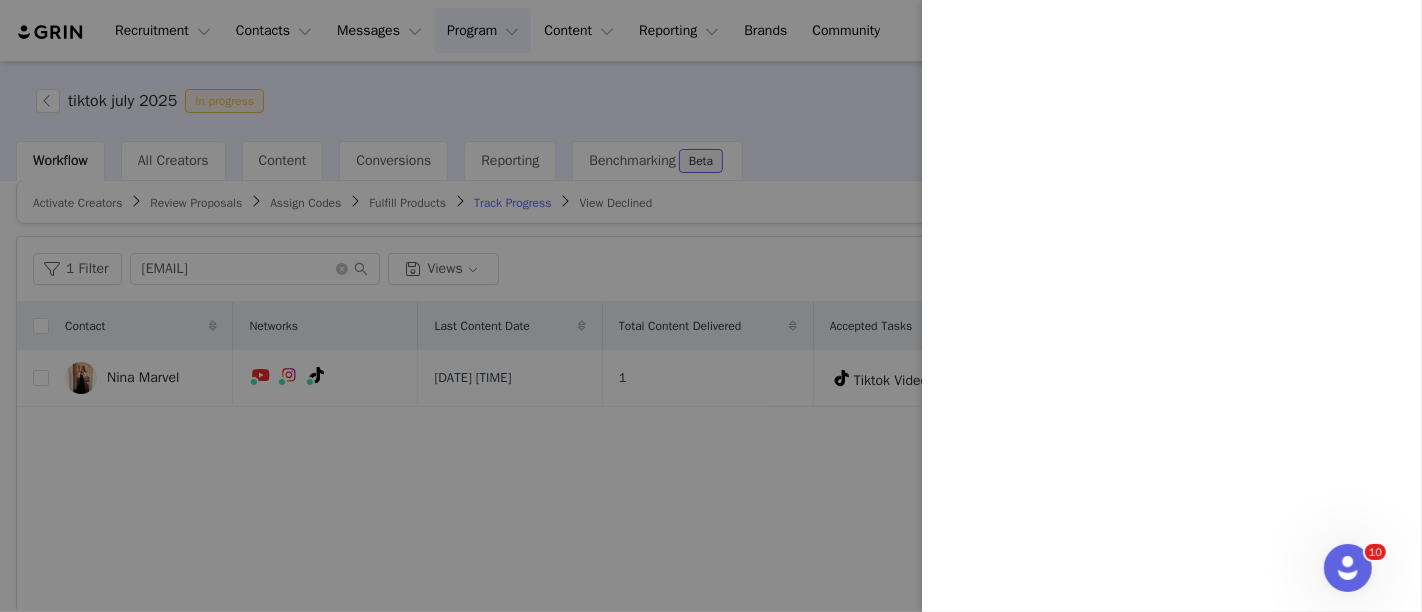 click at bounding box center [711, 306] 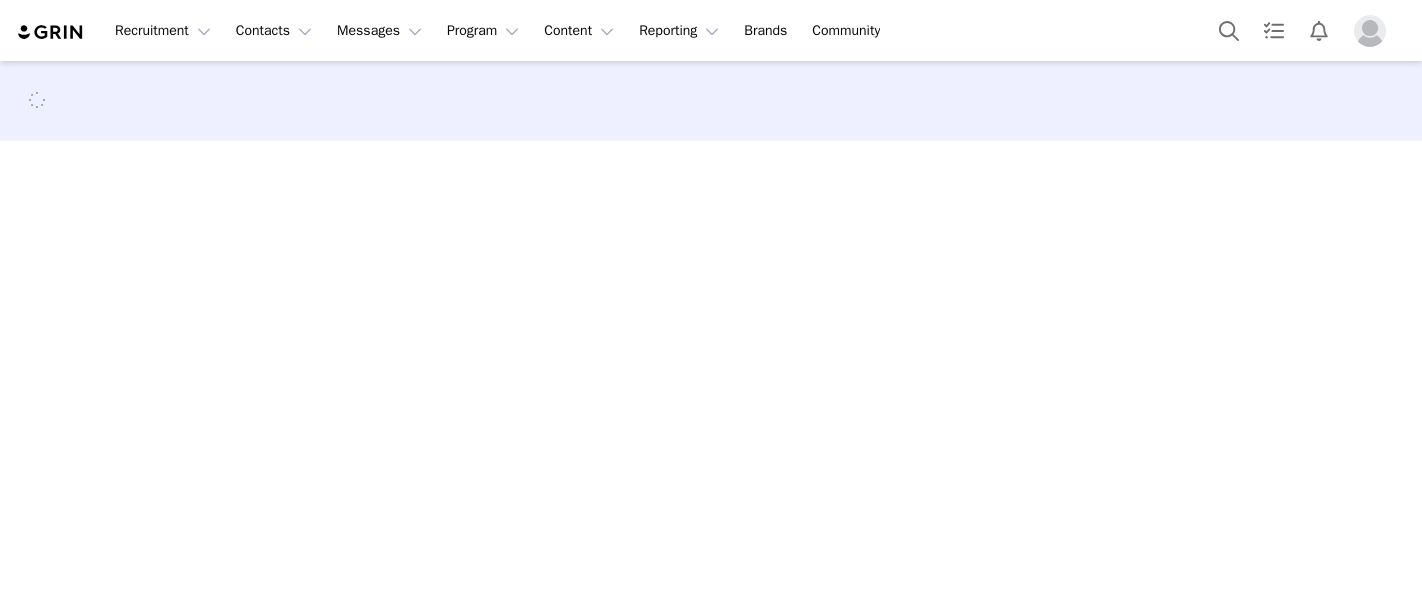 scroll, scrollTop: 0, scrollLeft: 0, axis: both 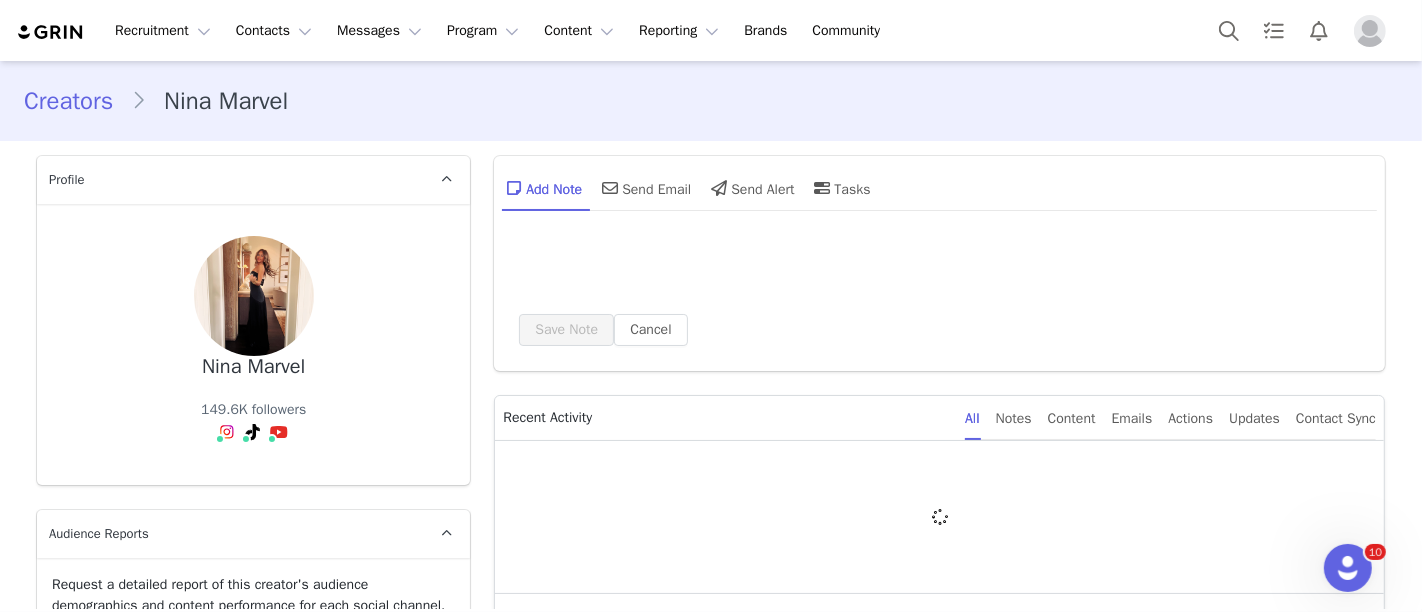 type on "+1 (United States)" 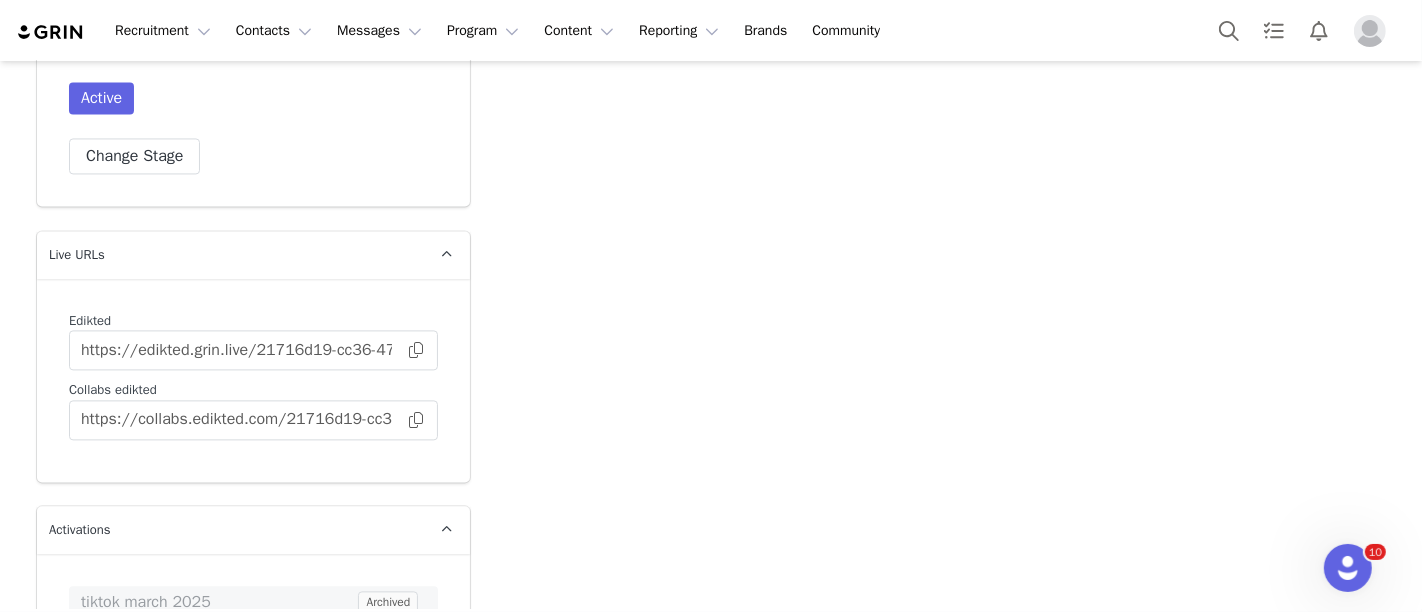 scroll, scrollTop: 3842, scrollLeft: 0, axis: vertical 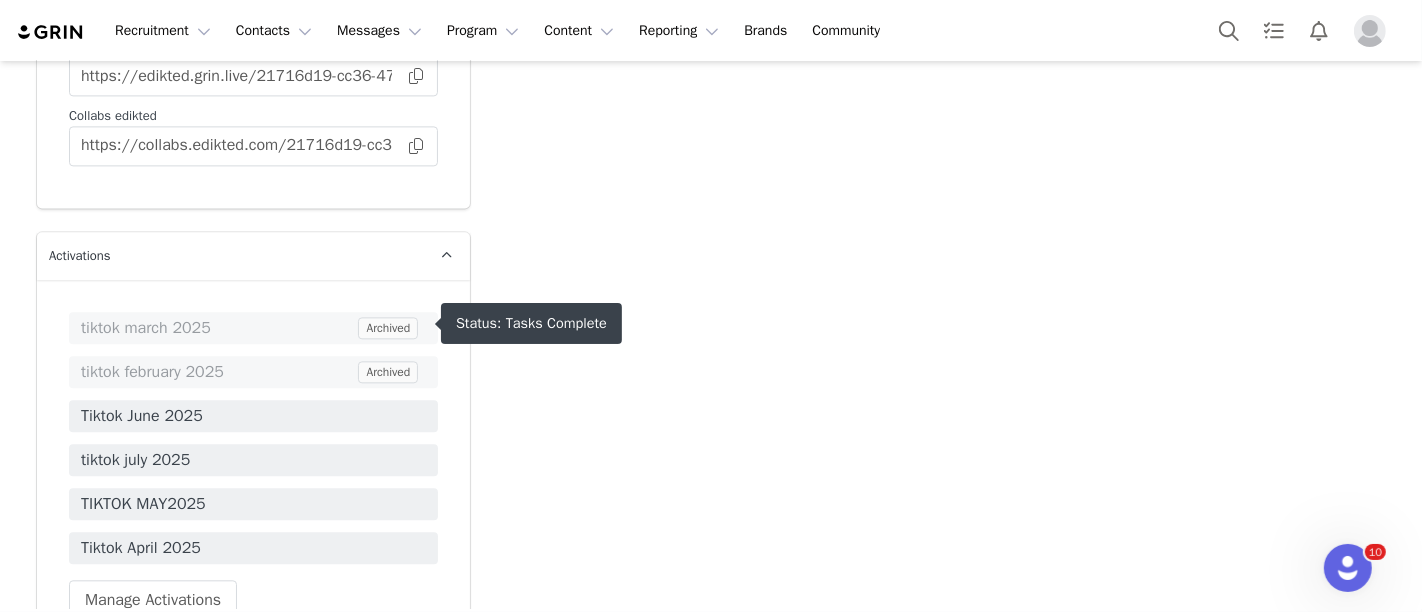 drag, startPoint x: 0, startPoint y: 0, endPoint x: 172, endPoint y: 212, distance: 272.99817 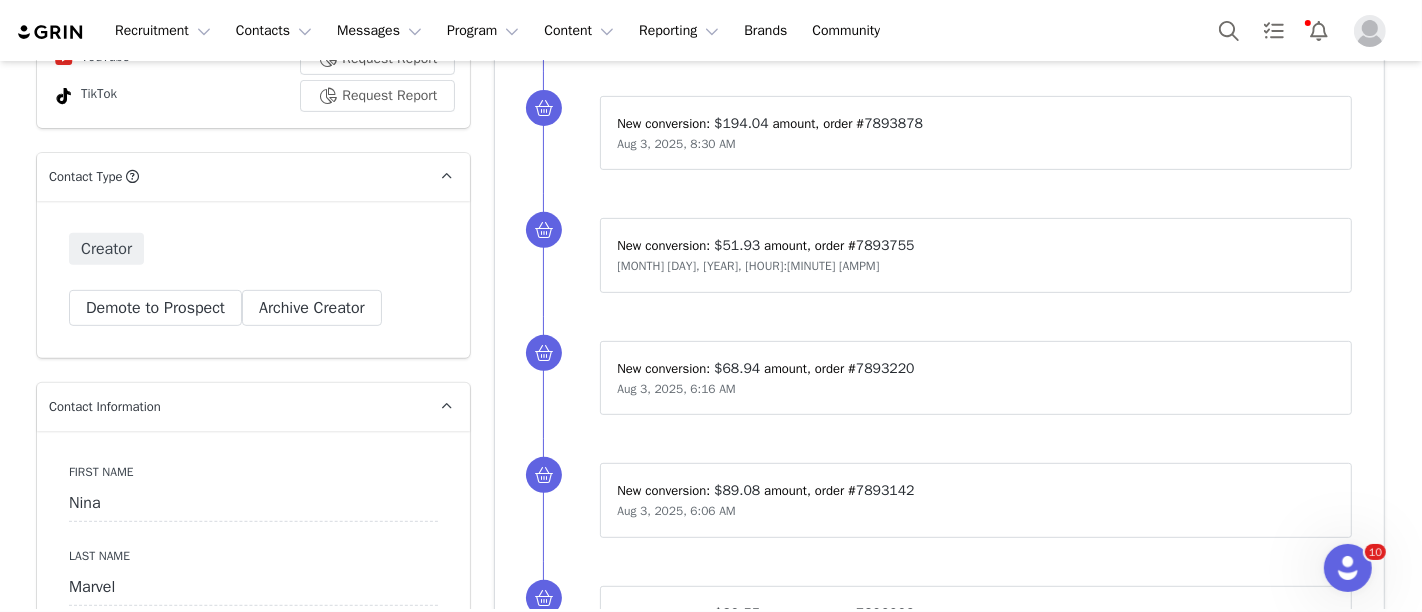 scroll, scrollTop: 160, scrollLeft: 0, axis: vertical 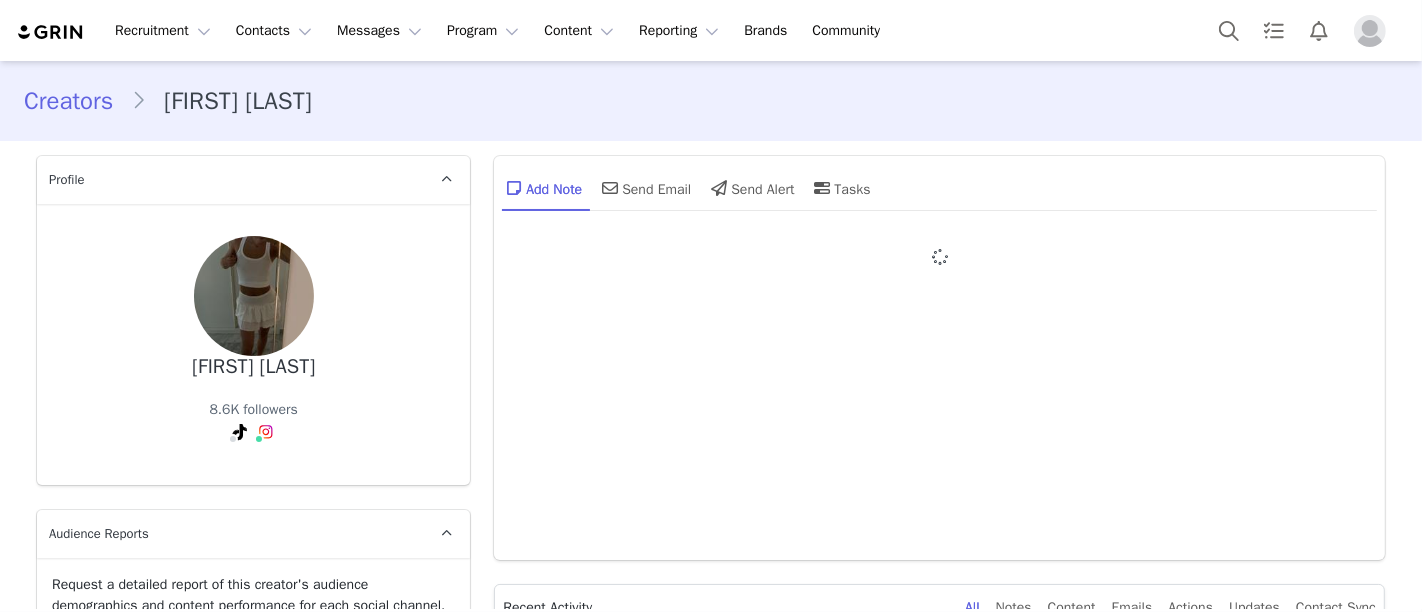 type on "+1 (United States)" 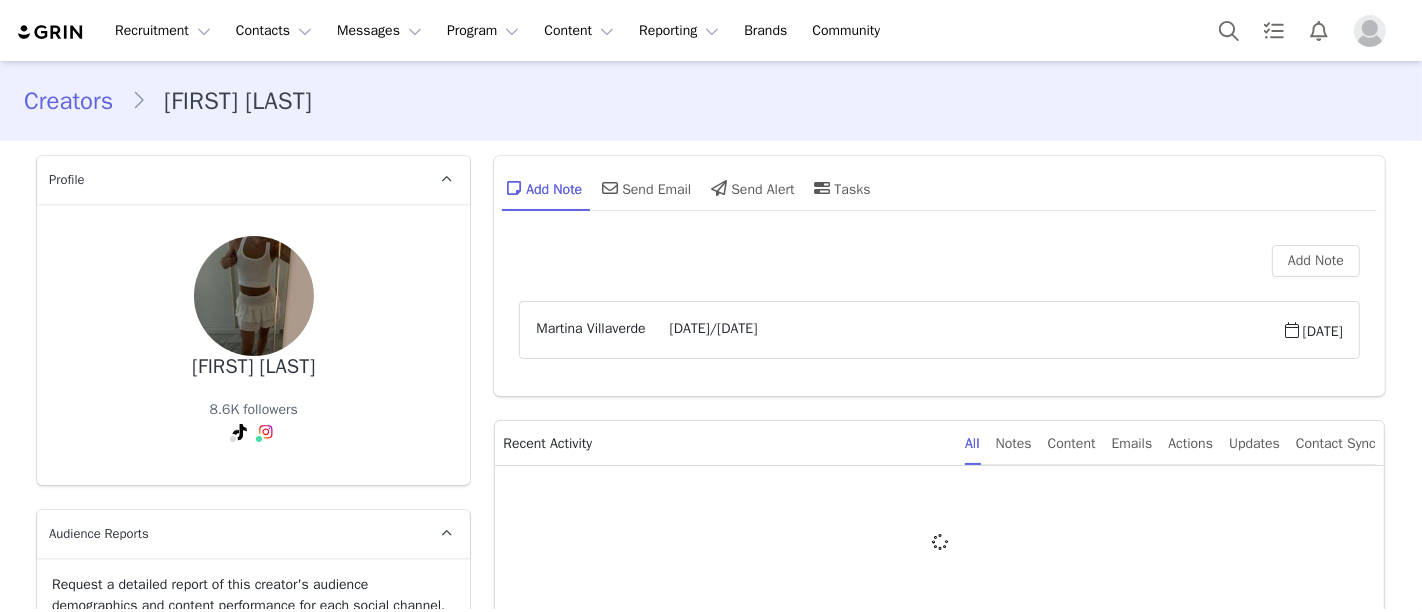 scroll, scrollTop: 292, scrollLeft: 0, axis: vertical 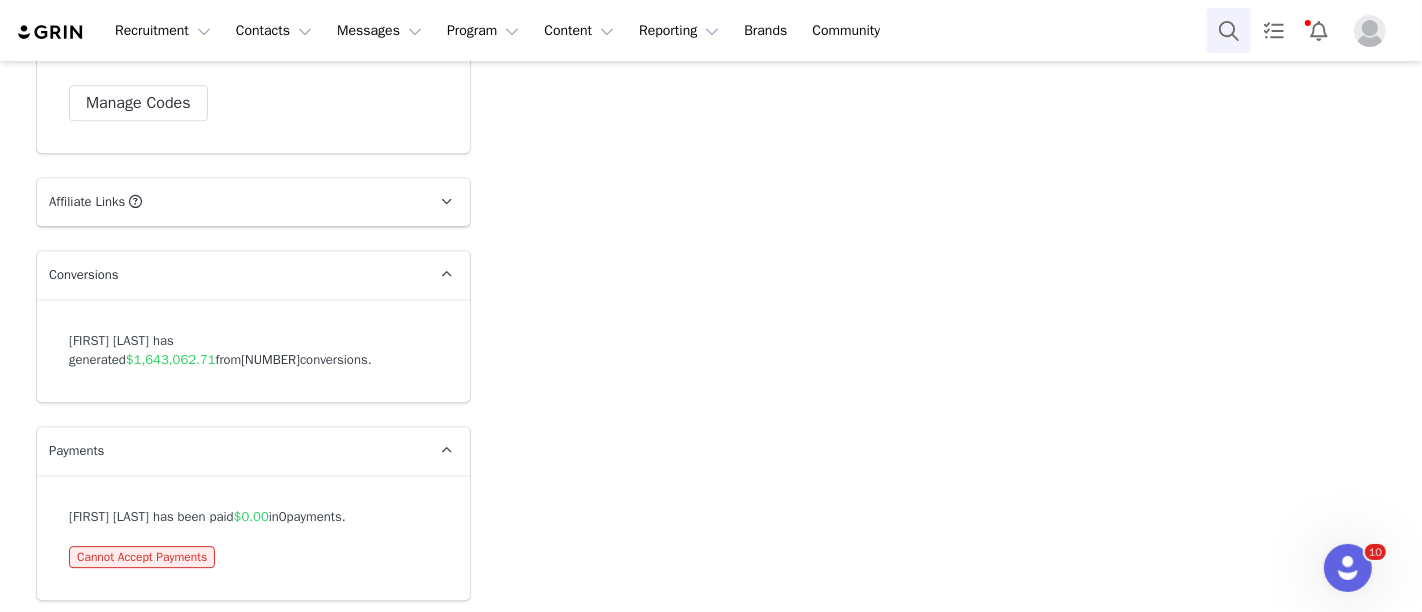click at bounding box center (1229, 30) 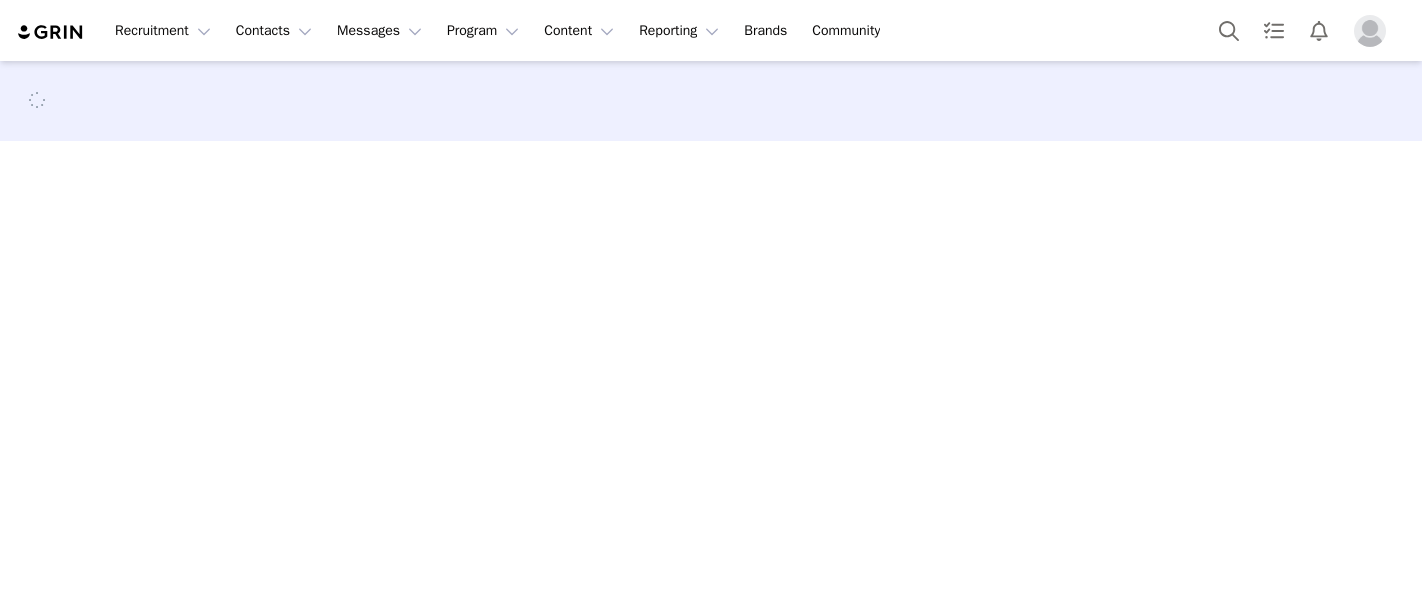 scroll, scrollTop: 0, scrollLeft: 0, axis: both 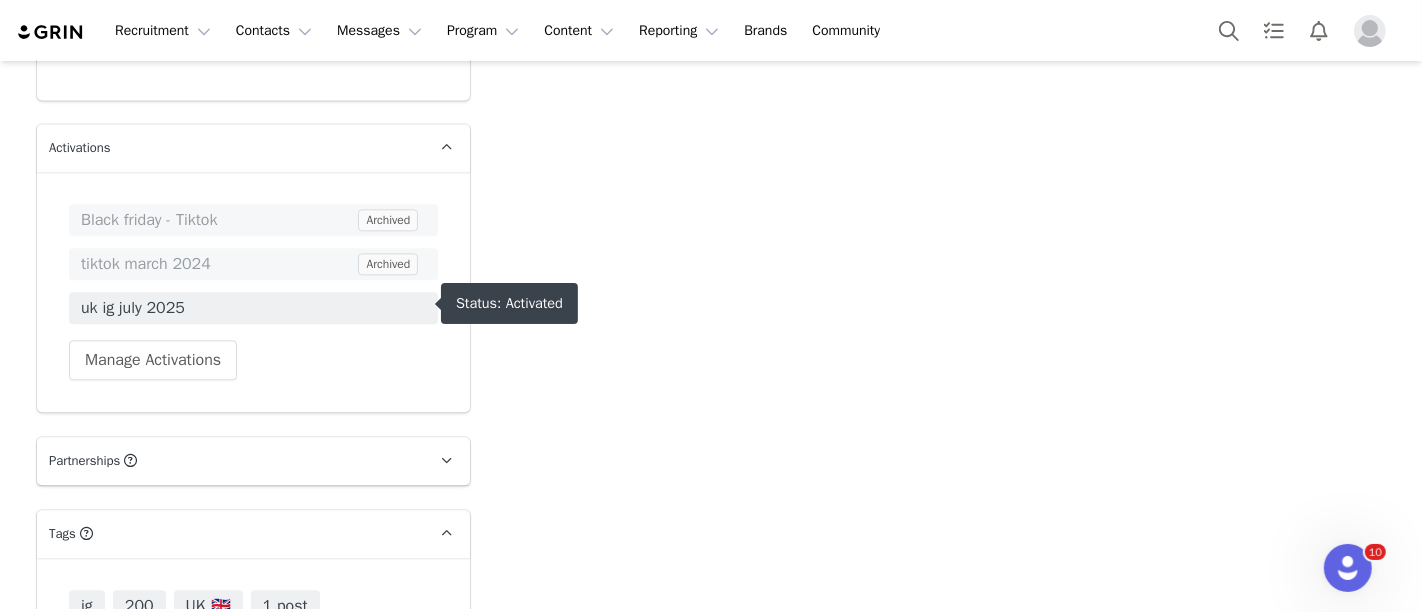 click on "uk ig july 2025" at bounding box center (253, 308) 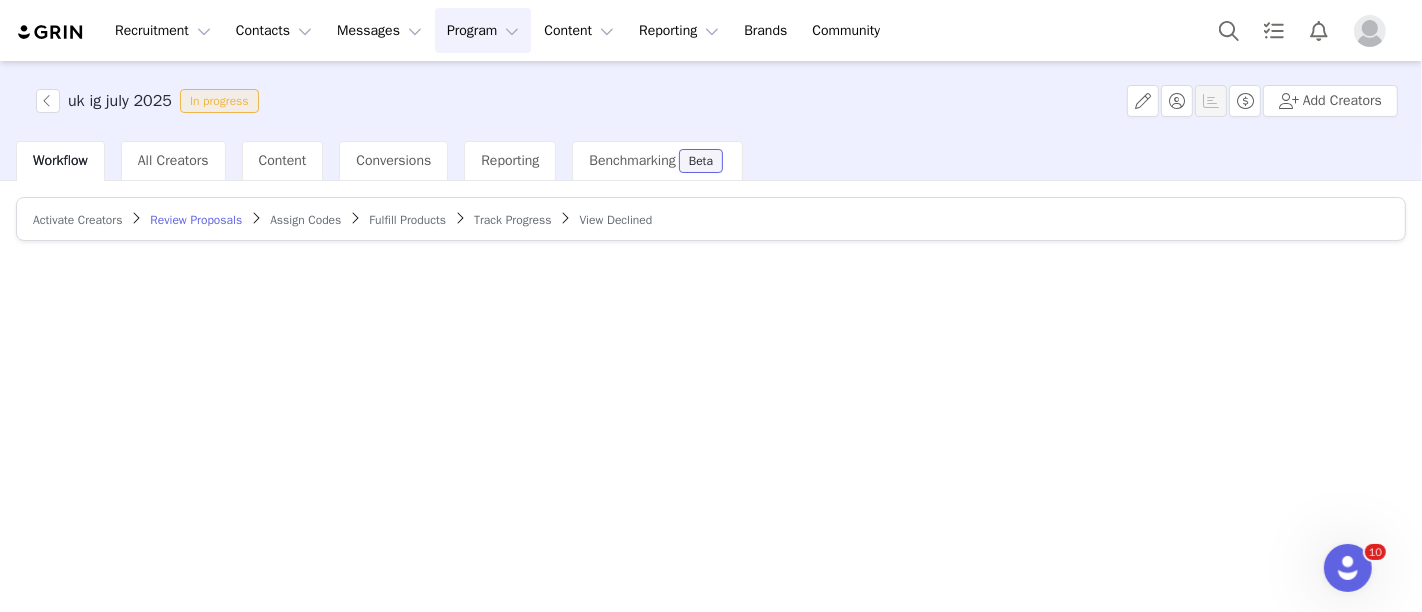 scroll, scrollTop: 0, scrollLeft: 0, axis: both 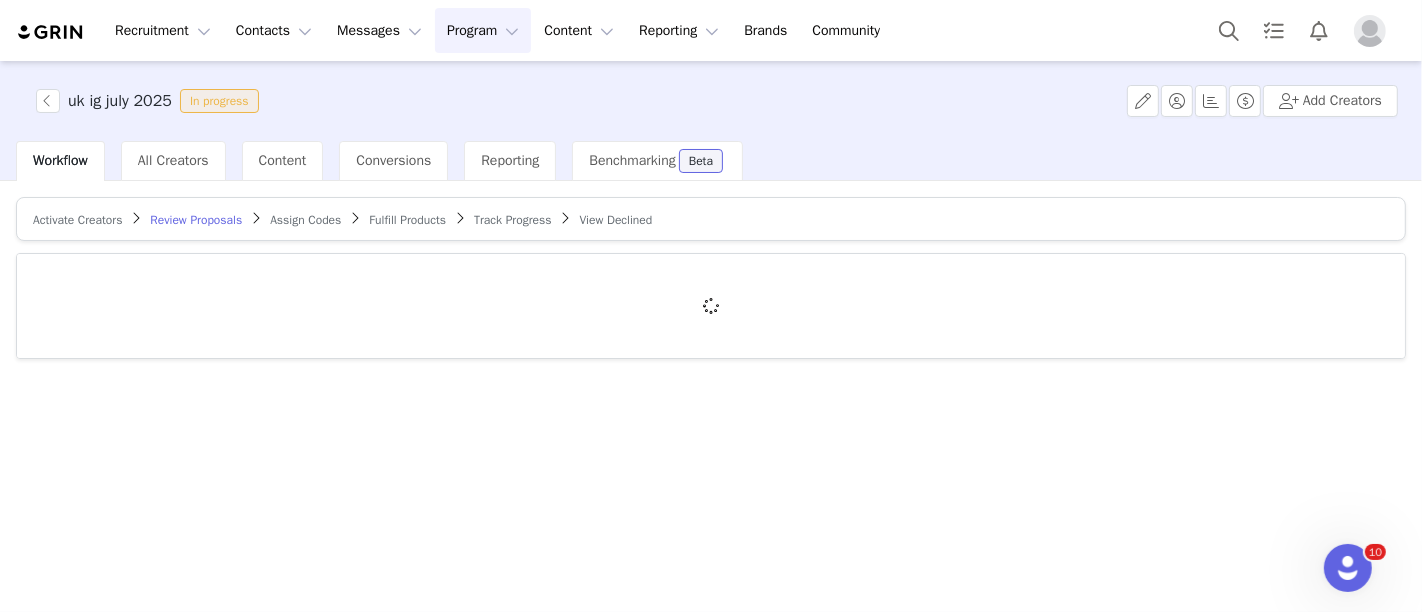 click on "Track Progress" at bounding box center (512, 220) 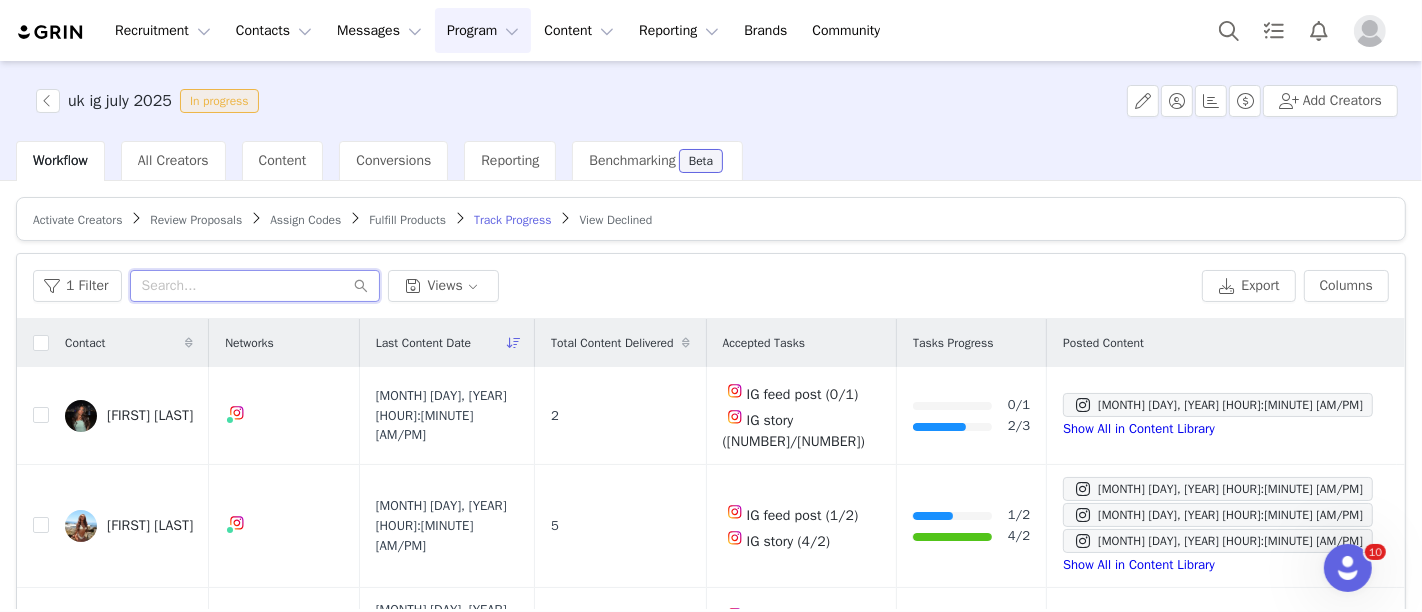 click at bounding box center [255, 286] 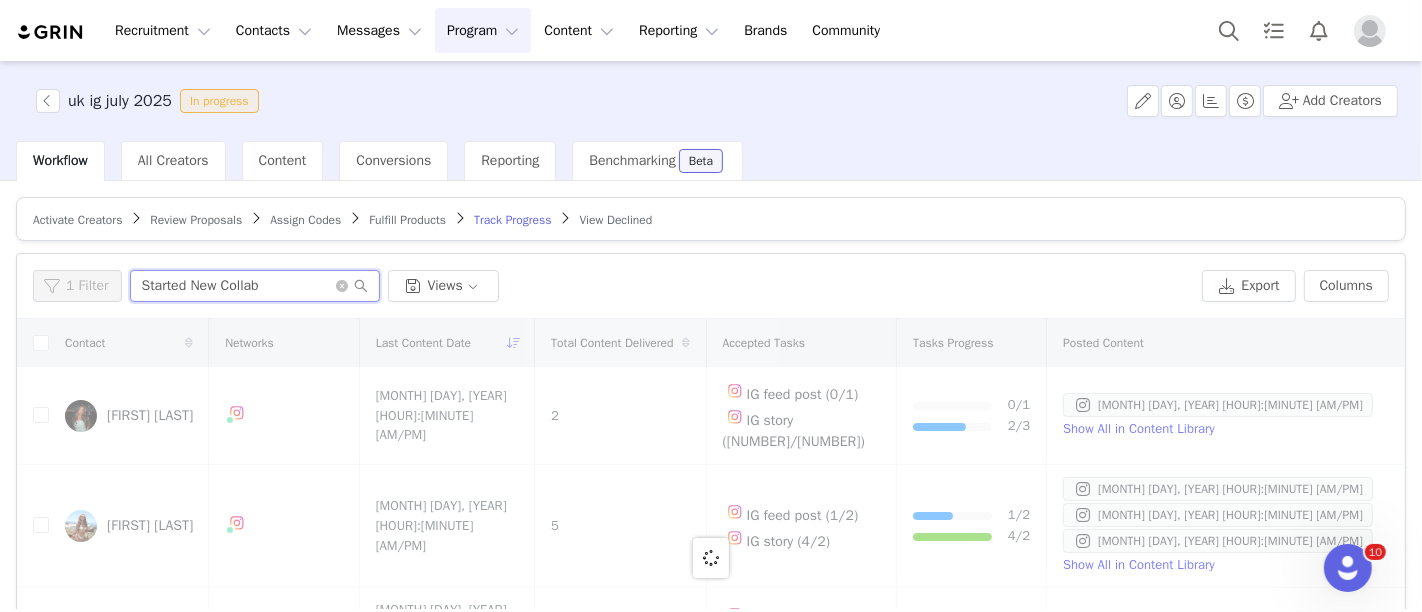 click on "Started New Collab" at bounding box center (255, 286) 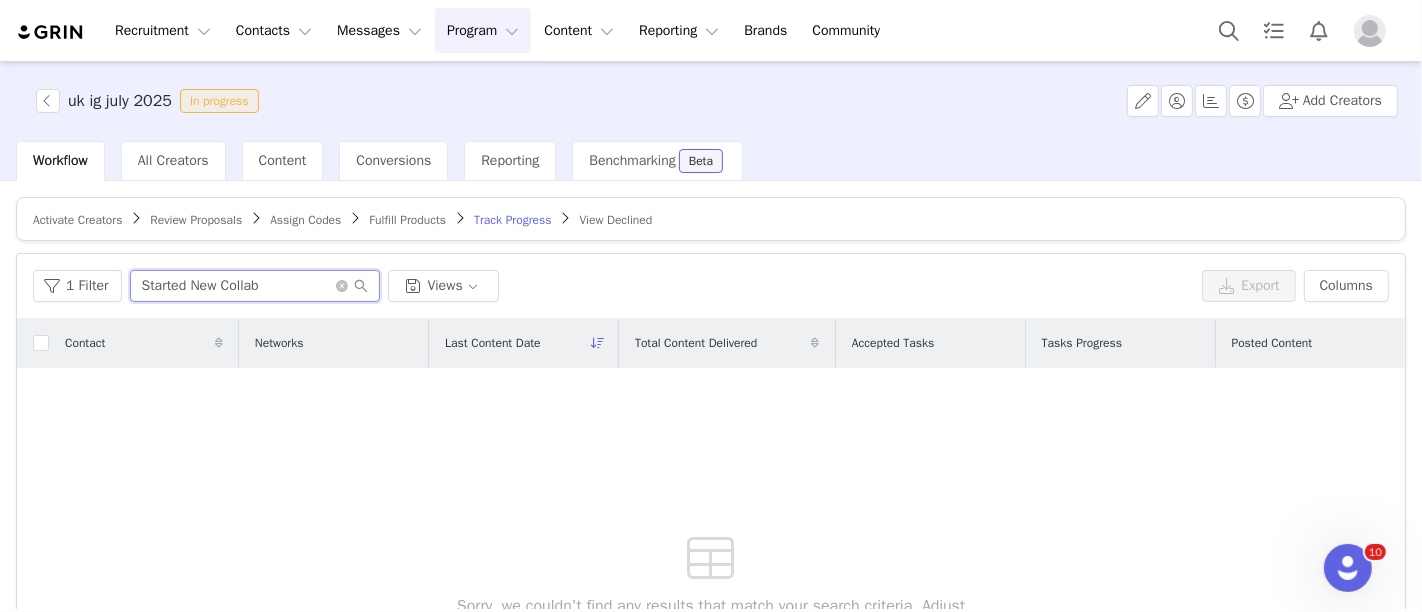 click on "Started New Collab" at bounding box center (255, 286) 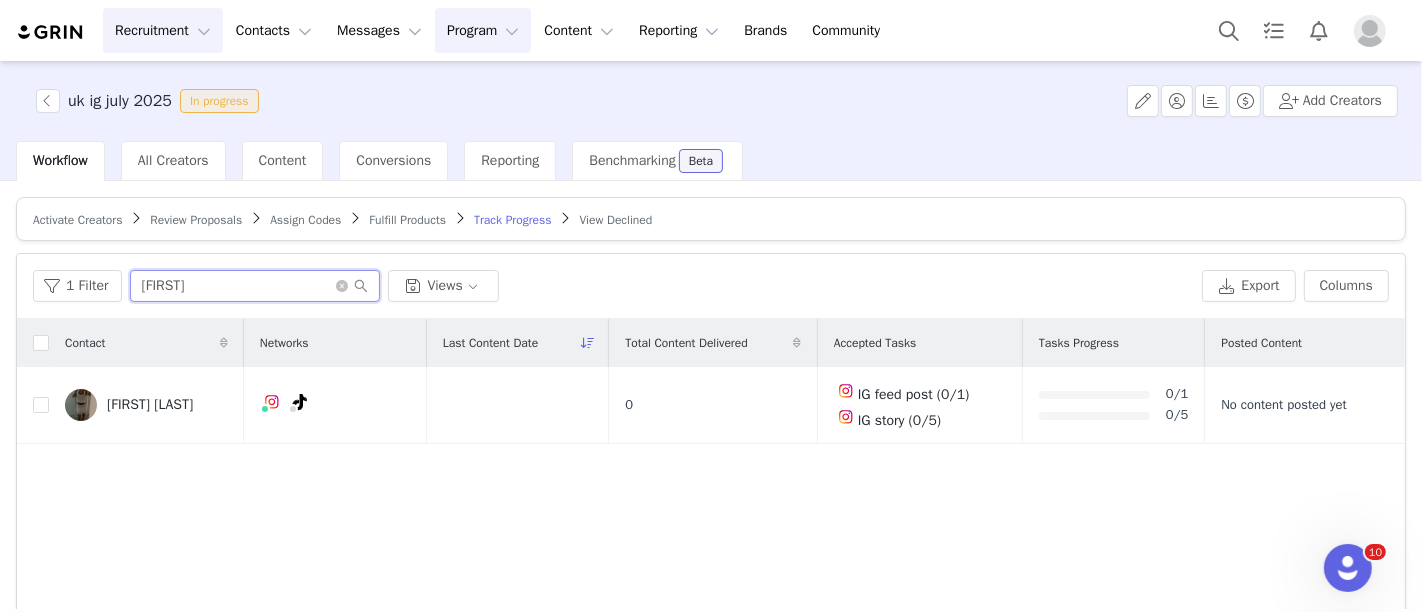type on "amelia" 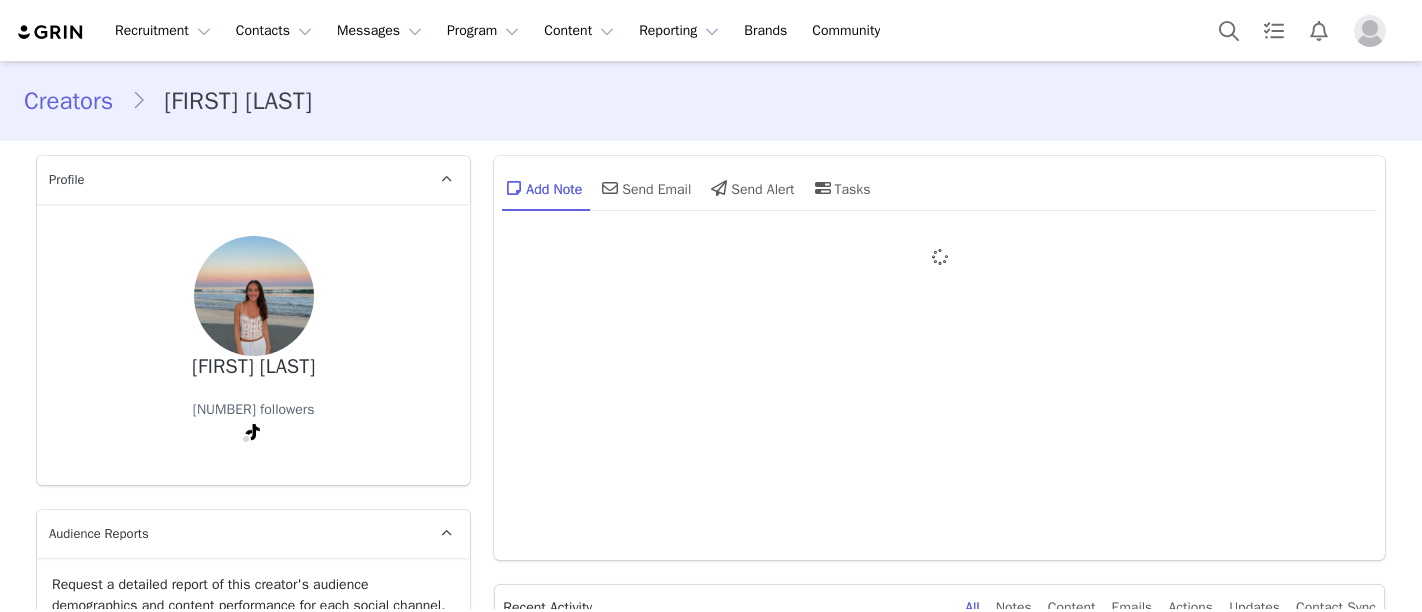type on "+1 (United States)" 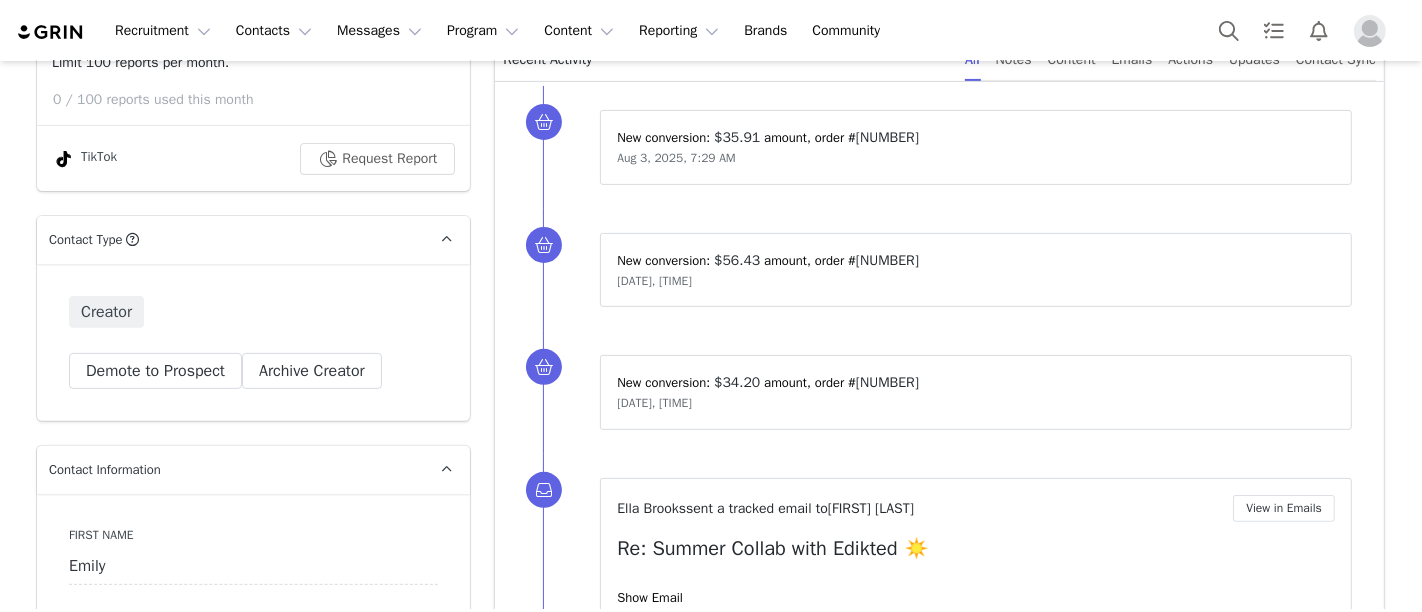 scroll, scrollTop: 3199, scrollLeft: 0, axis: vertical 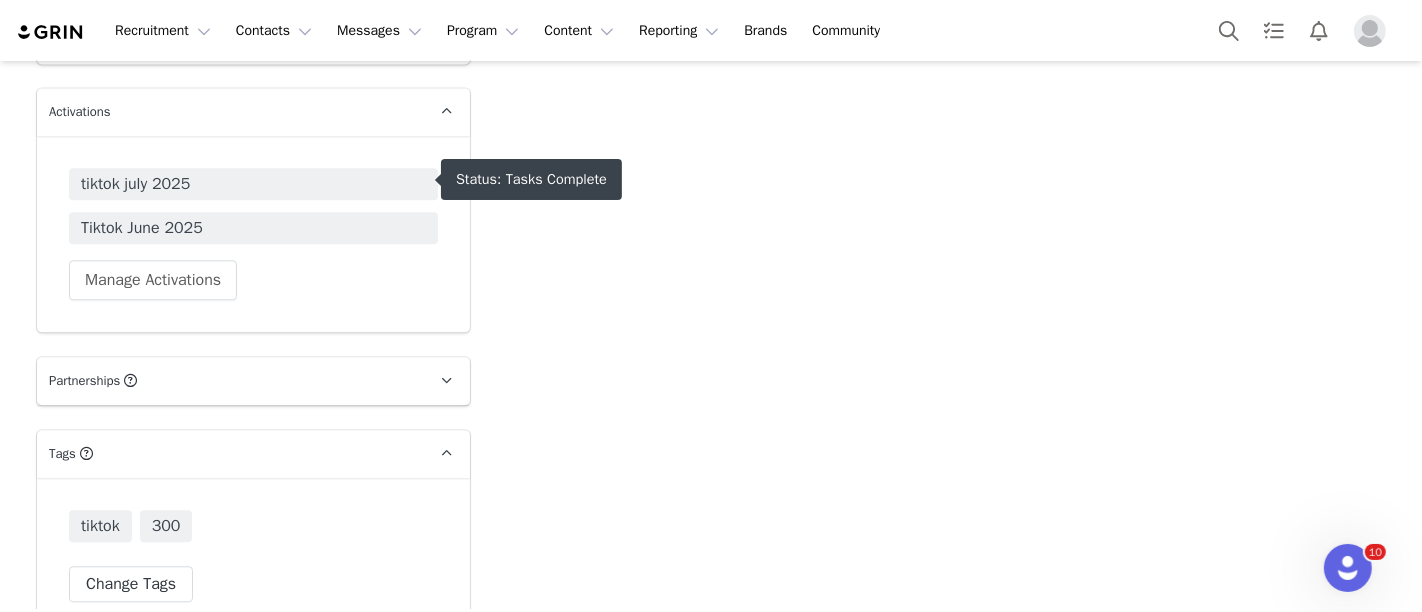click on "tiktok july 2025" at bounding box center (253, 184) 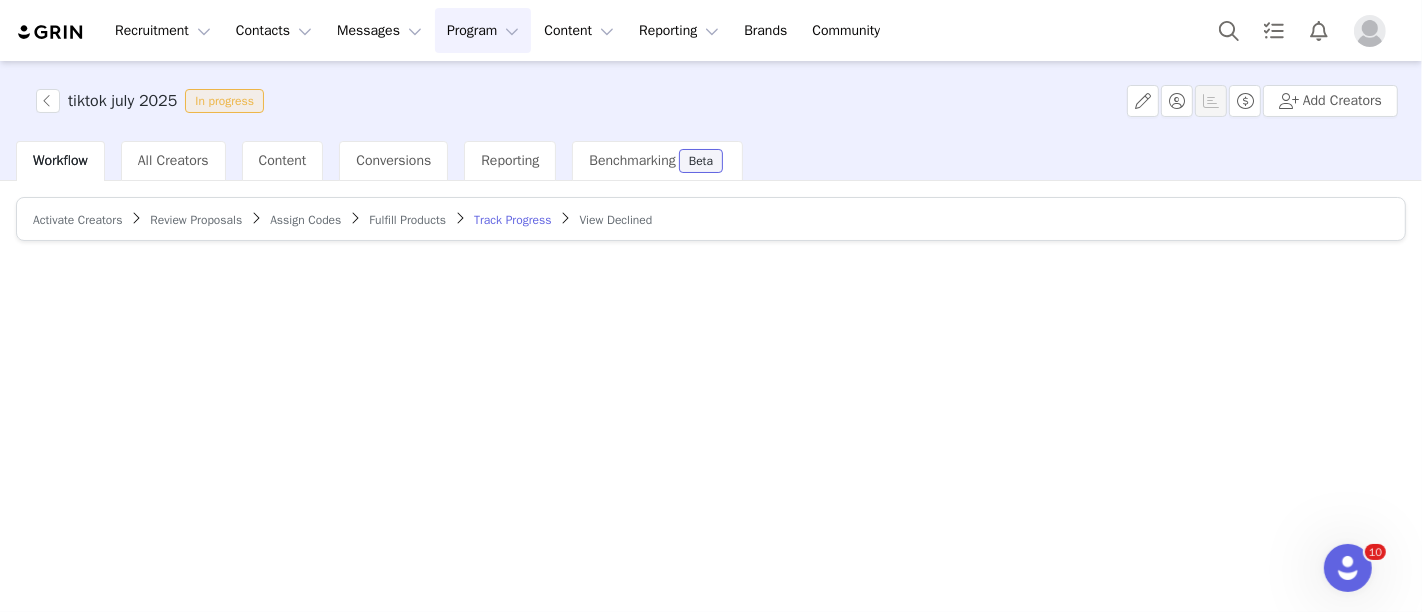 scroll, scrollTop: 0, scrollLeft: 0, axis: both 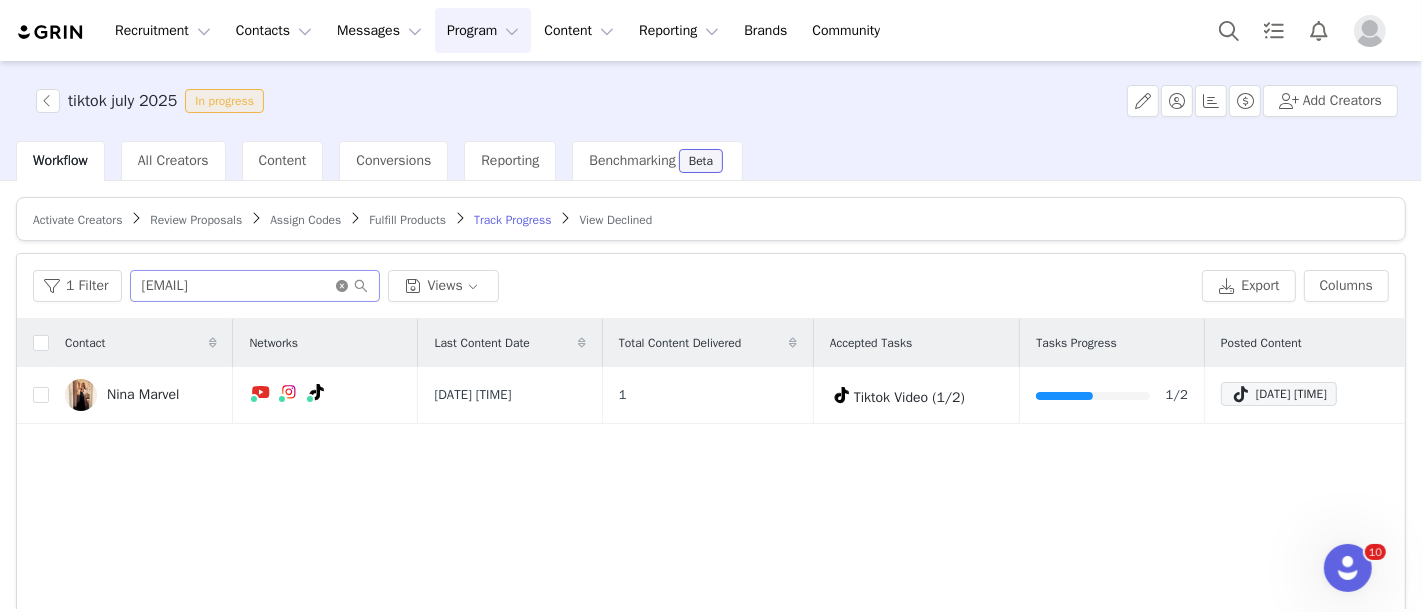 click 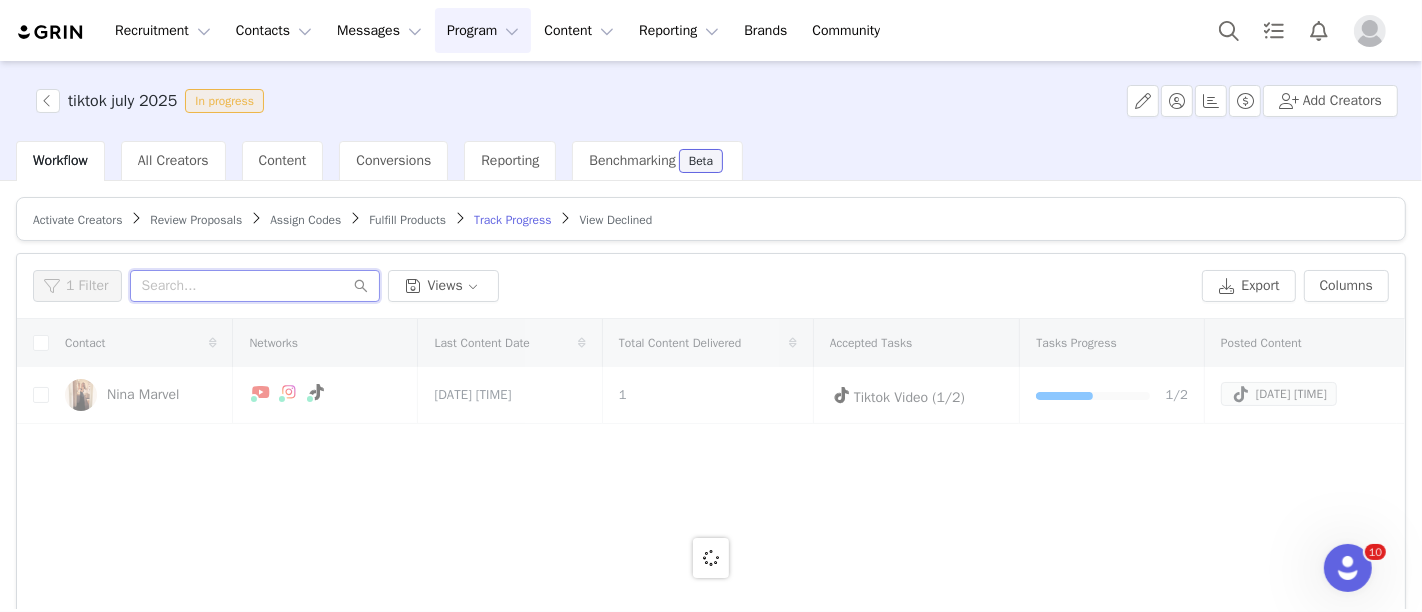 click at bounding box center [255, 286] 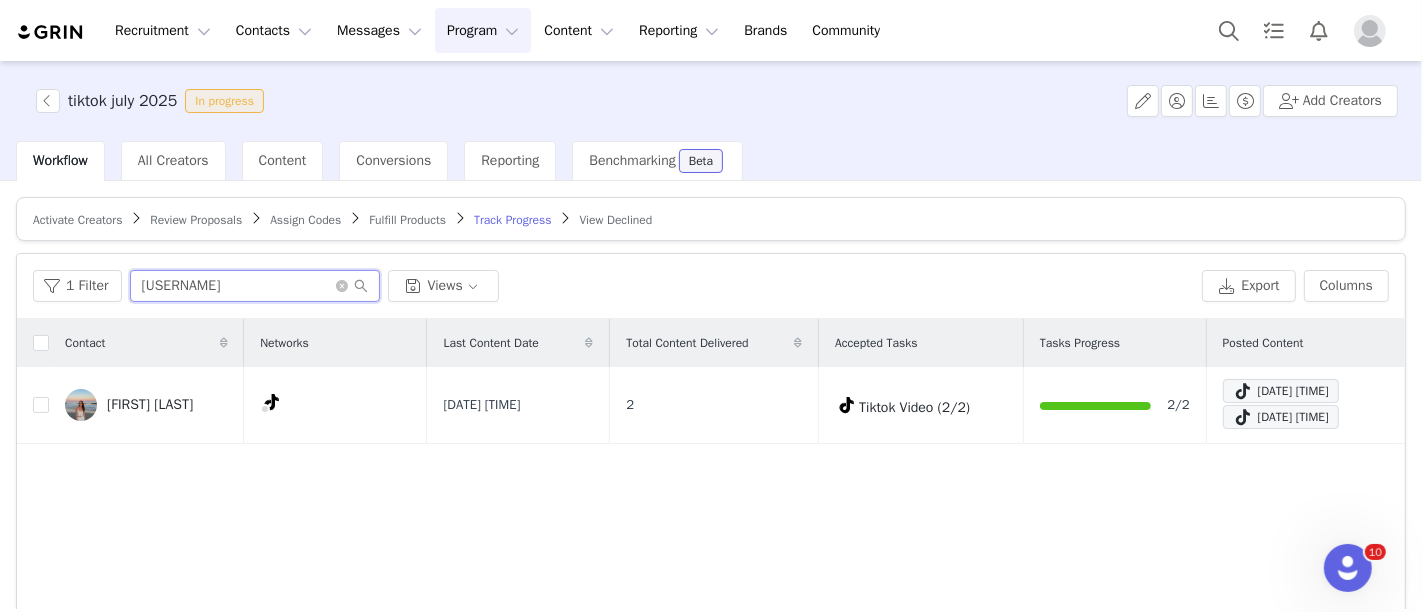 type on "[USERNAME]" 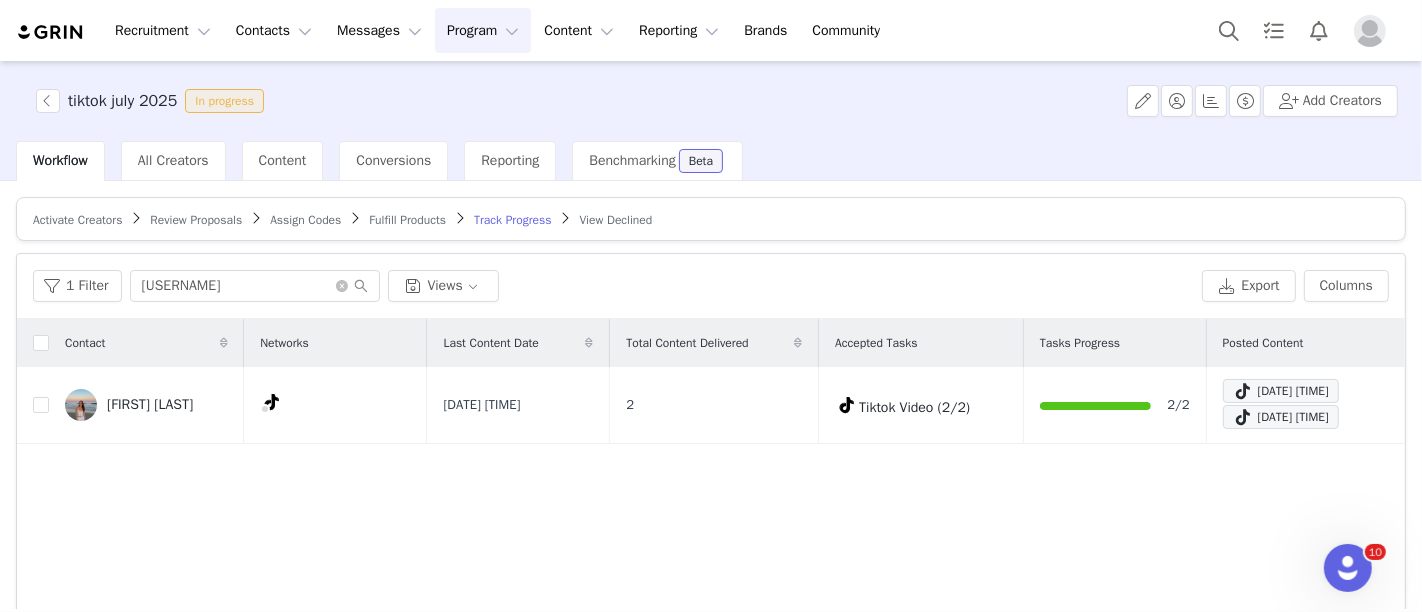 click on "Contact   Networks   Last Content Date   Total Content Delivered   Accepted Tasks   Tasks Progress   Posted Content   Emily Rowe  Jul 31, 2025 6:43 PM 2 Tiktok Video (2/2)  2/2      Jul 31, 2025 6:43 PM       Jul 30, 2025 7:12 PM" at bounding box center (711, 557) 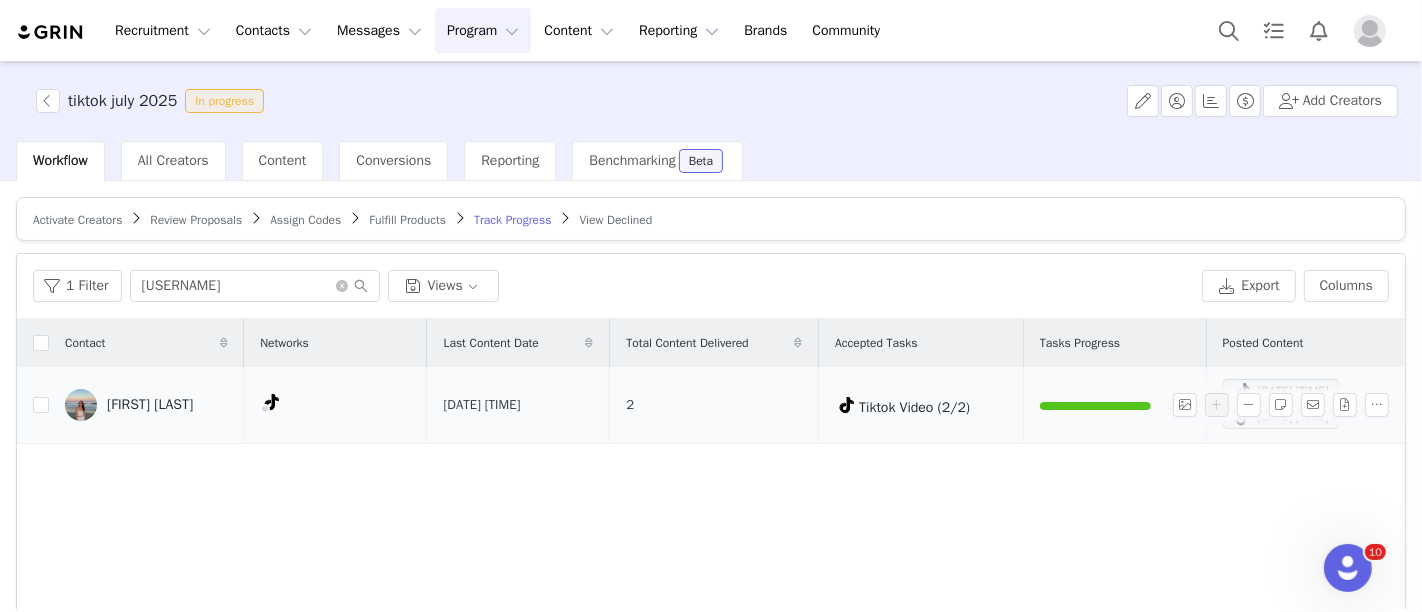 click at bounding box center [1285, 405] 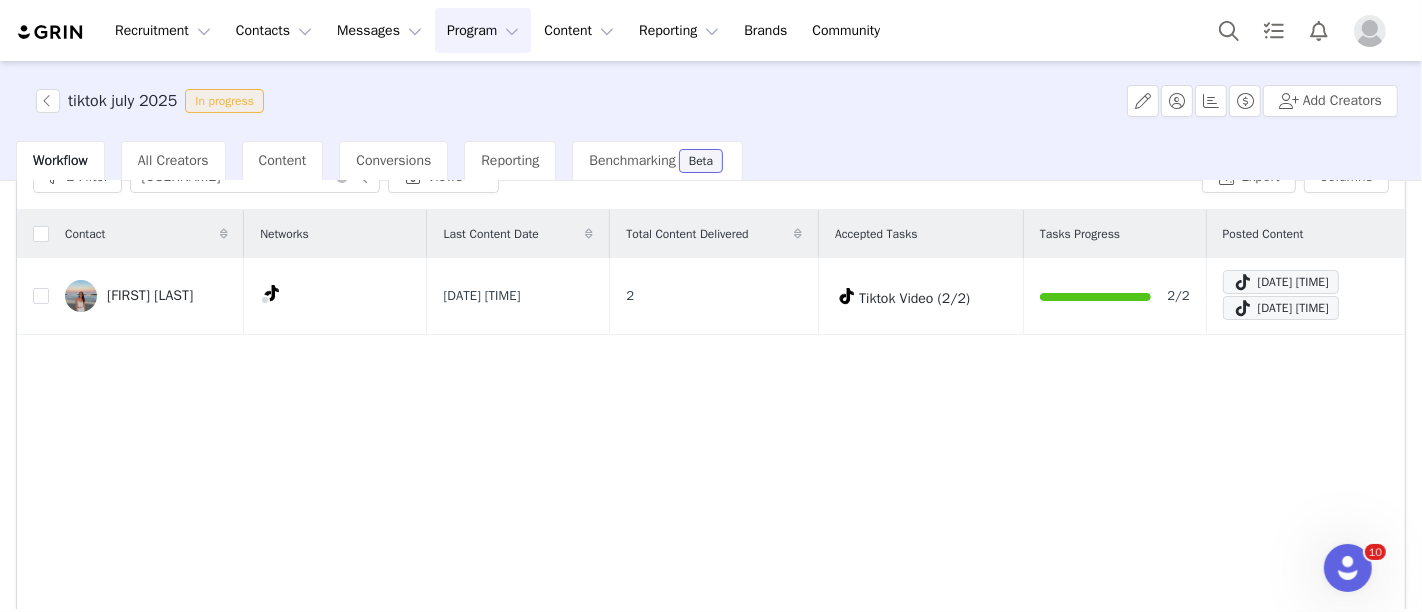 scroll, scrollTop: 105, scrollLeft: 0, axis: vertical 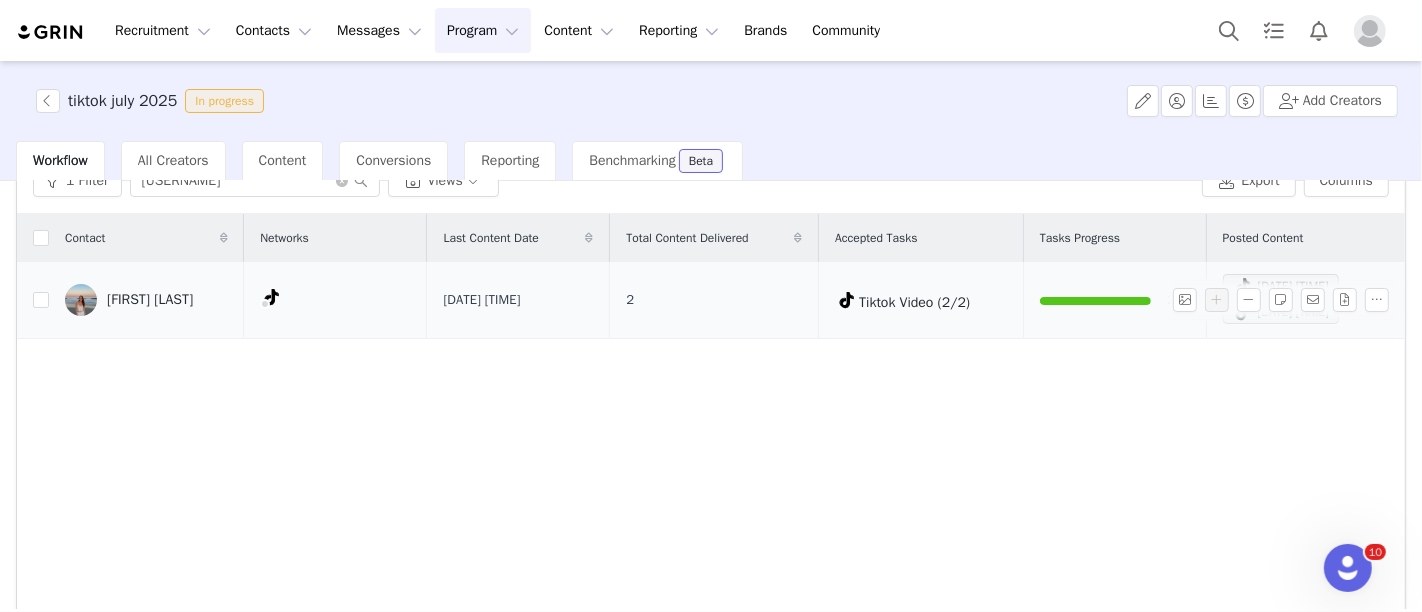 click at bounding box center [1243, 312] 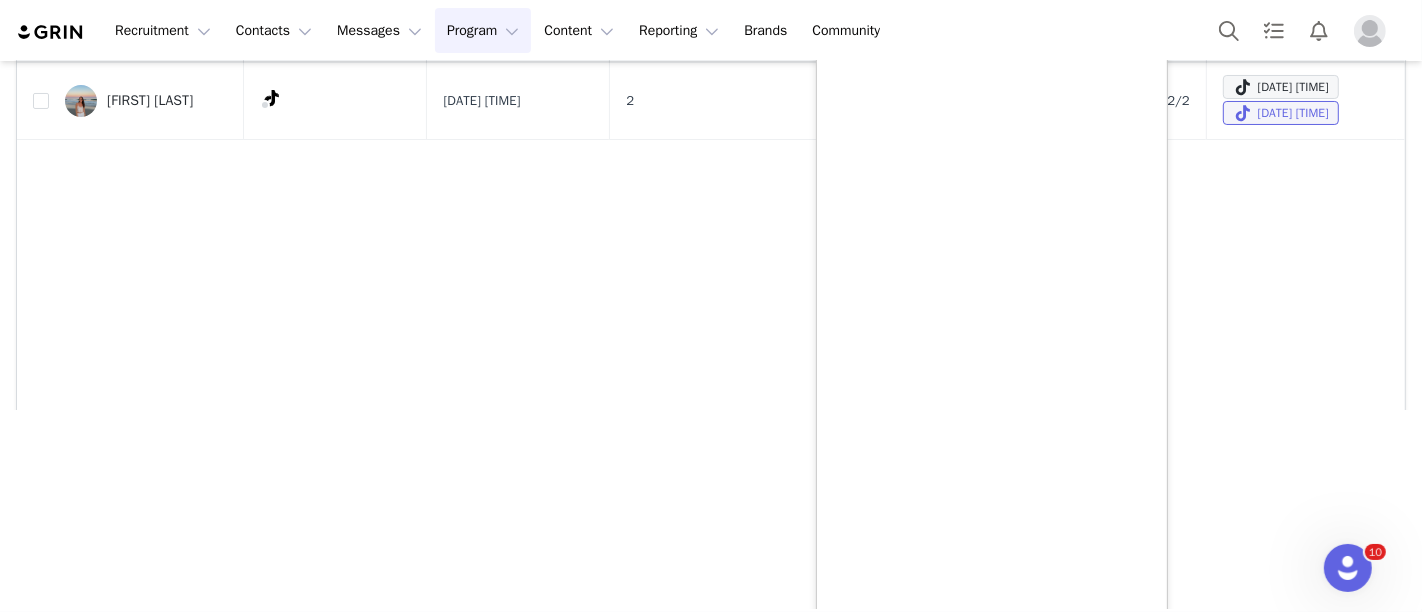 scroll, scrollTop: 200, scrollLeft: 0, axis: vertical 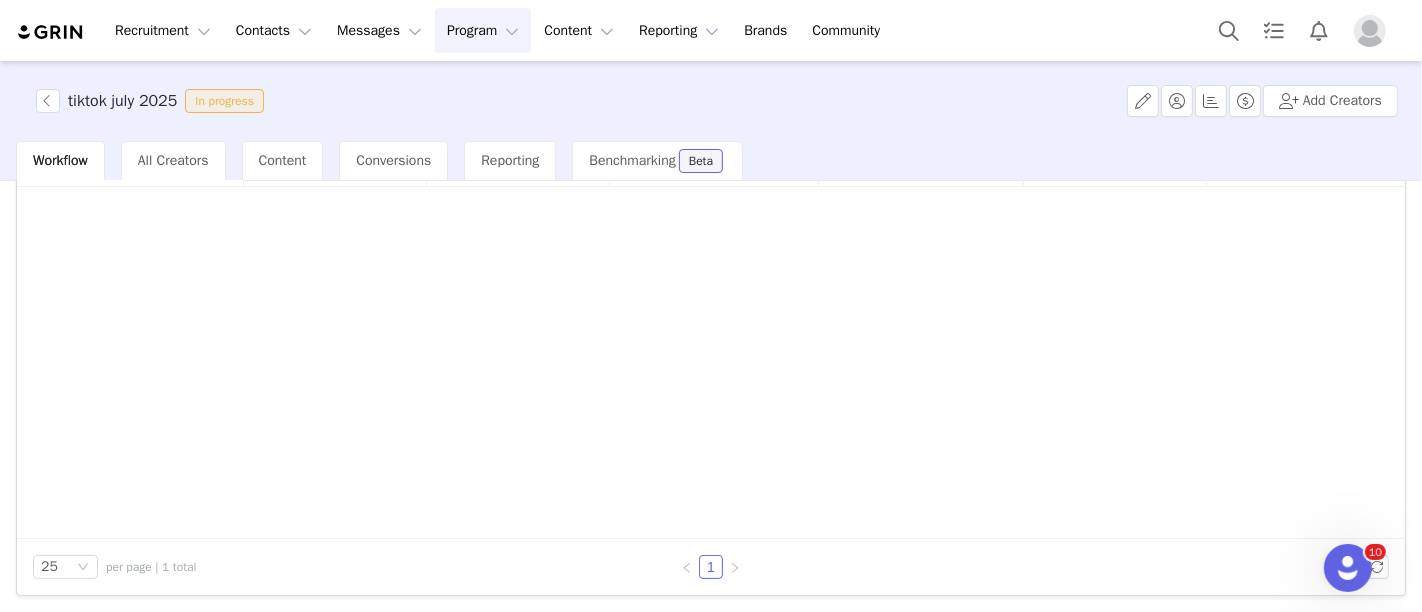 click on "tiktok july 2025 In progress     Add Creators Workflow All Creators Content Conversions Reporting Benchmarking Beta Activate Creators Review Proposals Assign Codes Fulfill Products Track Progress View Declined  Filters   Filter Logic  And Or  Activated Date   ~   Content Date   ~   Content Progress  Select  Contact Tag  Select    Relationship Stage  Select  Archived  Select No  Advanced Filters   + Add Field  Apply Filters Clear All 1 Filter EMILYR10 Views     Export     Columns  Contact   Networks   Last Content Date   Total Content Delivered   Accepted Tasks   Tasks Progress   Posted Content   Emily Rowe  Jul 31, 2025 6:43 PM 2 Tiktok Video (2/2)  2/2      Jul 31, 2025 6:43 PM       Jul 30, 2025 7:12 PM       25   per page | 1 total  1" at bounding box center [711, 335] 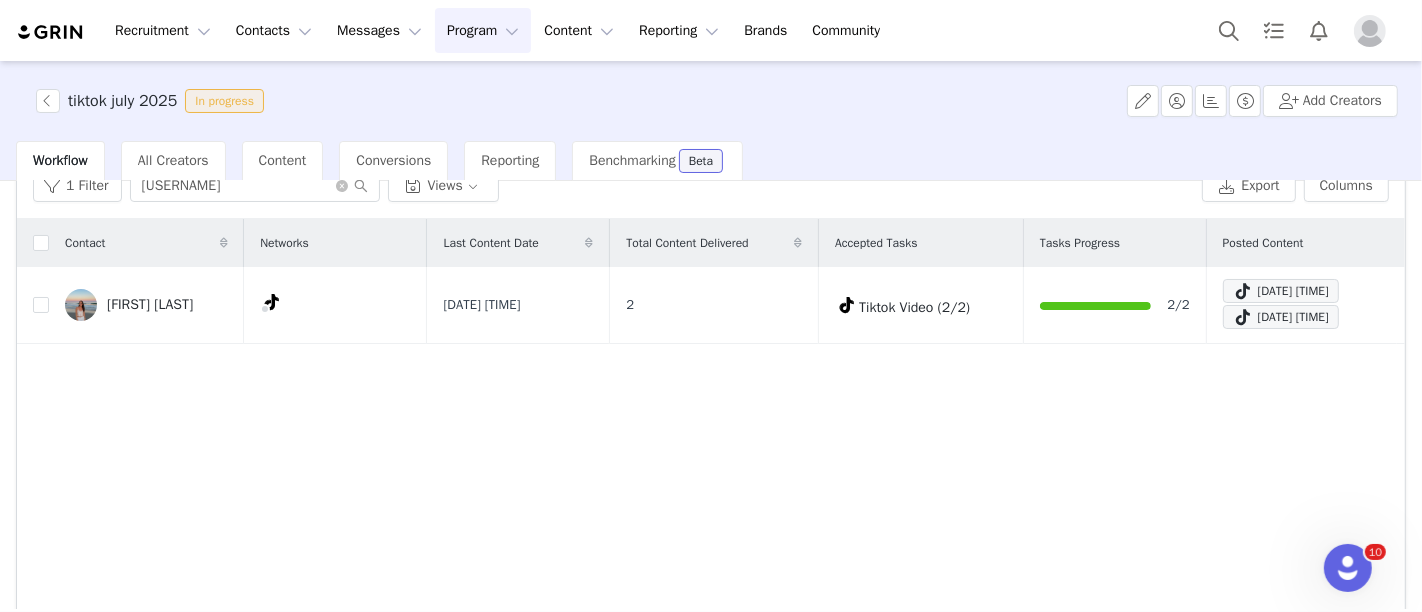 scroll, scrollTop: 98, scrollLeft: 0, axis: vertical 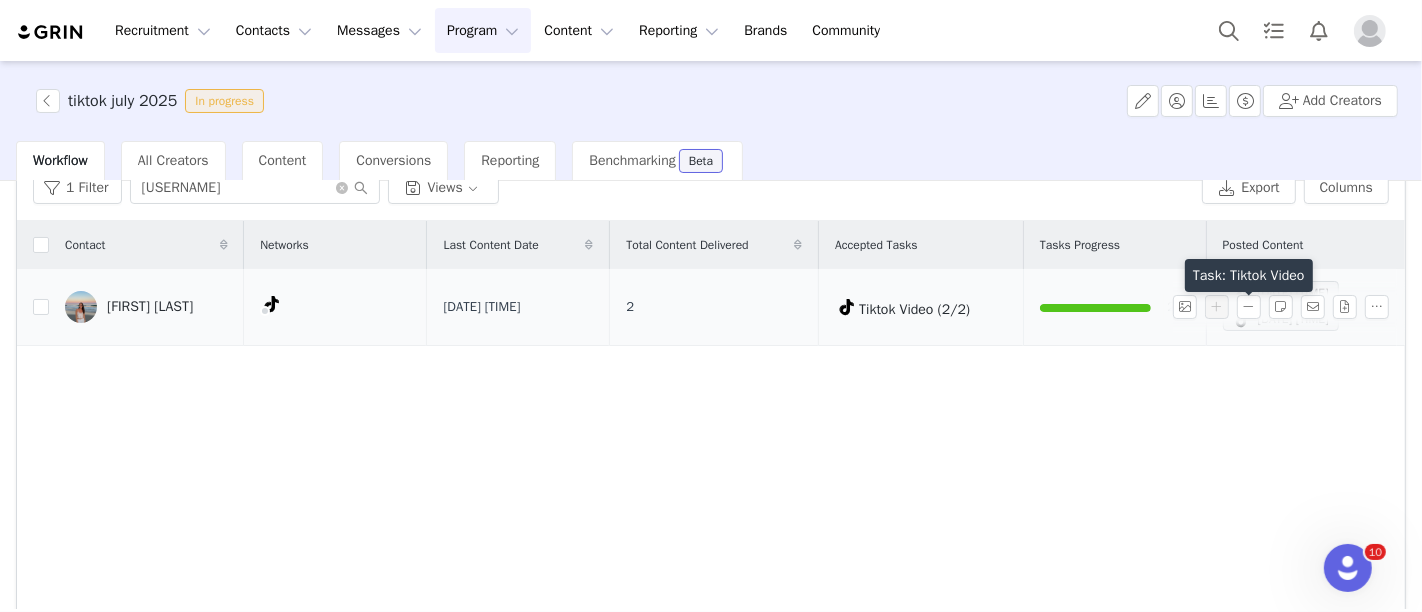 click on "Jul 30, 2025 7:12 PM" at bounding box center [1281, 319] 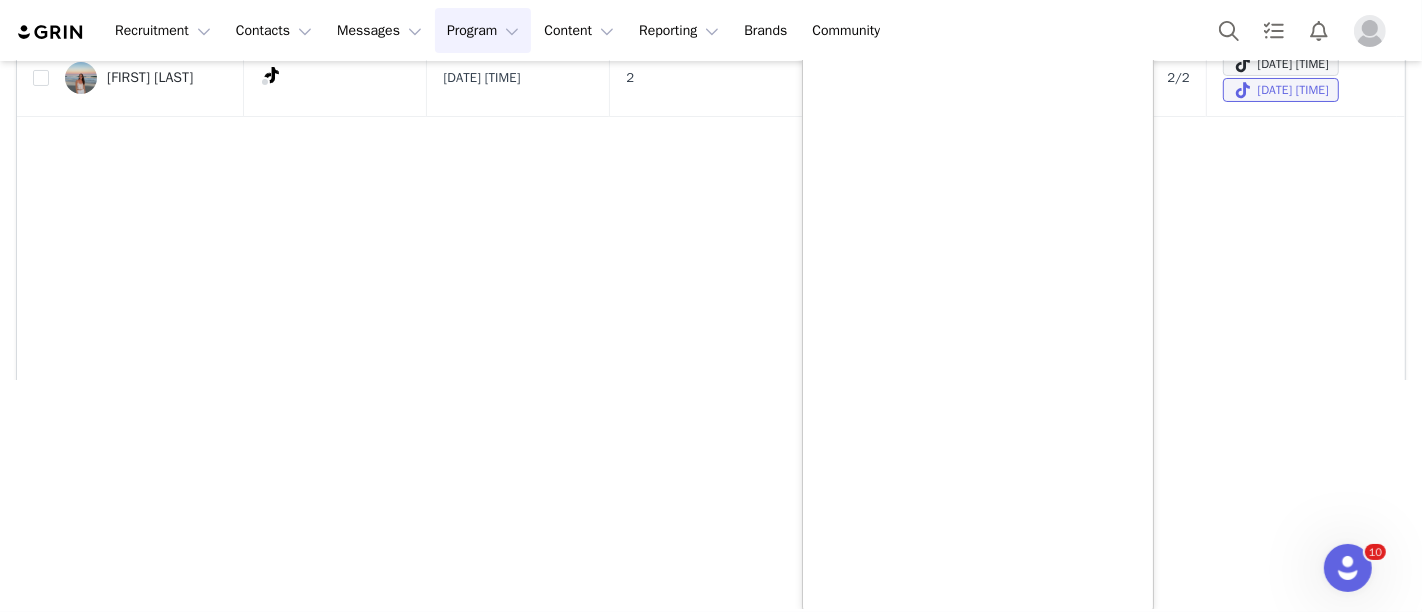 scroll, scrollTop: 228, scrollLeft: 0, axis: vertical 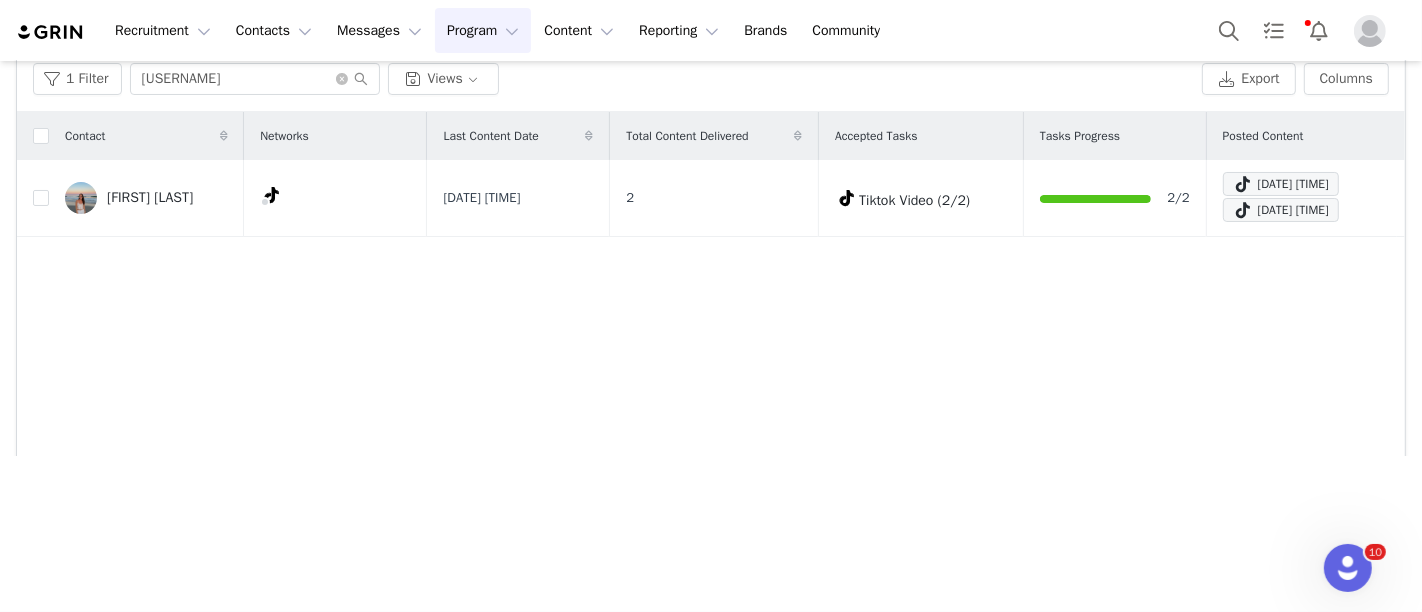 click on "Contact   Networks   Last Content Date   Total Content Delivered   Accepted Tasks   Tasks Progress   Posted Content   Emily Rowe  Jul 31, 2025 6:43 PM 2 Tiktok Video (2/2)  2/2      Jul 31, 2025 6:43 PM       Jul 30, 2025 7:12 PM" at bounding box center (711, 350) 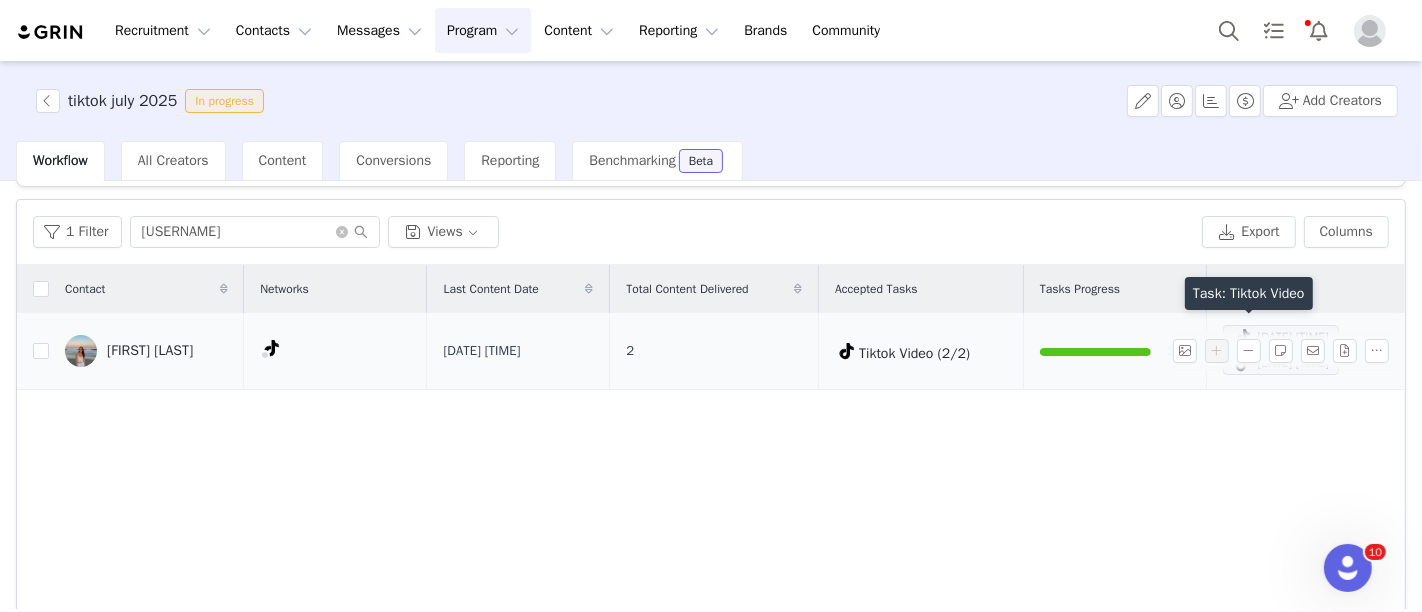 click at bounding box center [1243, 337] 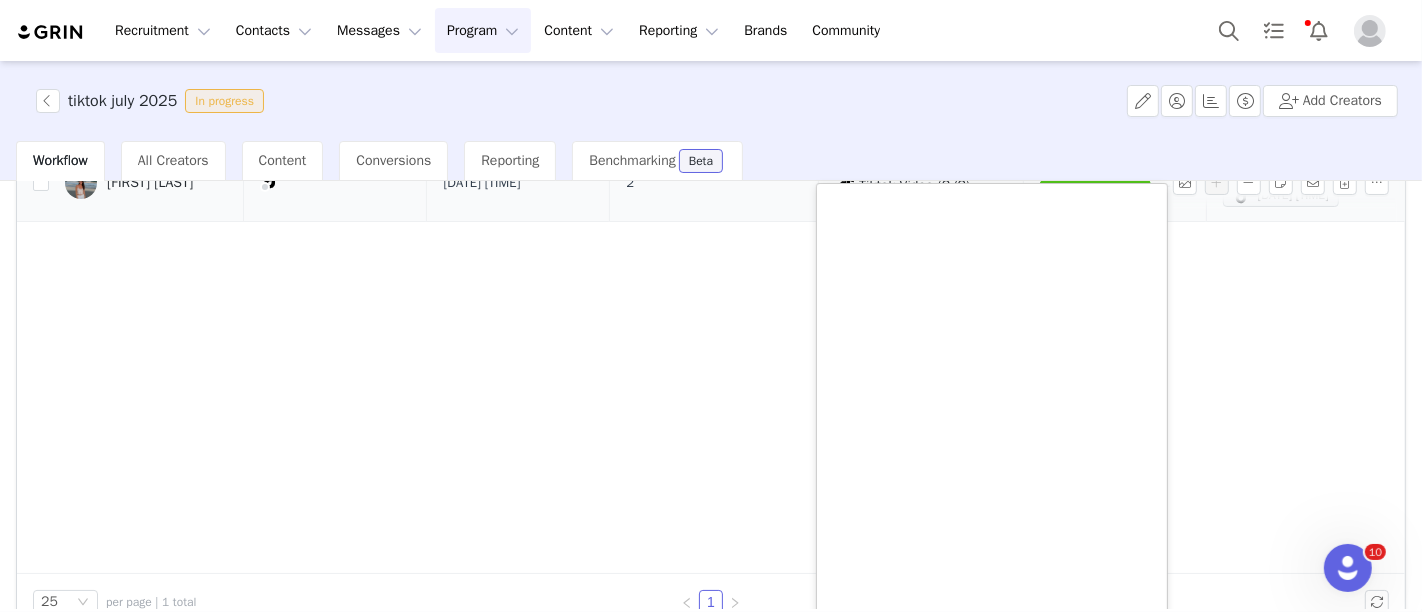 scroll, scrollTop: 257, scrollLeft: 0, axis: vertical 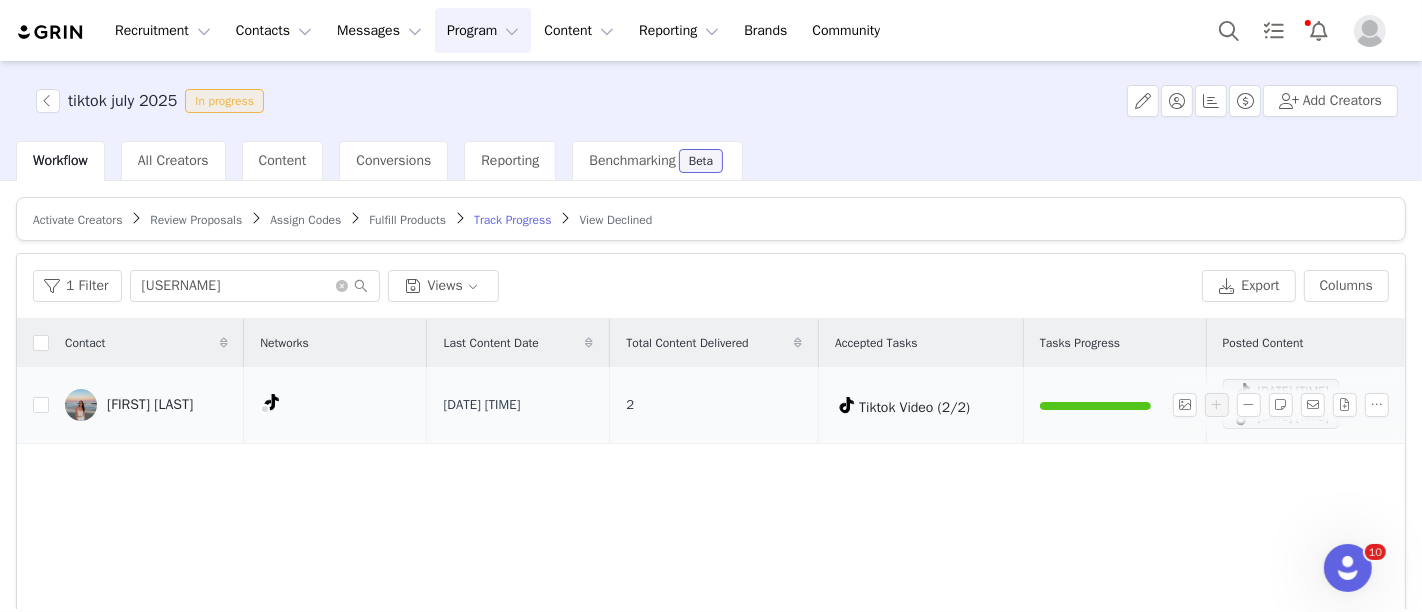click on "1 Filter EMILYR10 Views     Export     Columns  Contact   Networks   Last Content Date   Total Content Delivered   Accepted Tasks   Tasks Progress   Posted Content   Emily Rowe  Jul 31, 2025 6:43 PM 2 Tiktok Video (2/2)  2/2      Jul 31, 2025 6:43 PM       Jul 30, 2025 7:12 PM       25   per page | 1 total  1" at bounding box center (711, 553) 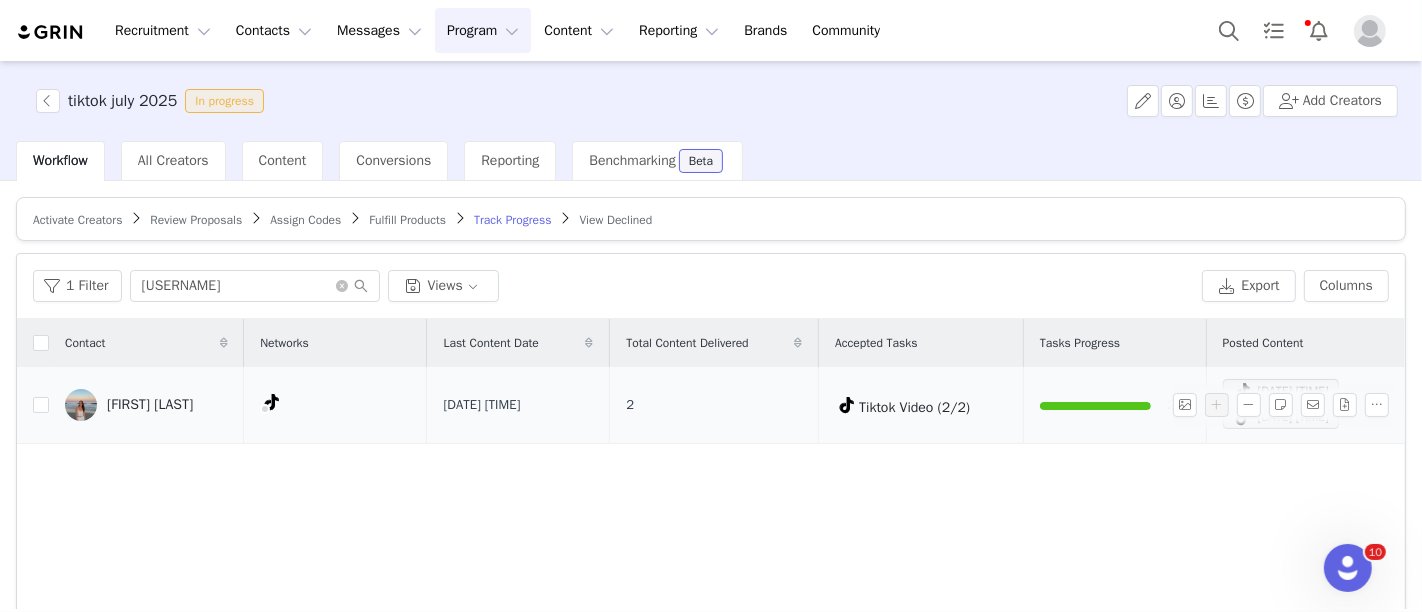 scroll, scrollTop: 0, scrollLeft: 0, axis: both 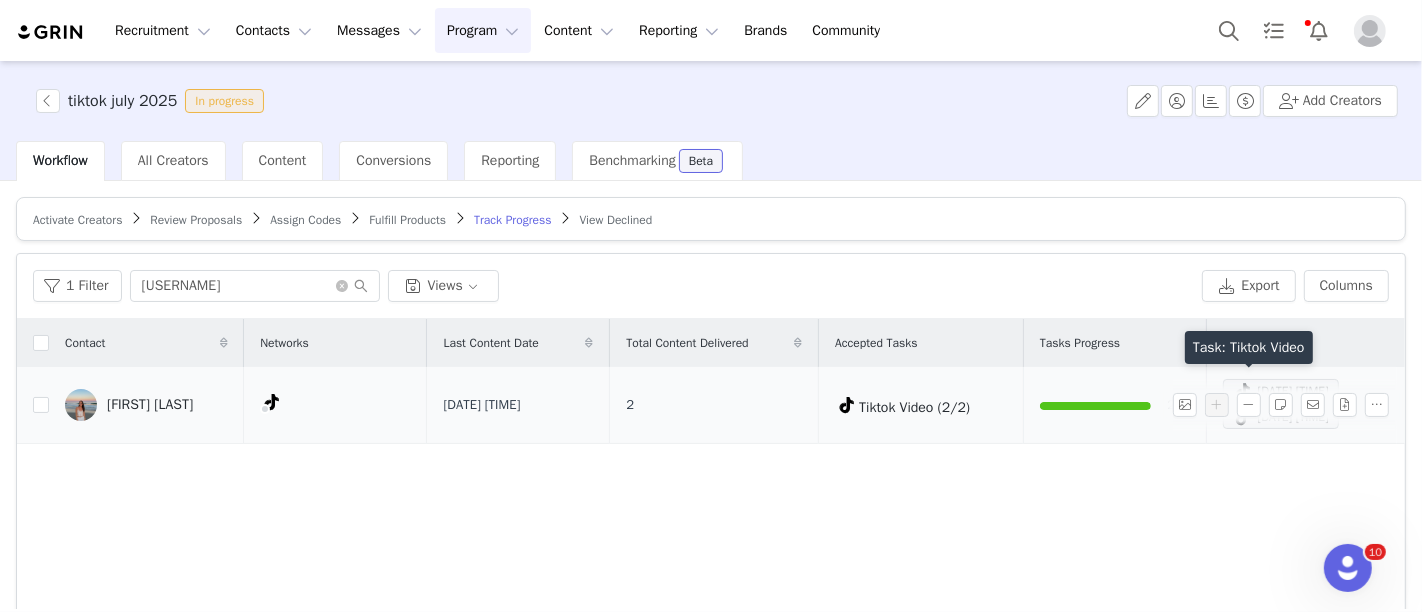 click on "Jul 31, 2025 6:43 PM" at bounding box center [1281, 391] 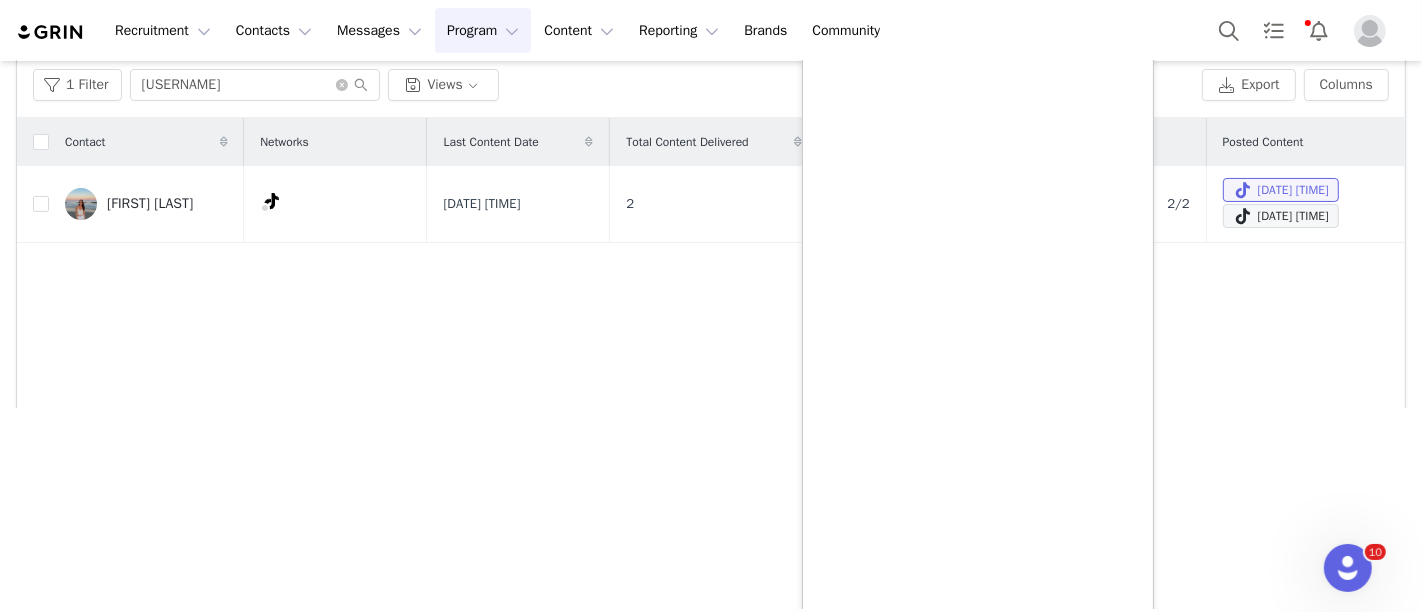 scroll, scrollTop: 229, scrollLeft: 0, axis: vertical 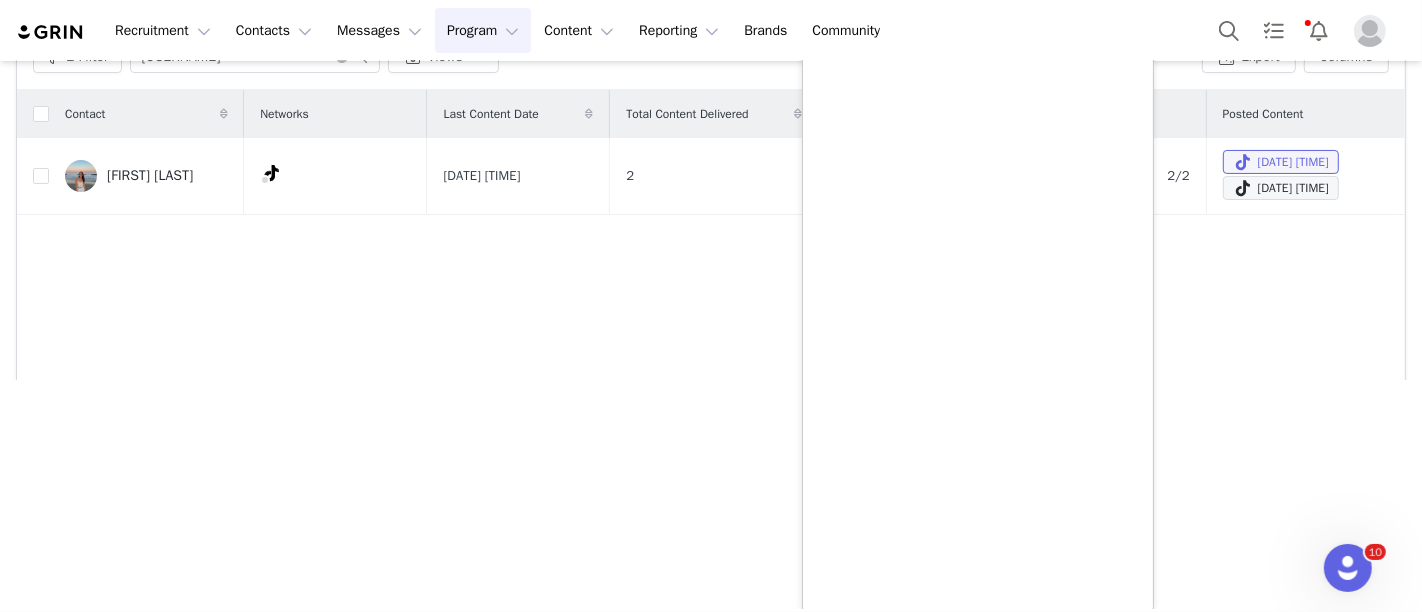 click on "Contact   Networks   Last Content Date   Total Content Delivered   Accepted Tasks   Tasks Progress   Posted Content   Emily Rowe  Jul 31, 2025 6:43 PM 2 Tiktok Video (2/2)  2/2      Jul 31, 2025 6:43 PM       Jul 30, 2025 7:12 PM" at bounding box center (711, 328) 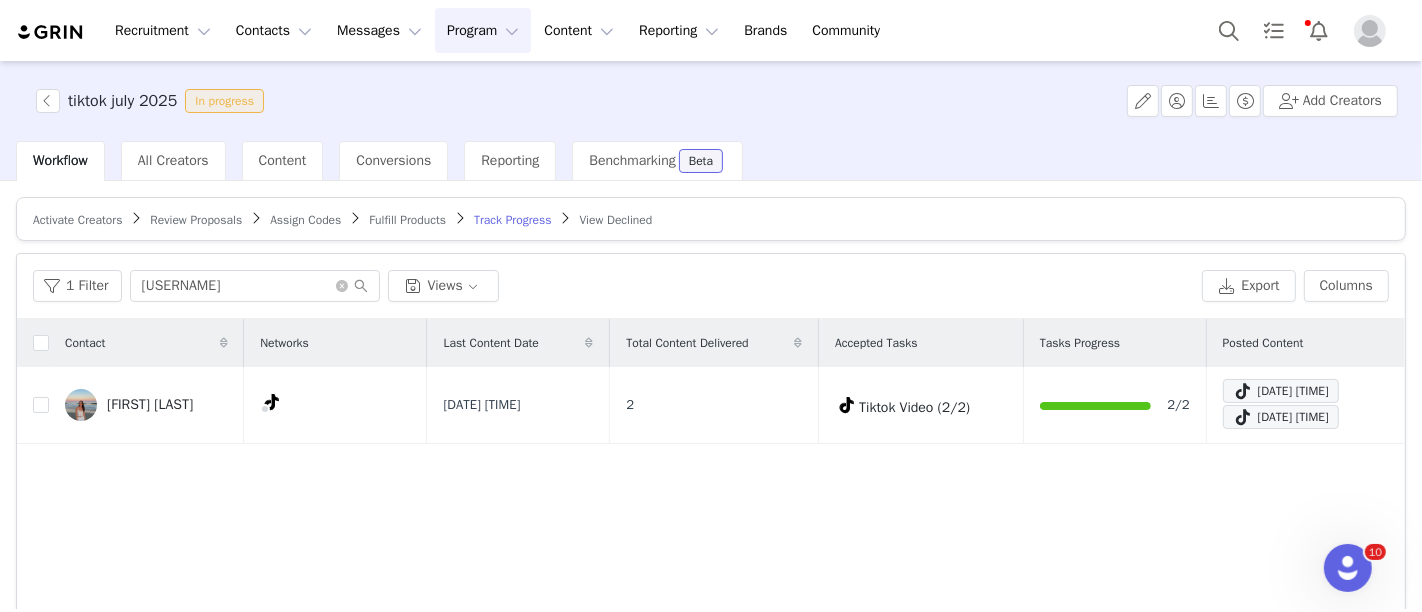 scroll, scrollTop: 0, scrollLeft: 0, axis: both 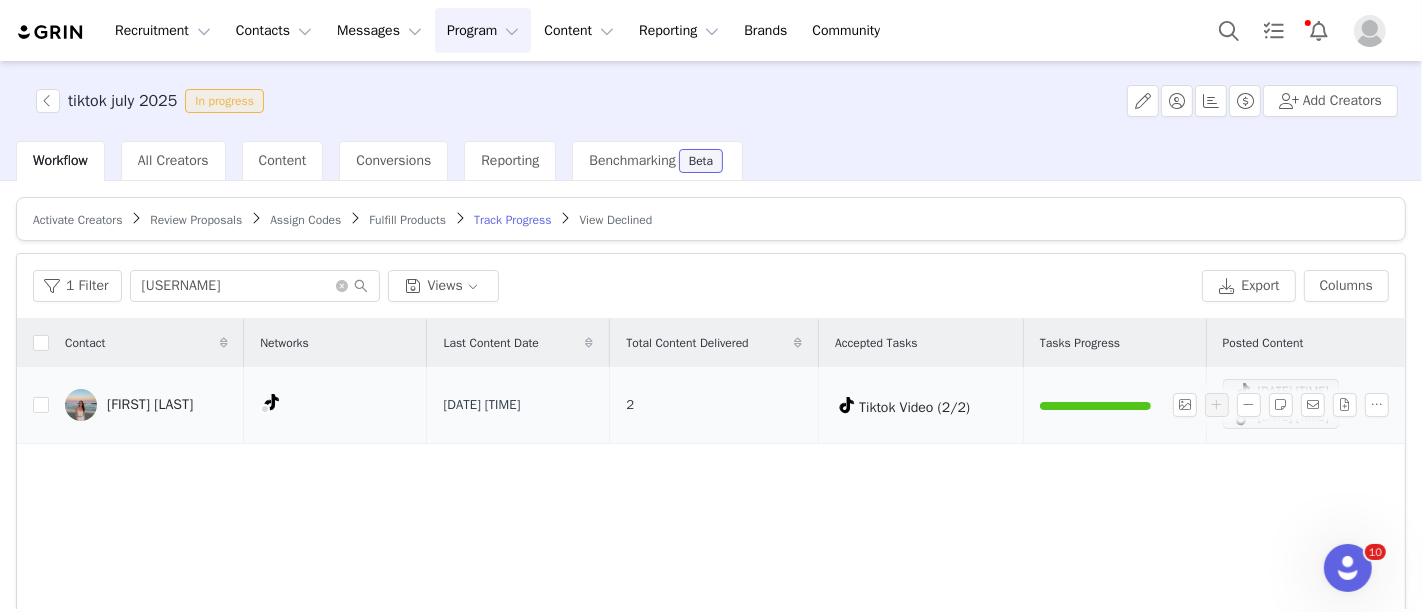 click on "Emily Rowe" at bounding box center (150, 405) 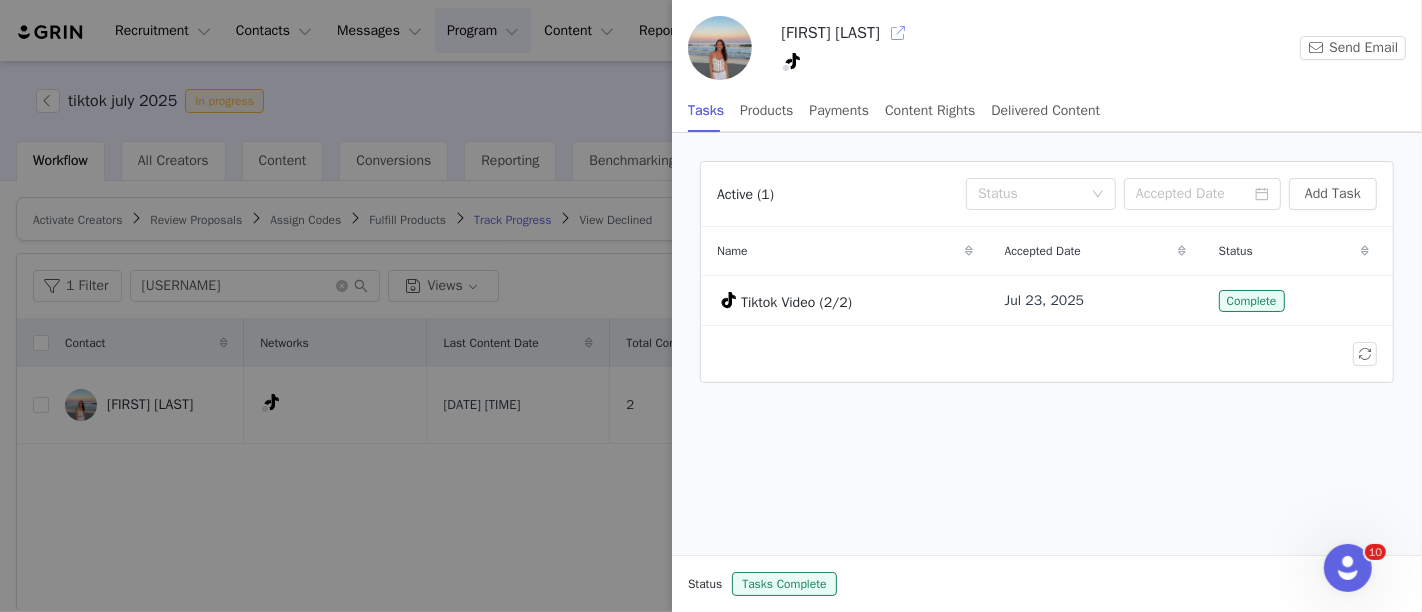 click at bounding box center (898, 33) 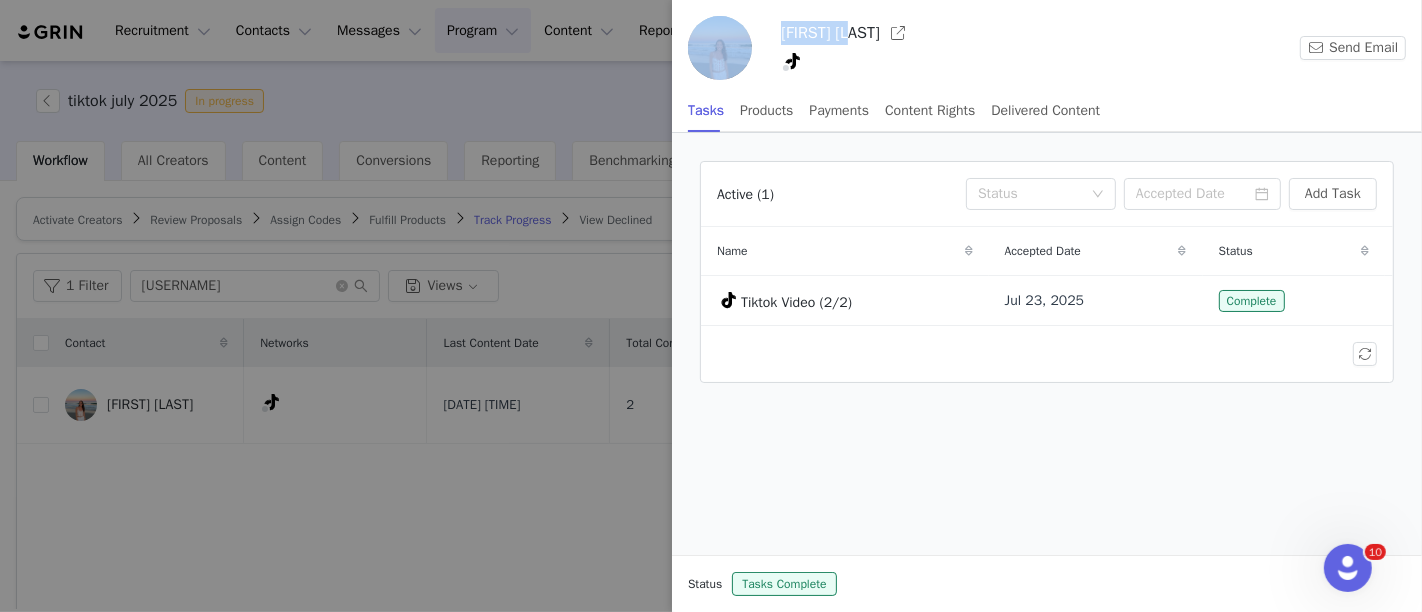 drag, startPoint x: 862, startPoint y: 32, endPoint x: 754, endPoint y: 41, distance: 108.37435 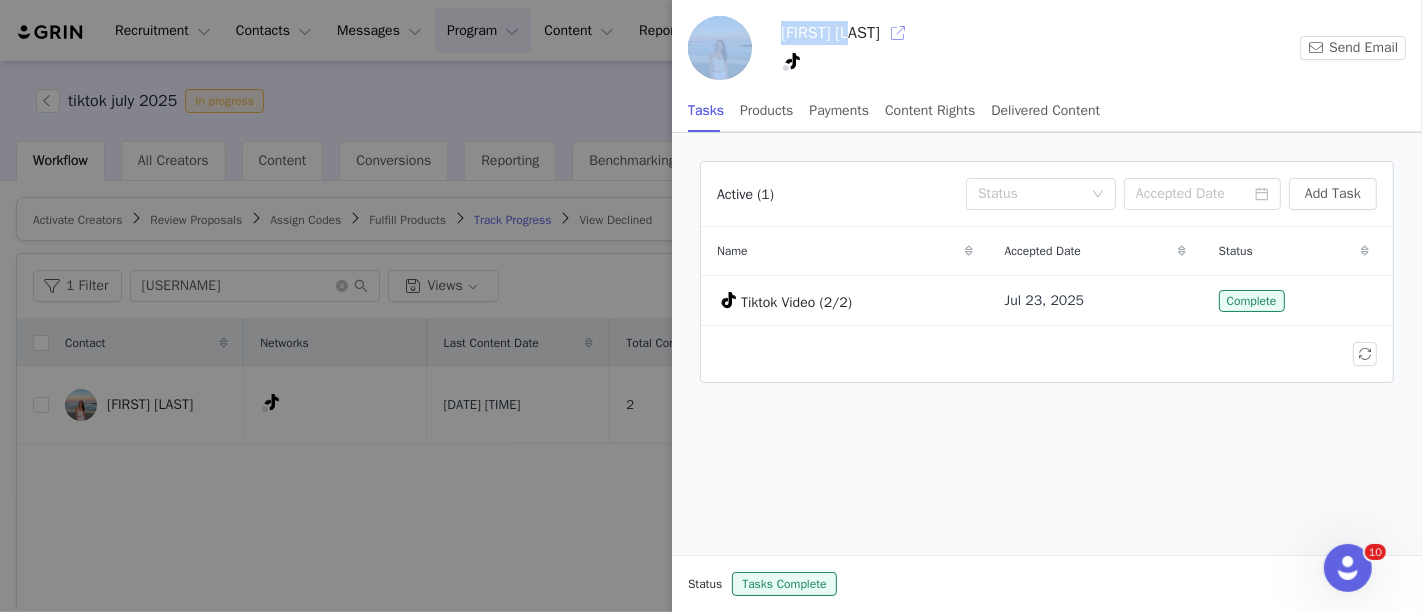 click at bounding box center [898, 33] 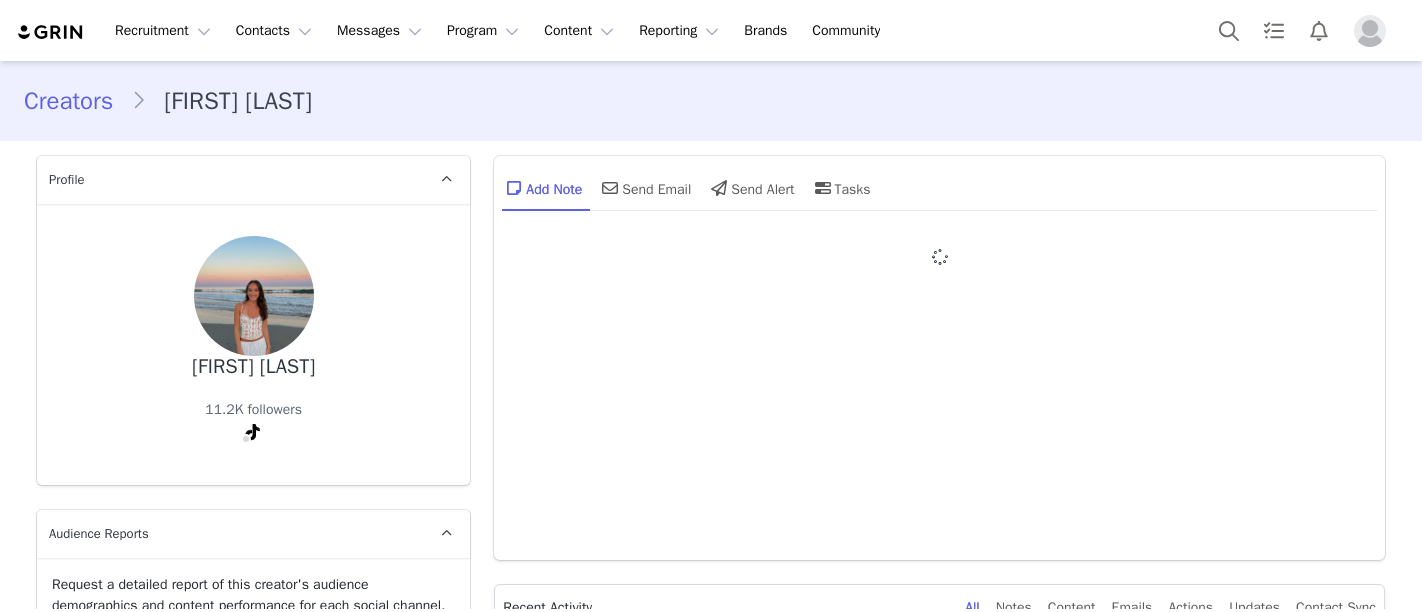 type on "+1 (United States)" 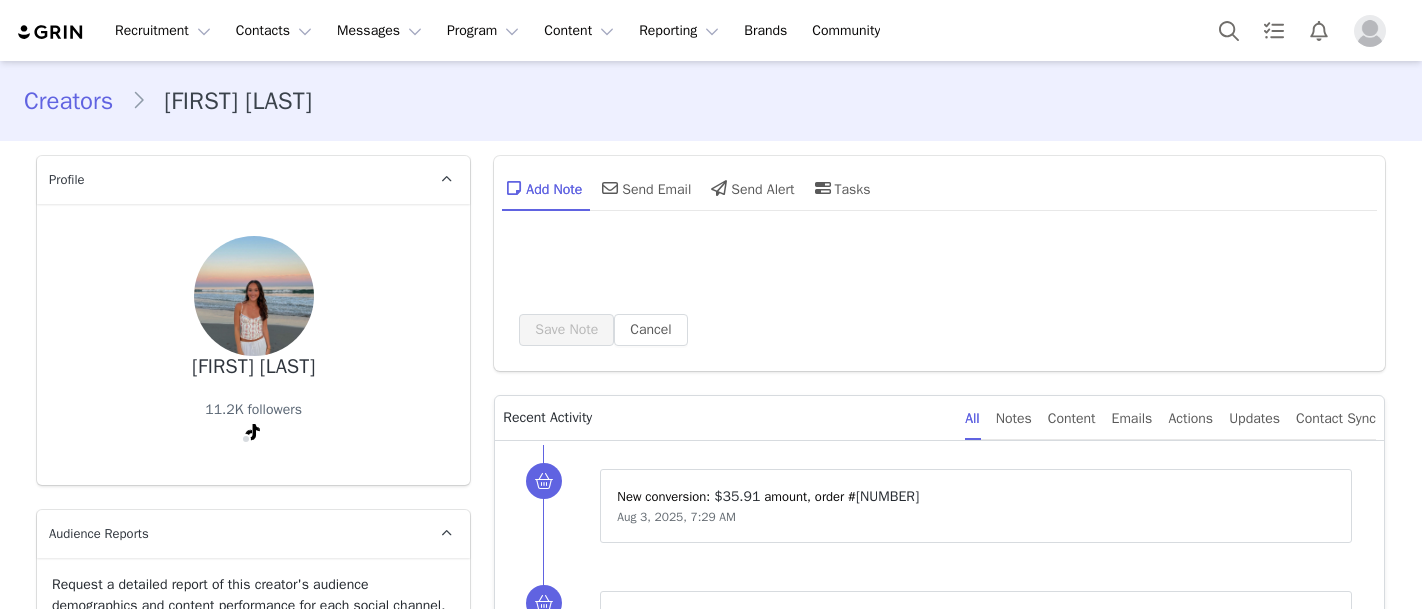 scroll, scrollTop: 0, scrollLeft: 0, axis: both 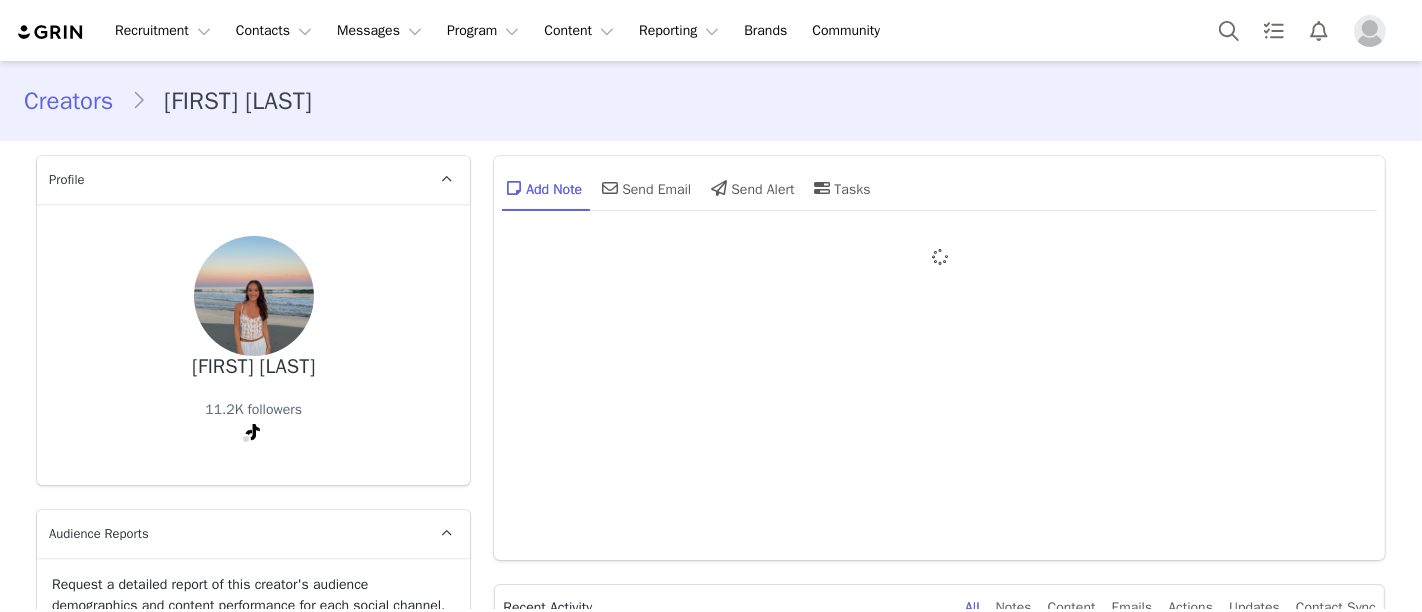 type on "+1 (United States)" 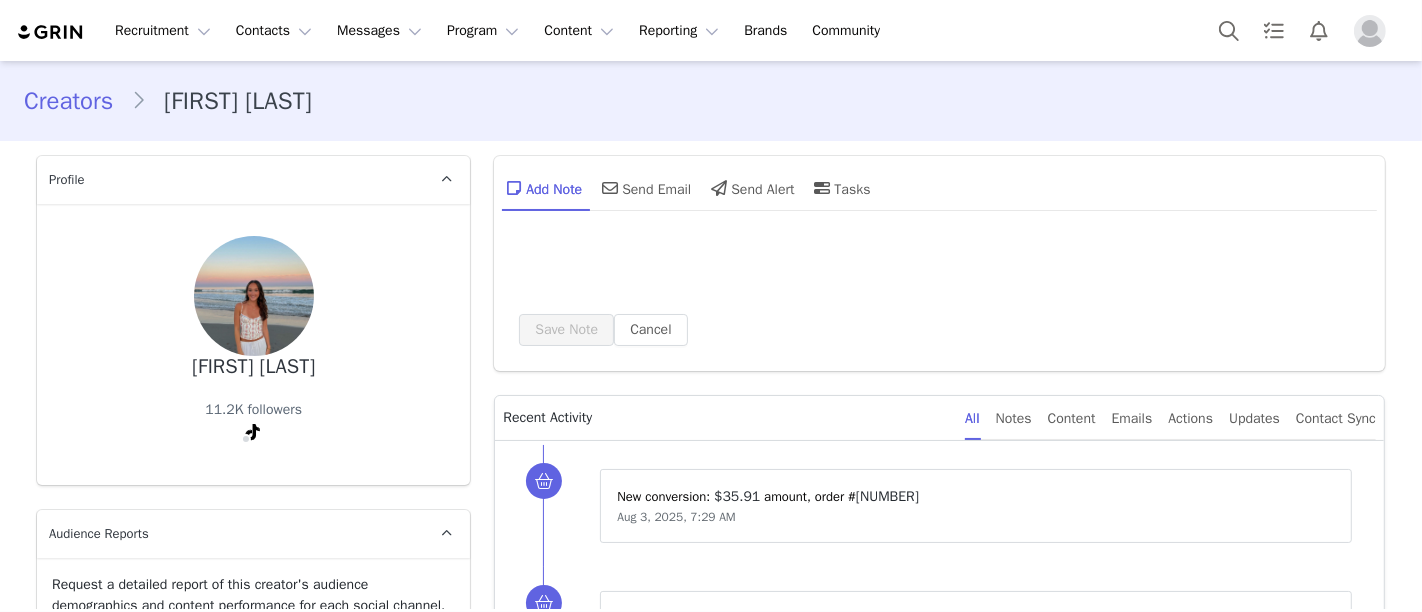 scroll, scrollTop: 940, scrollLeft: 0, axis: vertical 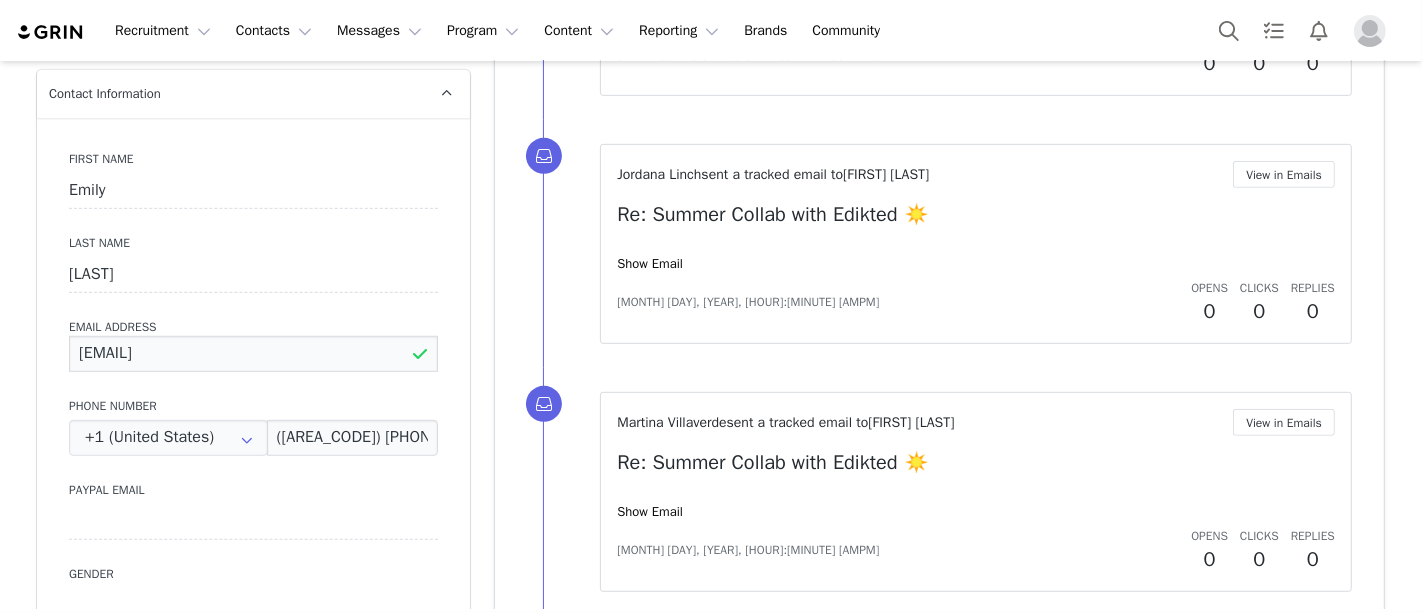 drag, startPoint x: 276, startPoint y: 357, endPoint x: 0, endPoint y: 340, distance: 276.52304 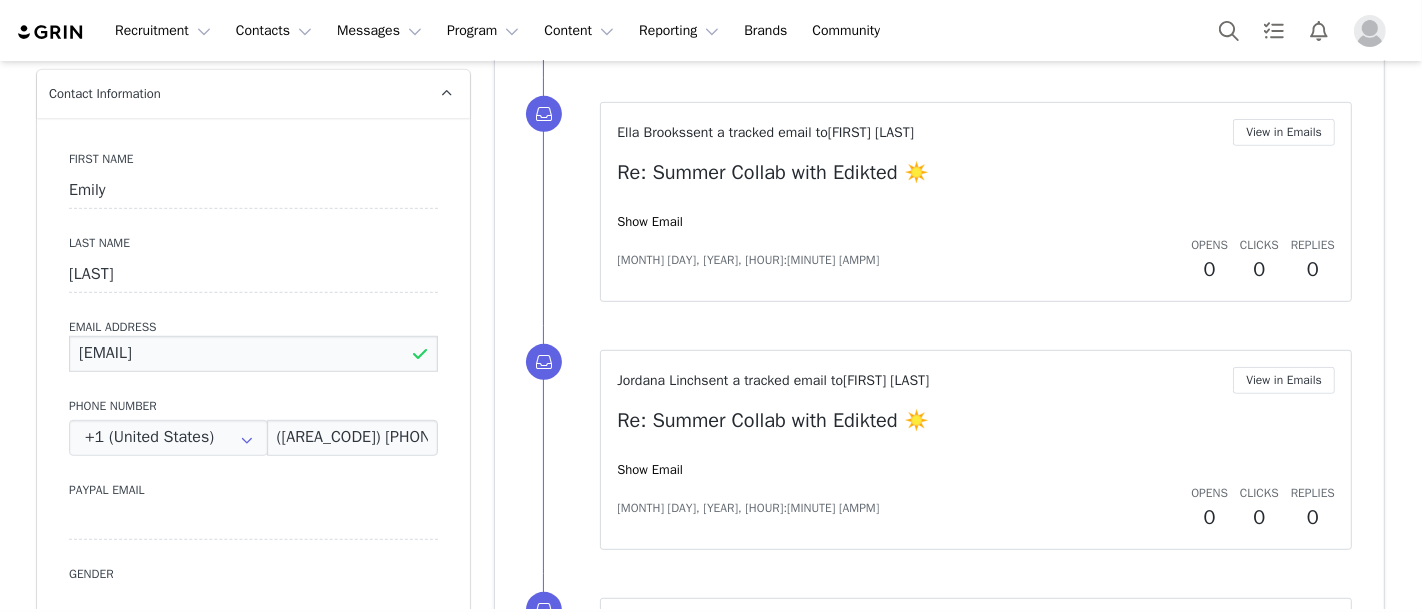 scroll, scrollTop: 0, scrollLeft: 0, axis: both 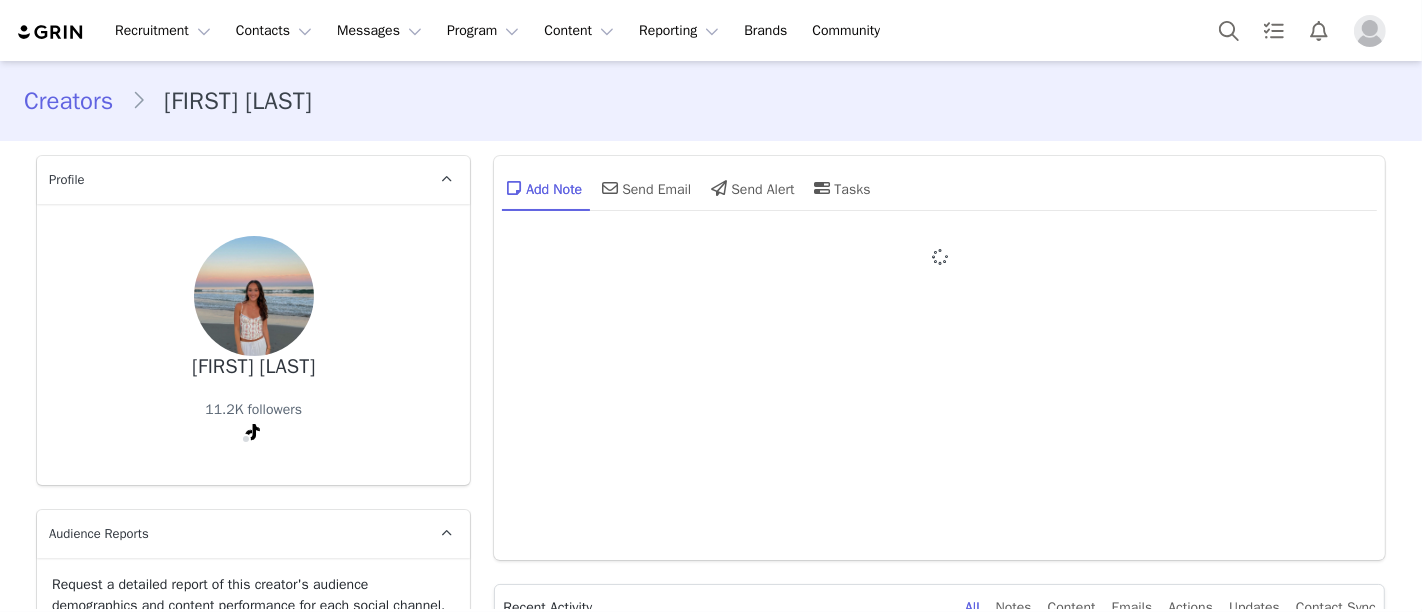 type on "+1 (United States)" 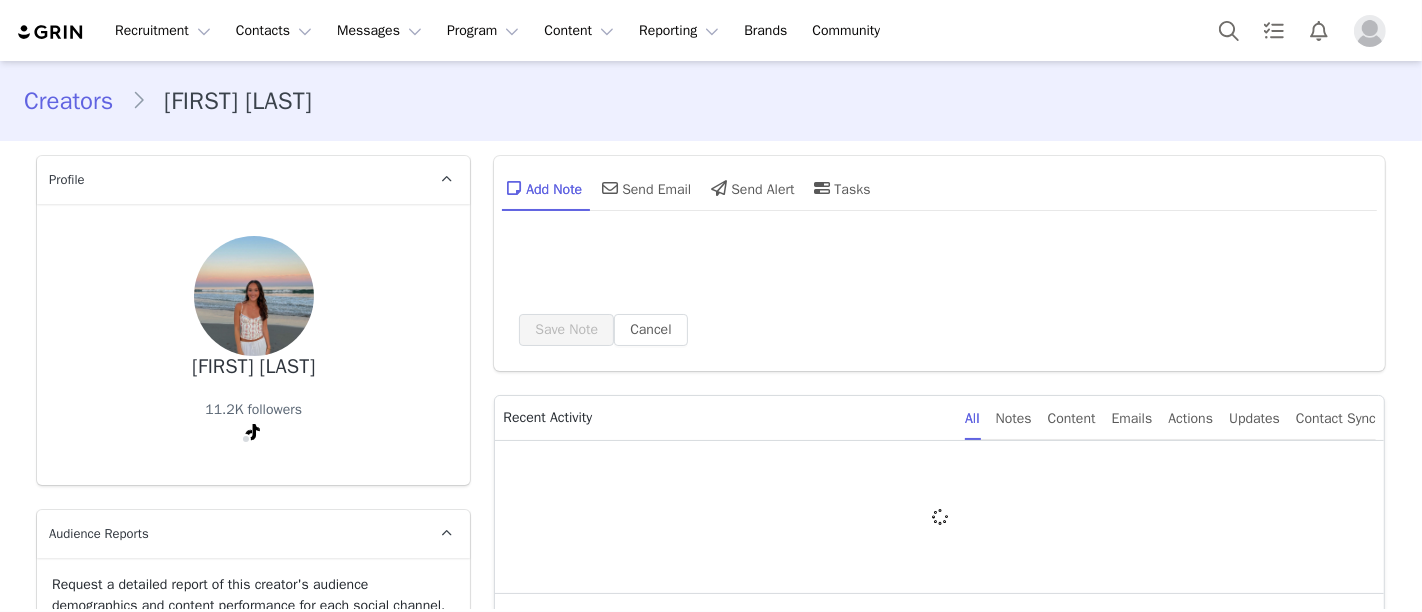 scroll, scrollTop: 0, scrollLeft: 0, axis: both 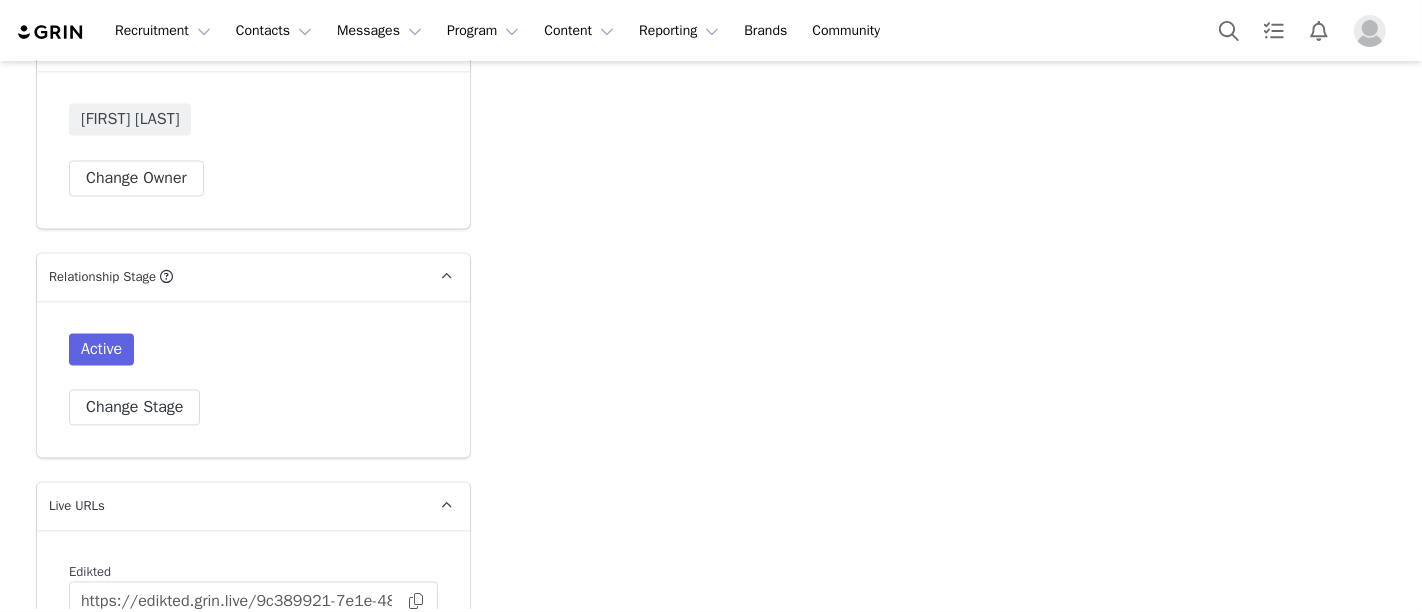 click on "👙SWIM 🌊 2025 👙" at bounding box center (253, 898) 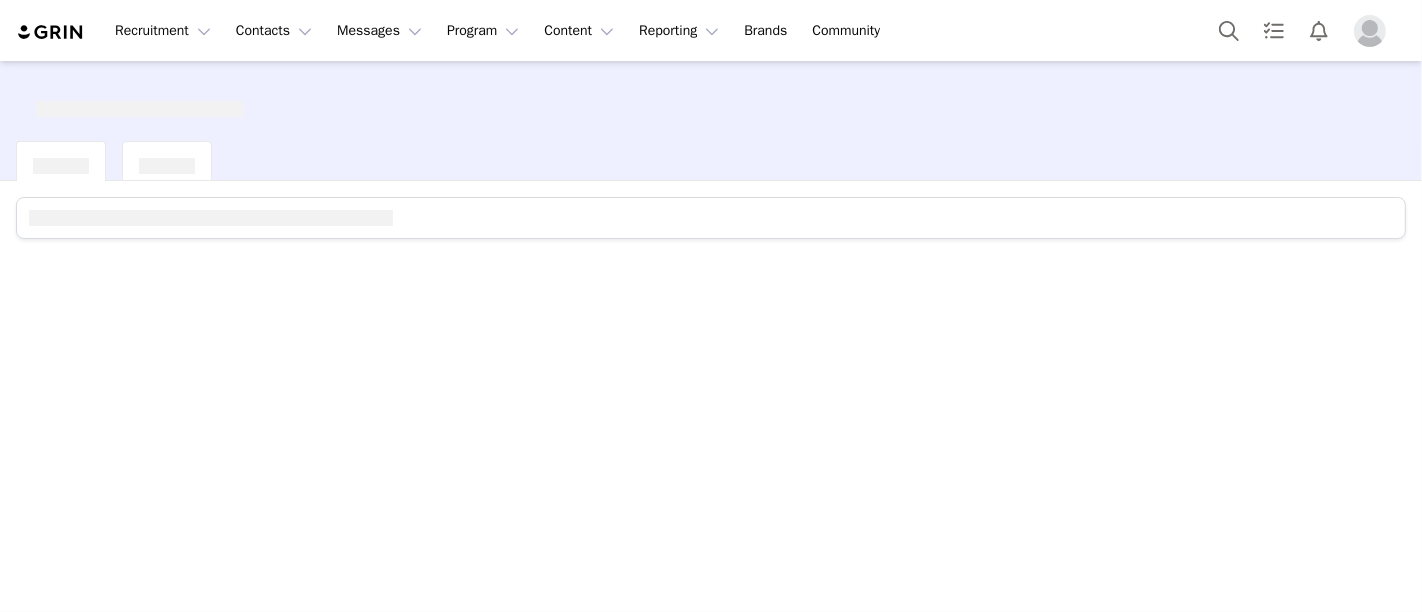 scroll, scrollTop: 0, scrollLeft: 0, axis: both 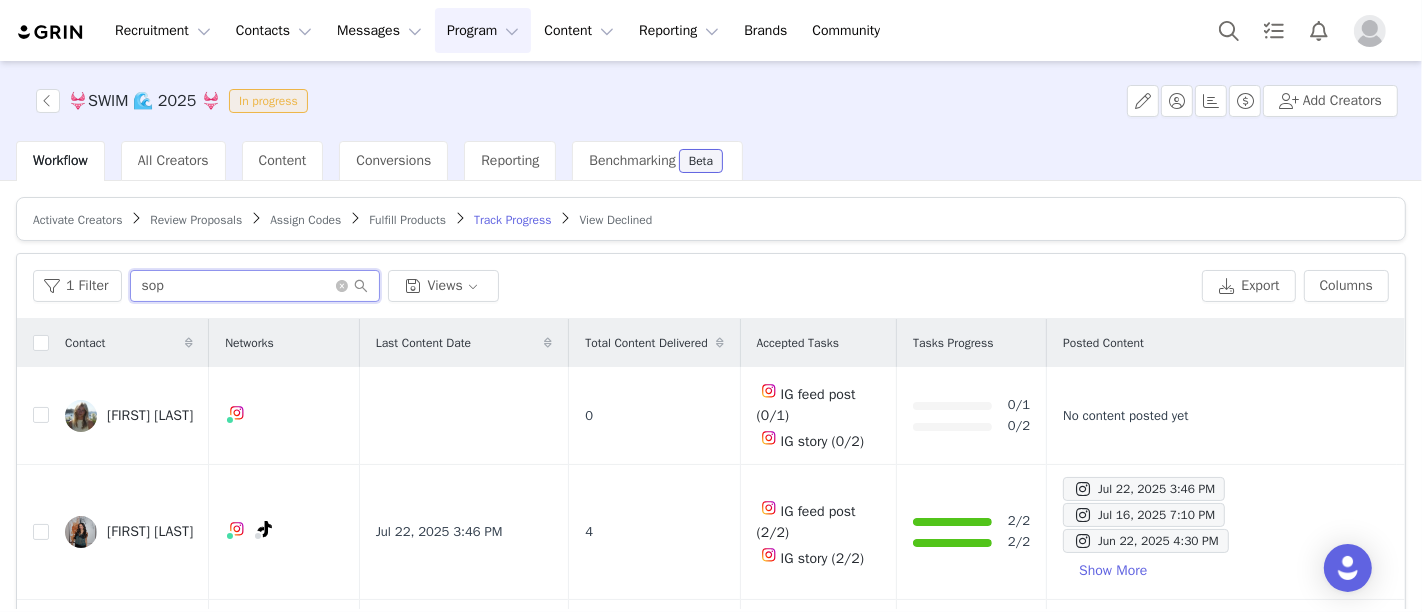 click on "sop" at bounding box center [255, 286] 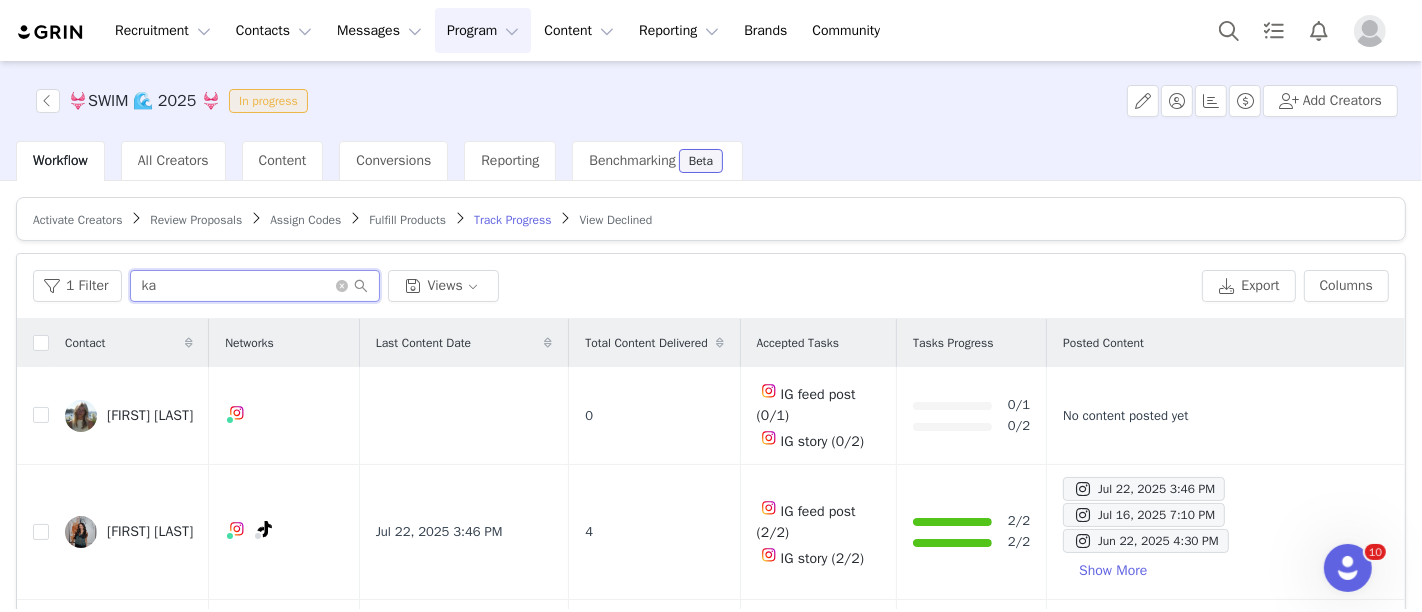 scroll, scrollTop: 0, scrollLeft: 0, axis: both 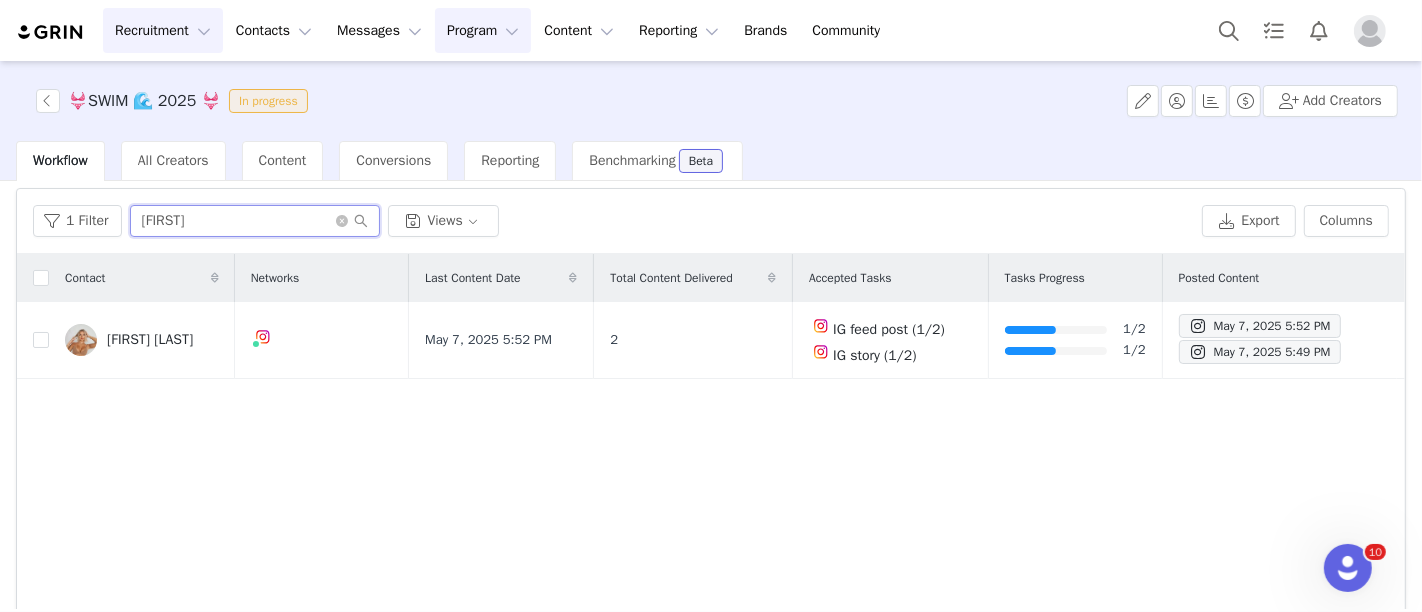 type on "kate" 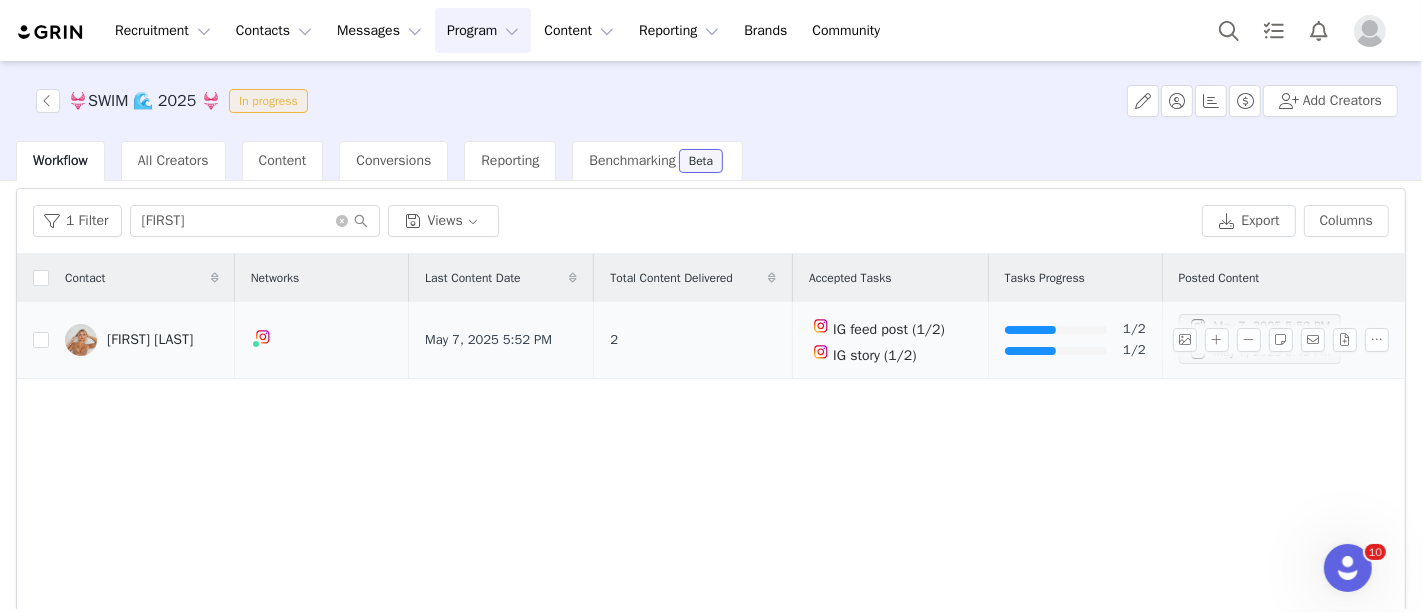 click on "[FIRST] [LAST]" at bounding box center (150, 340) 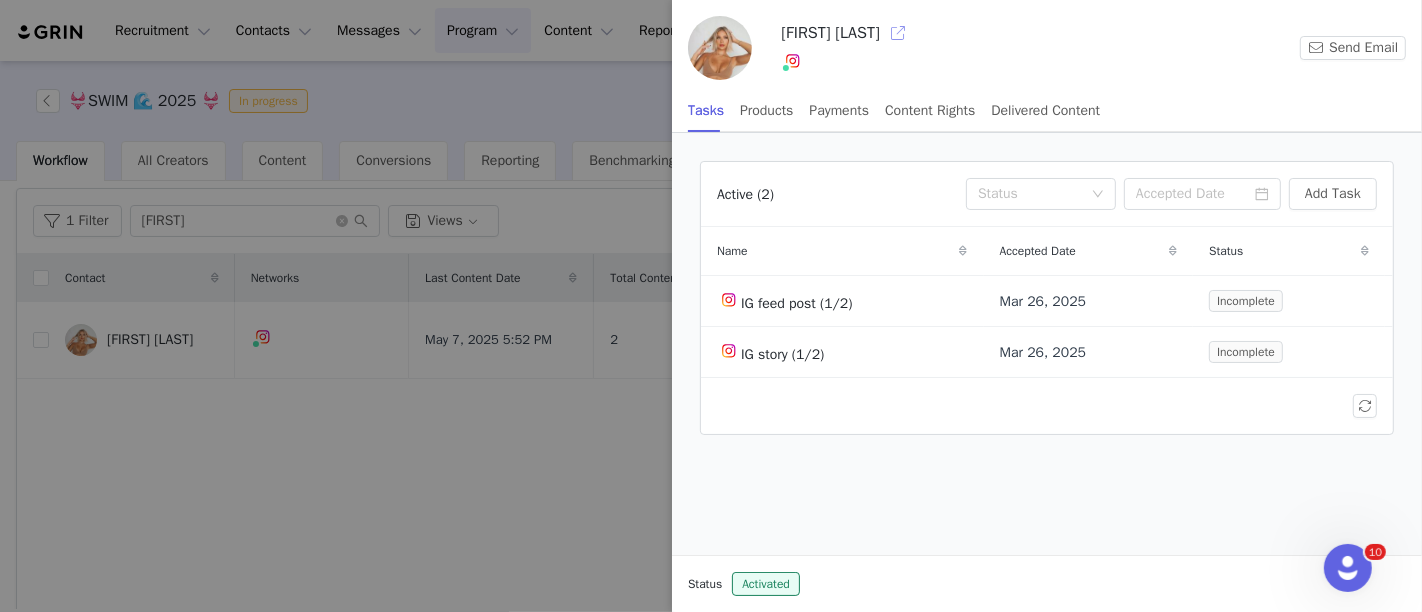 click at bounding box center (898, 33) 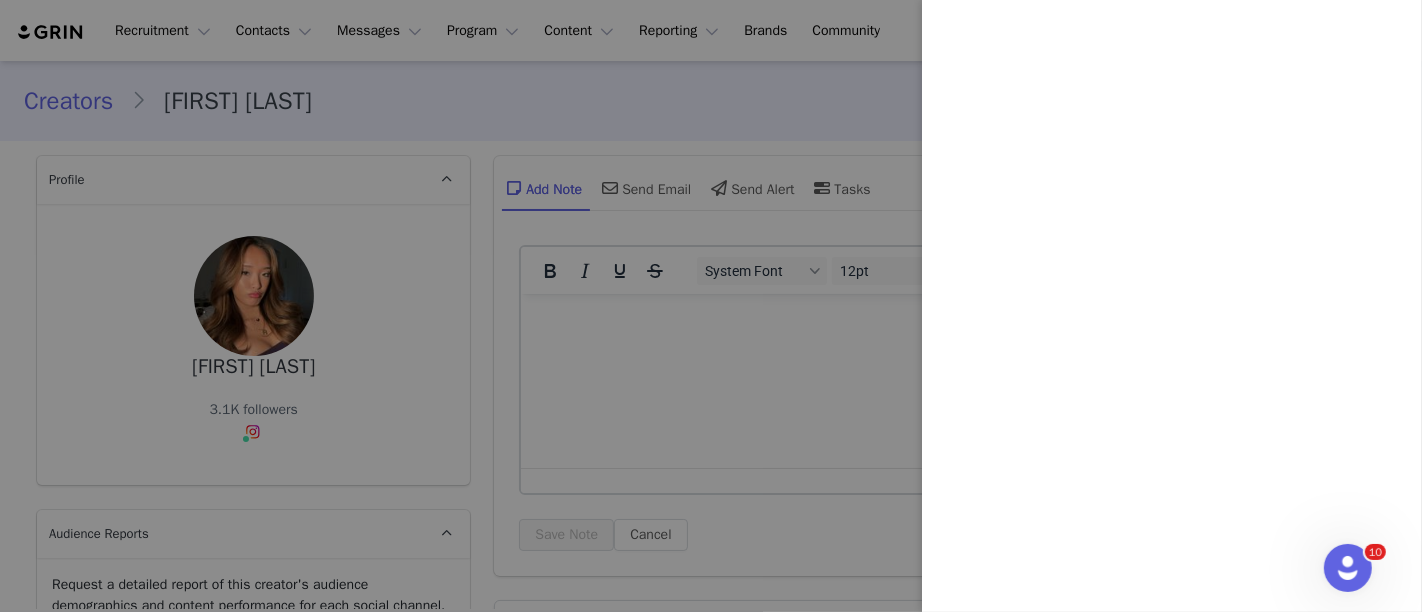 scroll, scrollTop: 0, scrollLeft: 0, axis: both 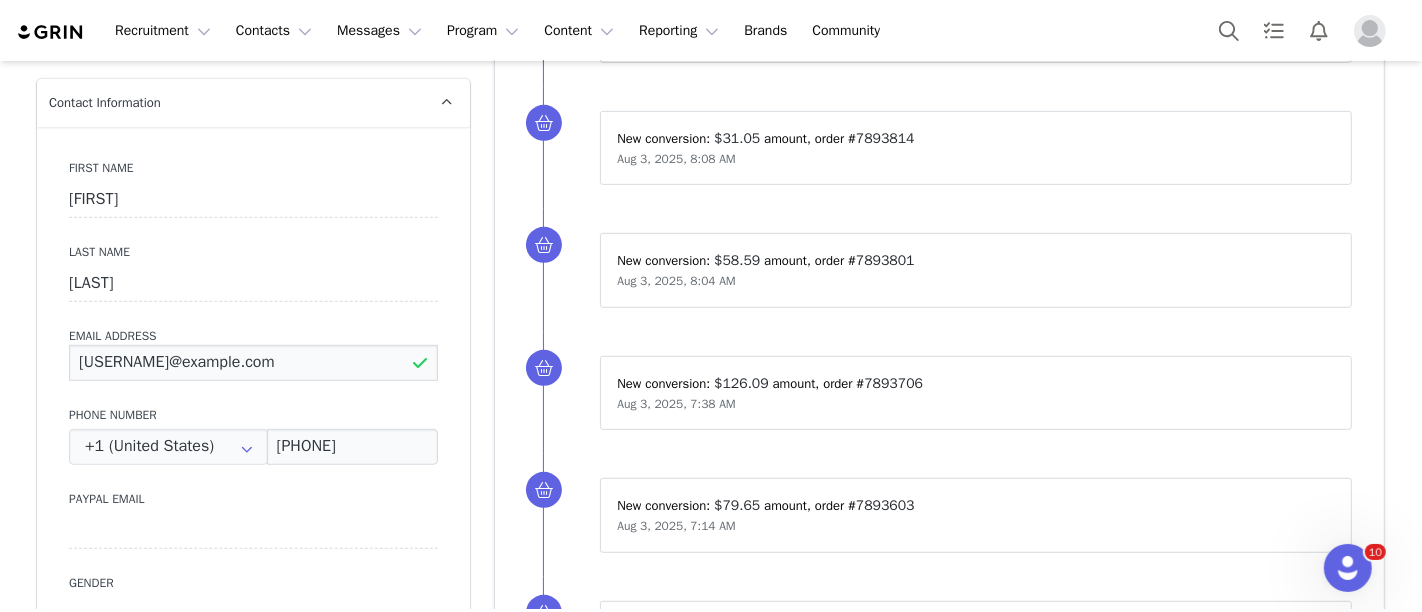 click on "[USERNAME]@example.com" at bounding box center [253, 363] 